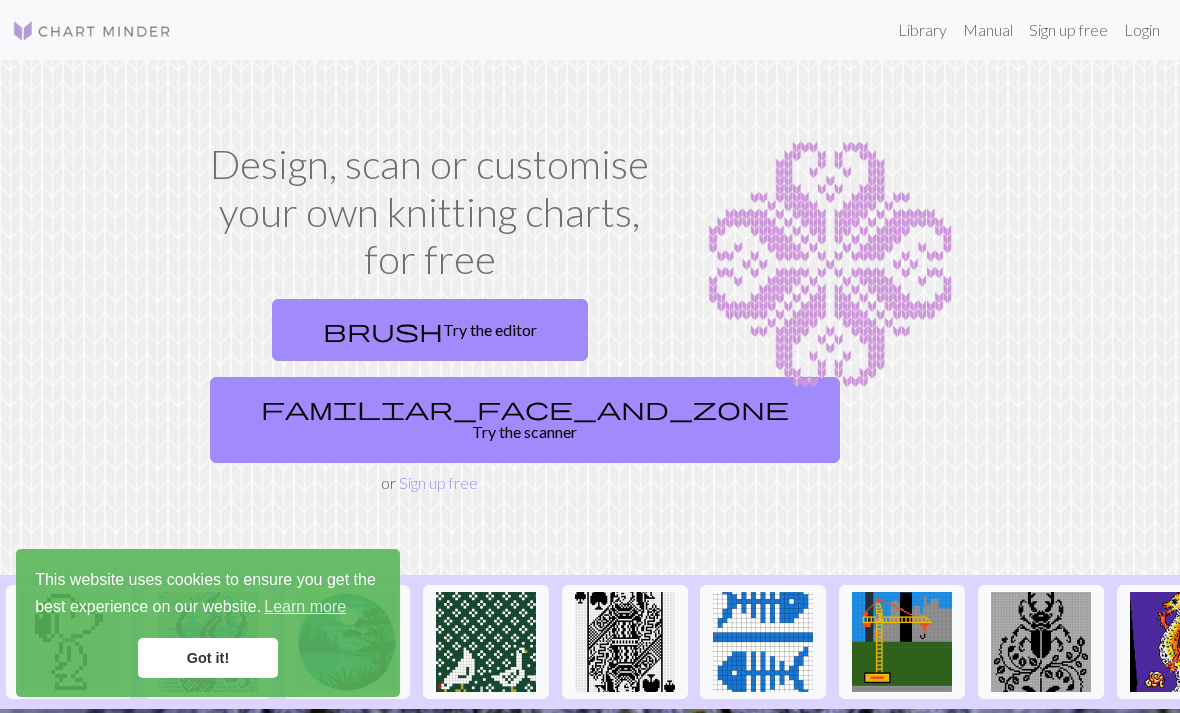 scroll, scrollTop: 0, scrollLeft: 0, axis: both 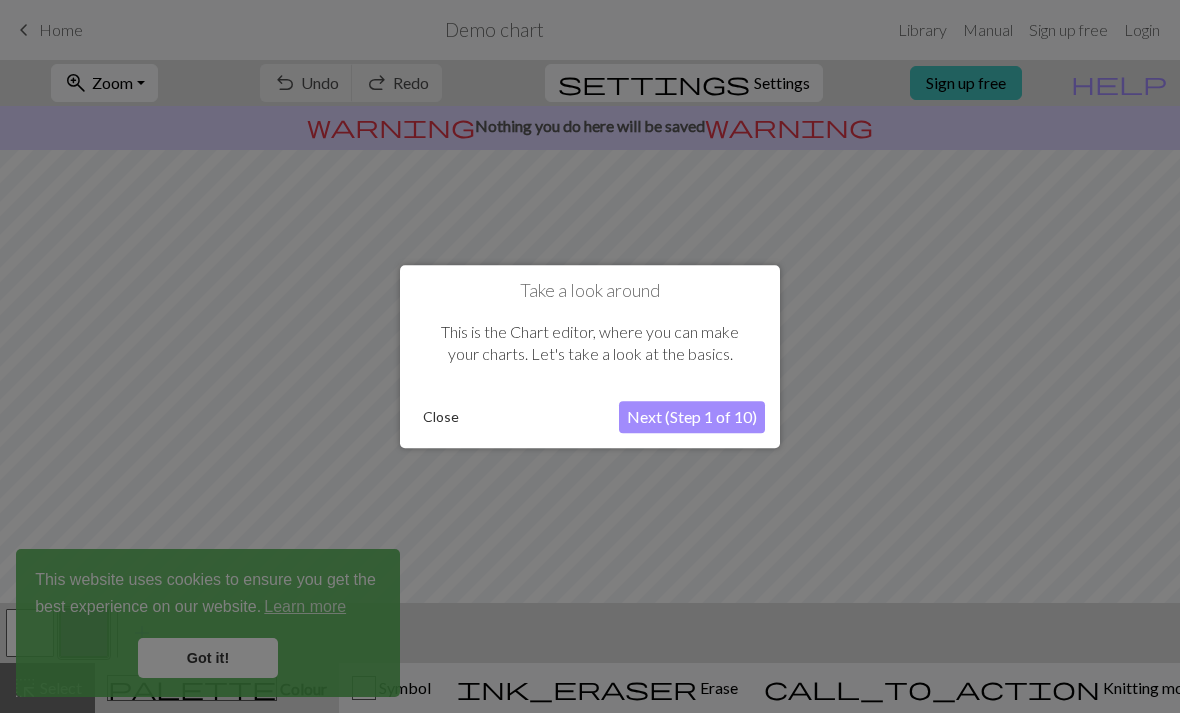 click on "Close" at bounding box center [441, 417] 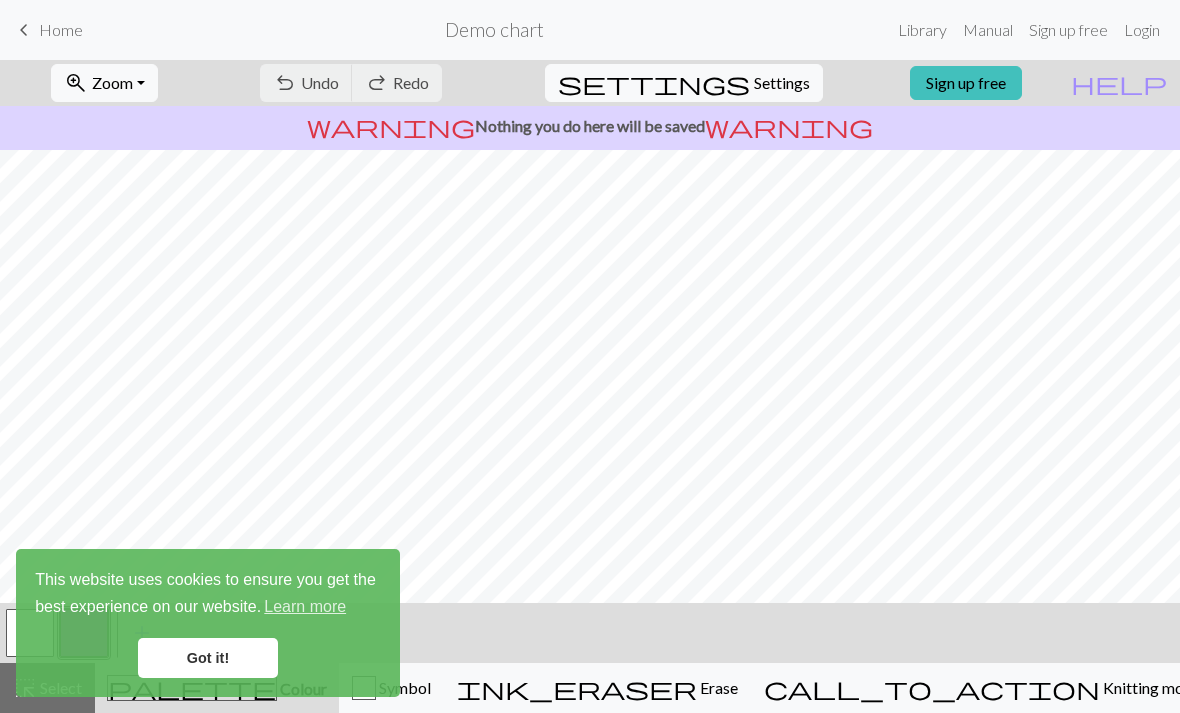 click on "Got it!" at bounding box center (208, 658) 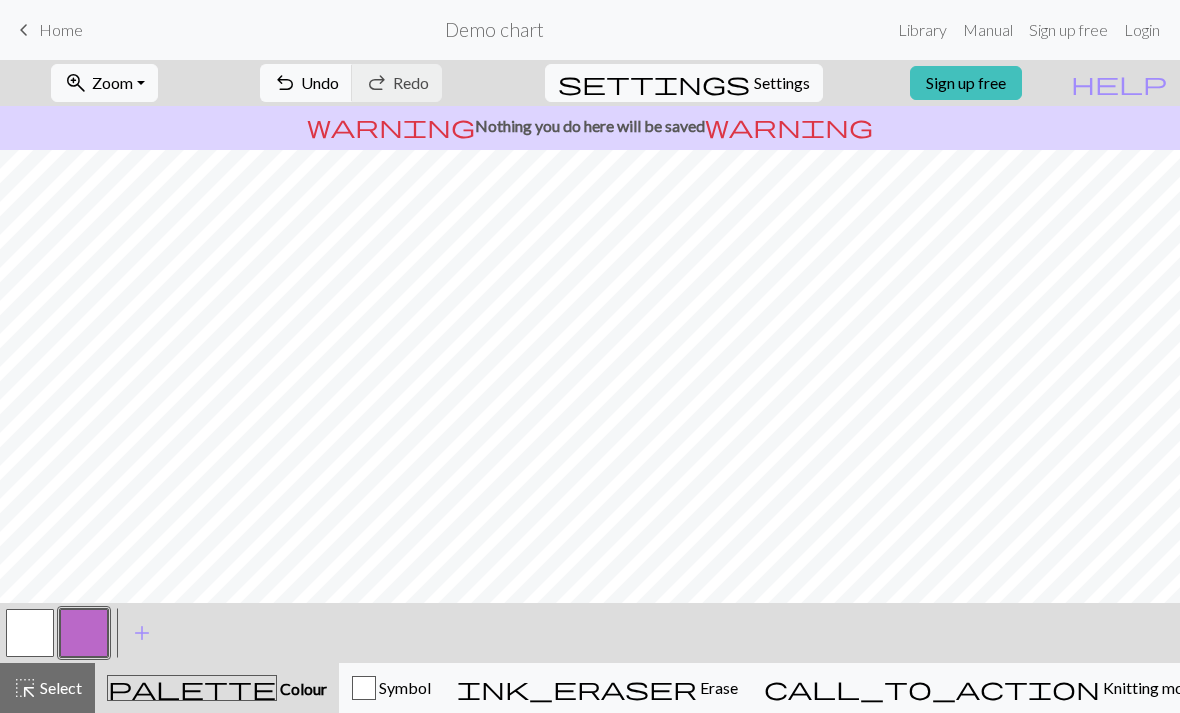 click on "Login" at bounding box center [1142, 30] 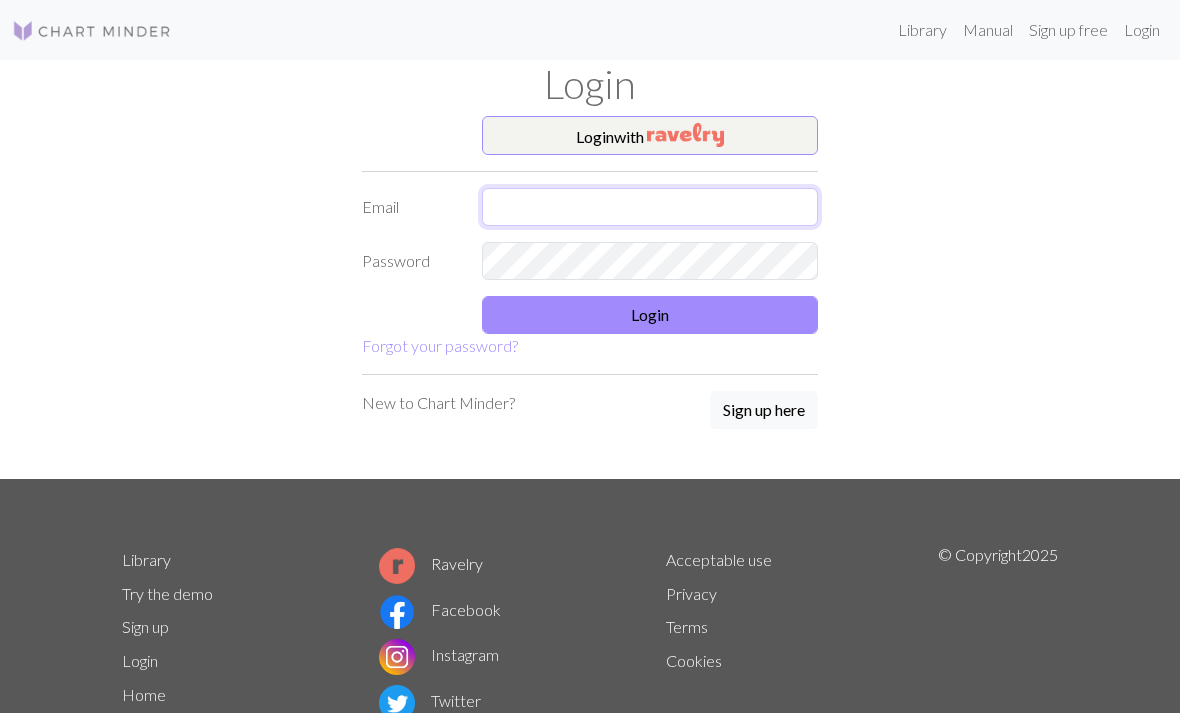 click at bounding box center [650, 207] 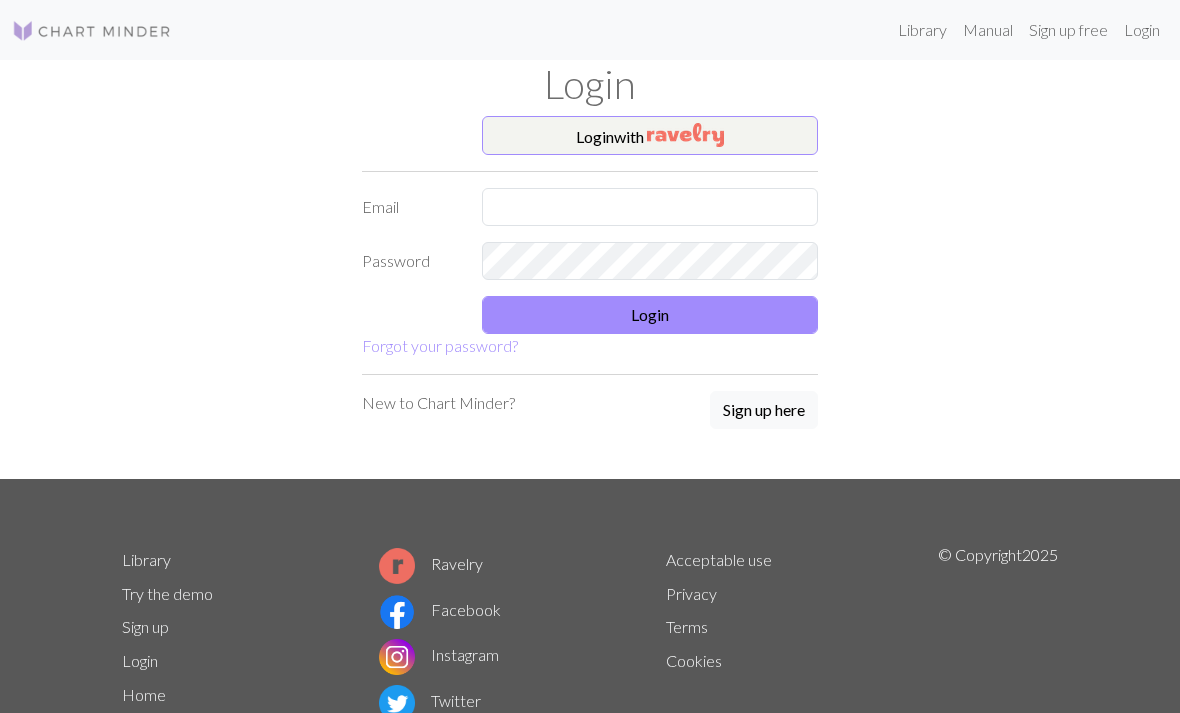click on "Login  with" at bounding box center (650, 136) 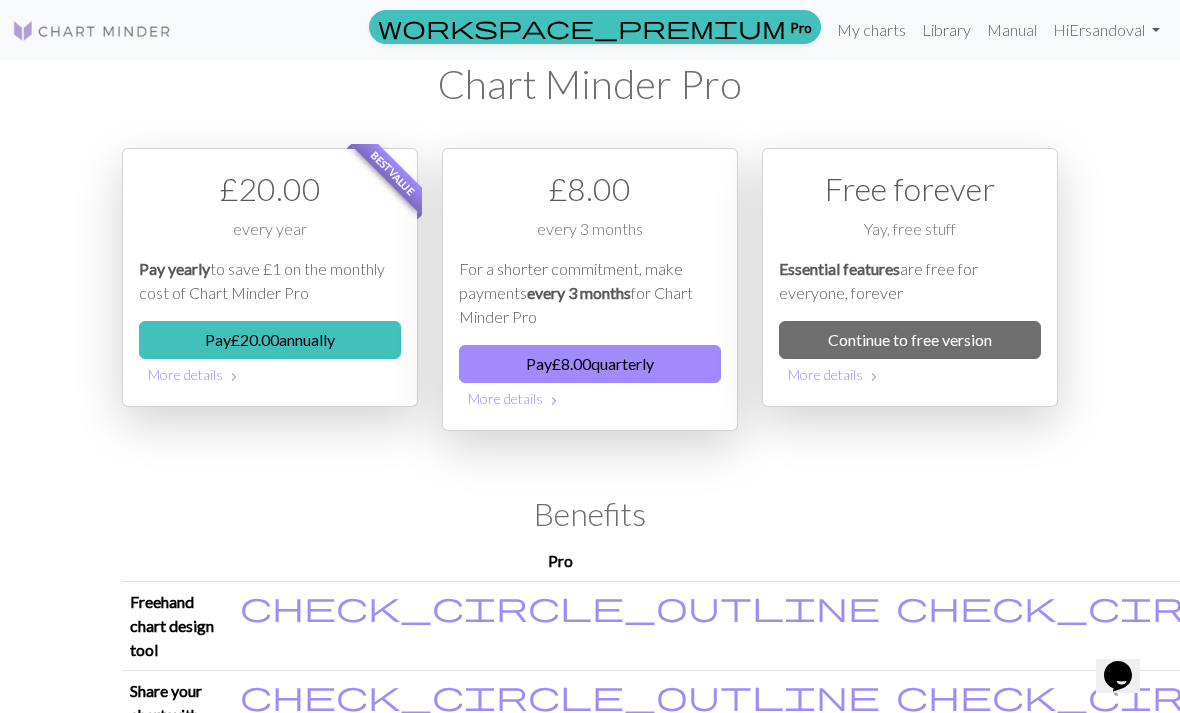 click on "Continue to free version" at bounding box center (910, 340) 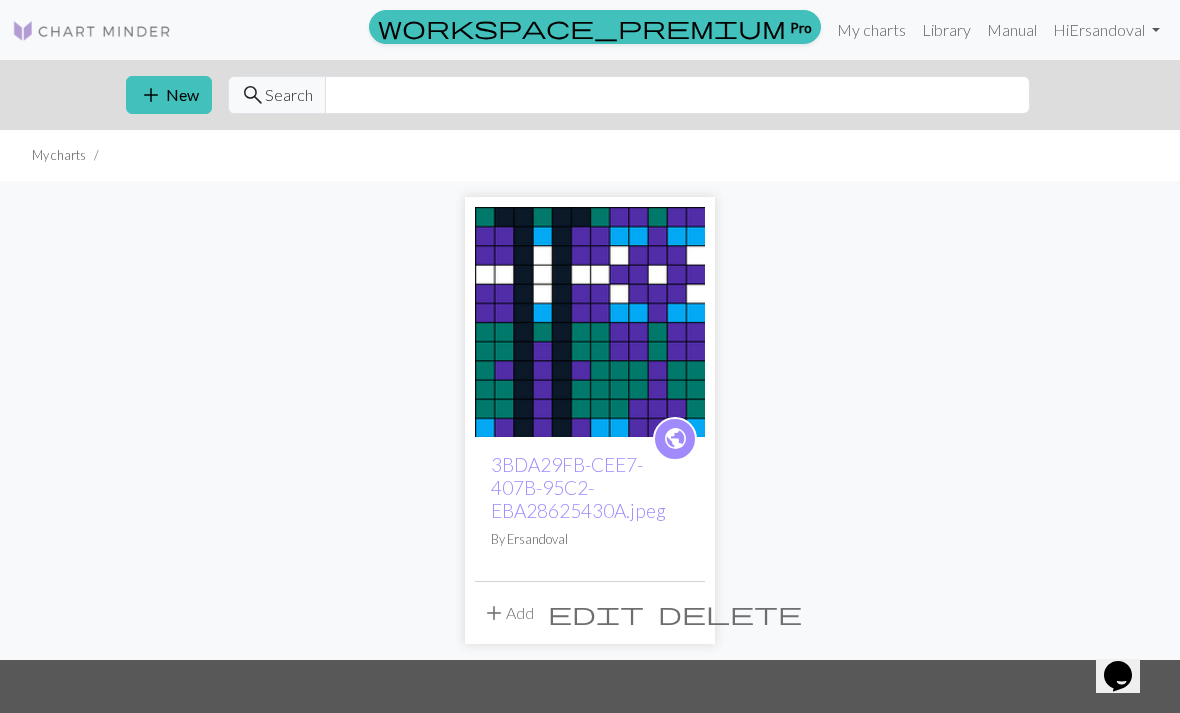 click on "add" at bounding box center (151, 95) 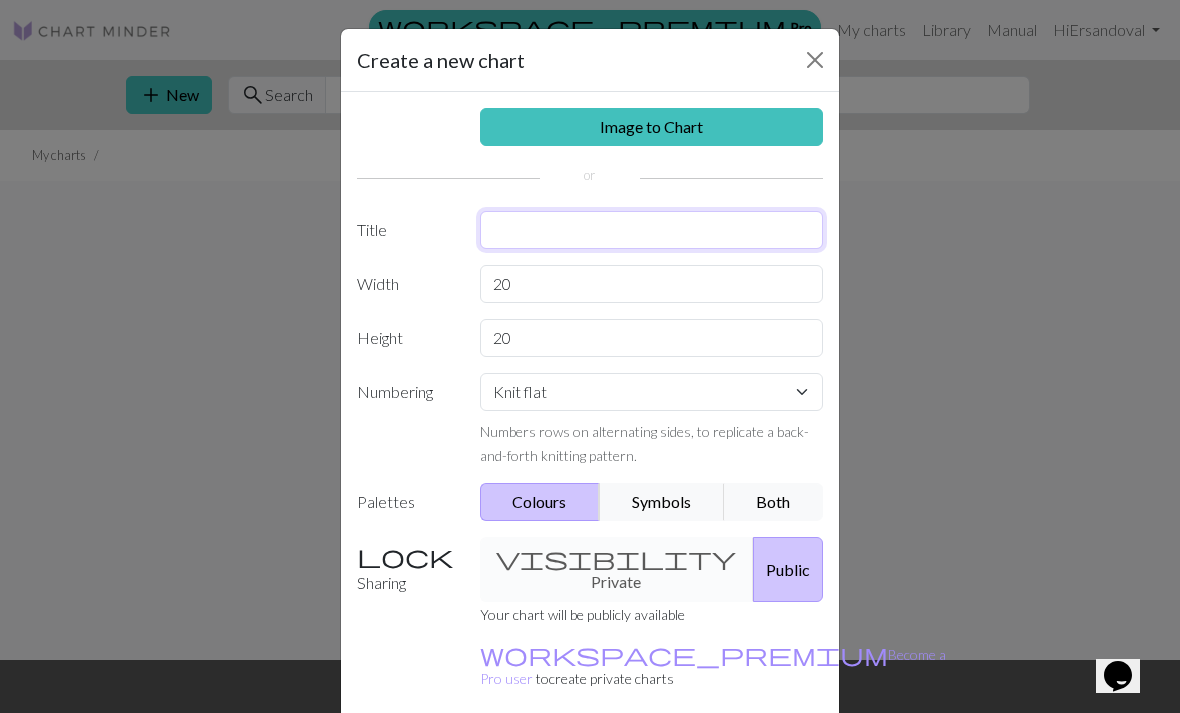 click at bounding box center [652, 230] 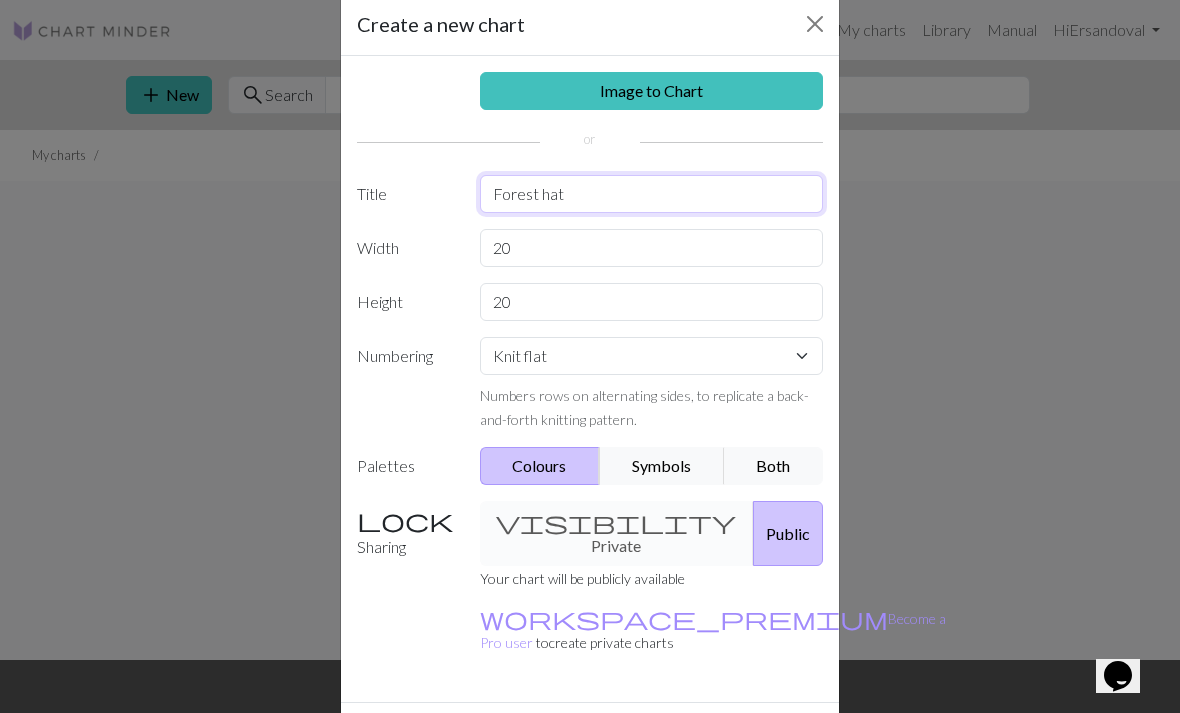 scroll, scrollTop: 42, scrollLeft: 0, axis: vertical 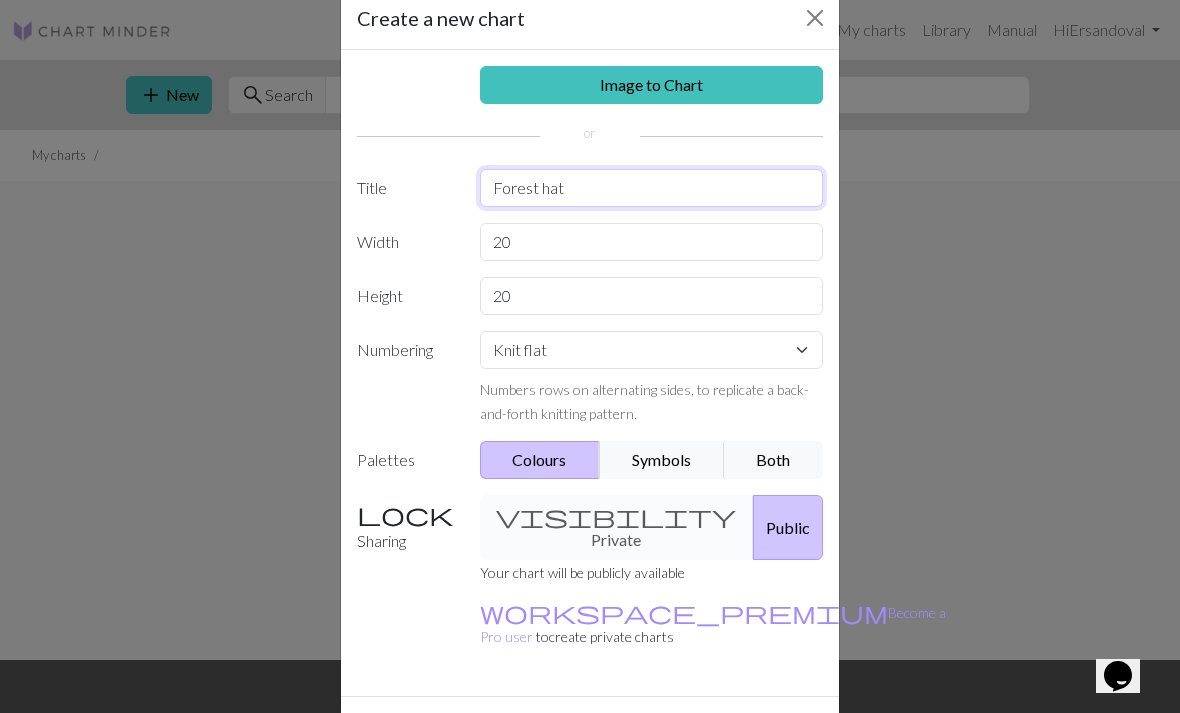 type on "Forest hat" 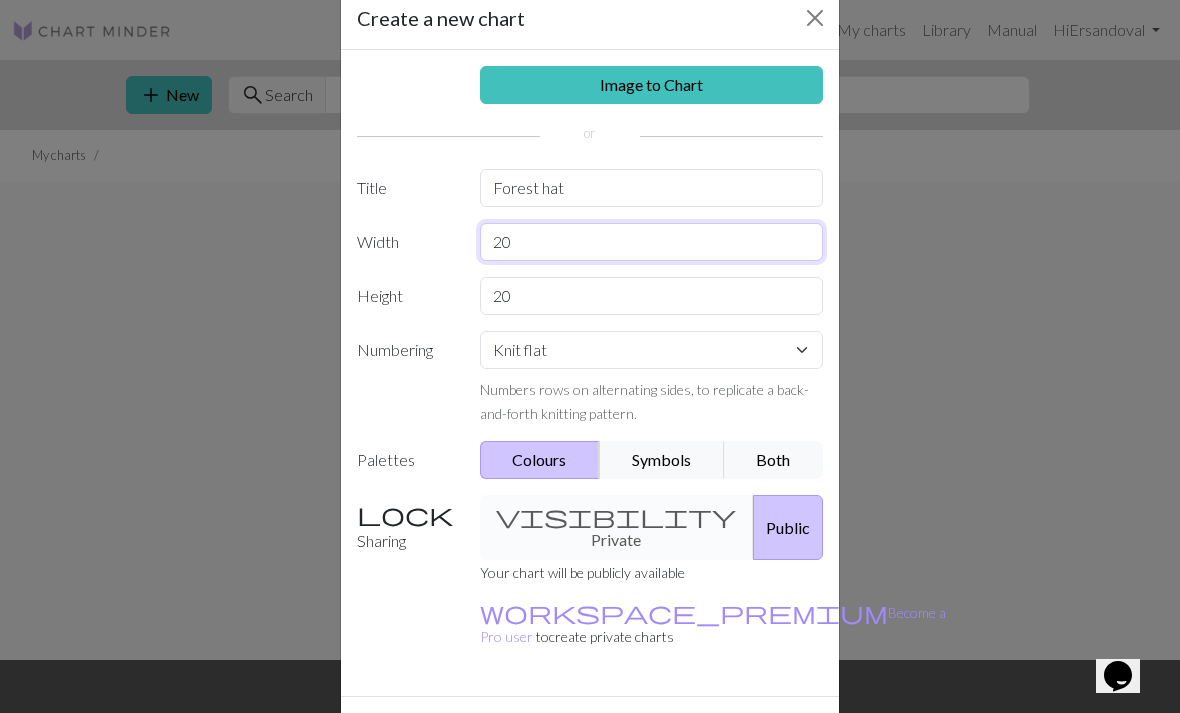 click on "20" at bounding box center (652, 242) 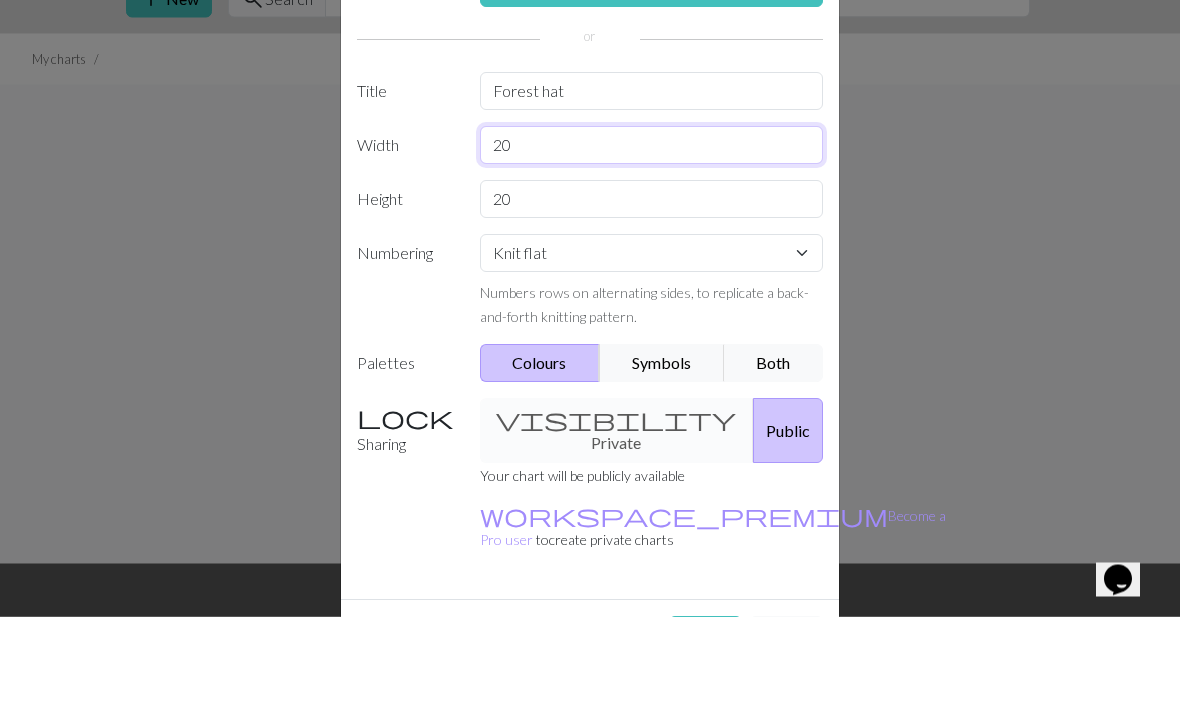 click on "20" at bounding box center (652, 242) 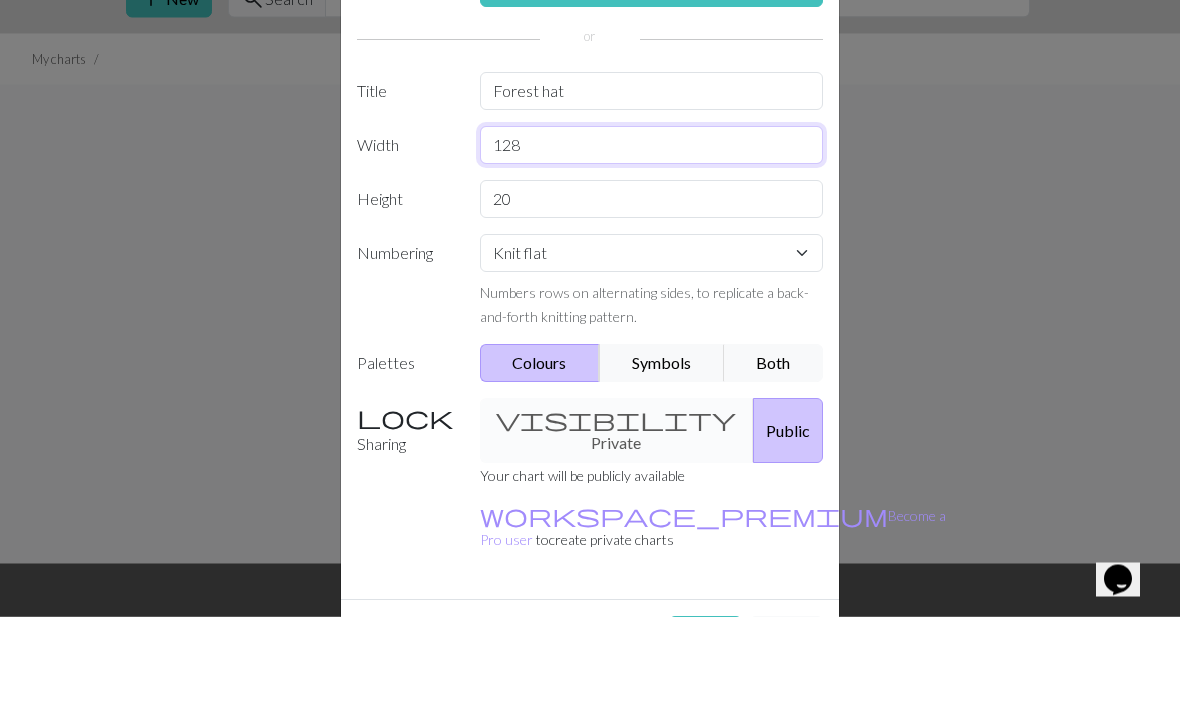 type on "128" 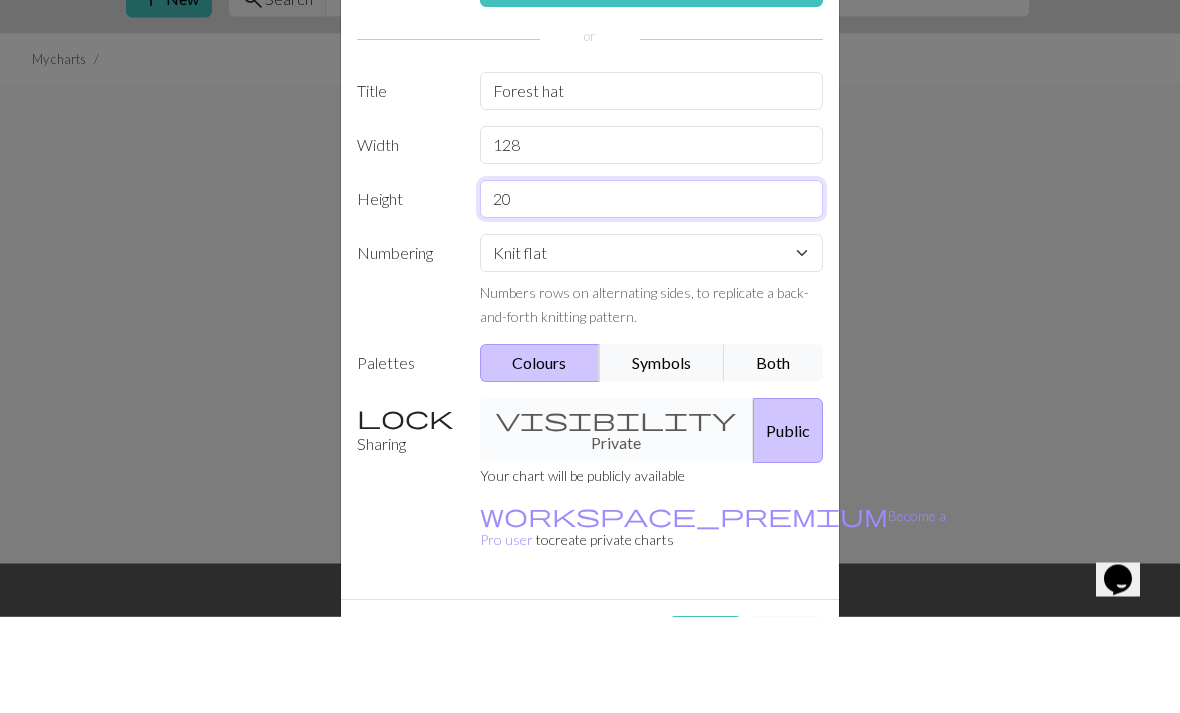 click on "20" at bounding box center (652, 296) 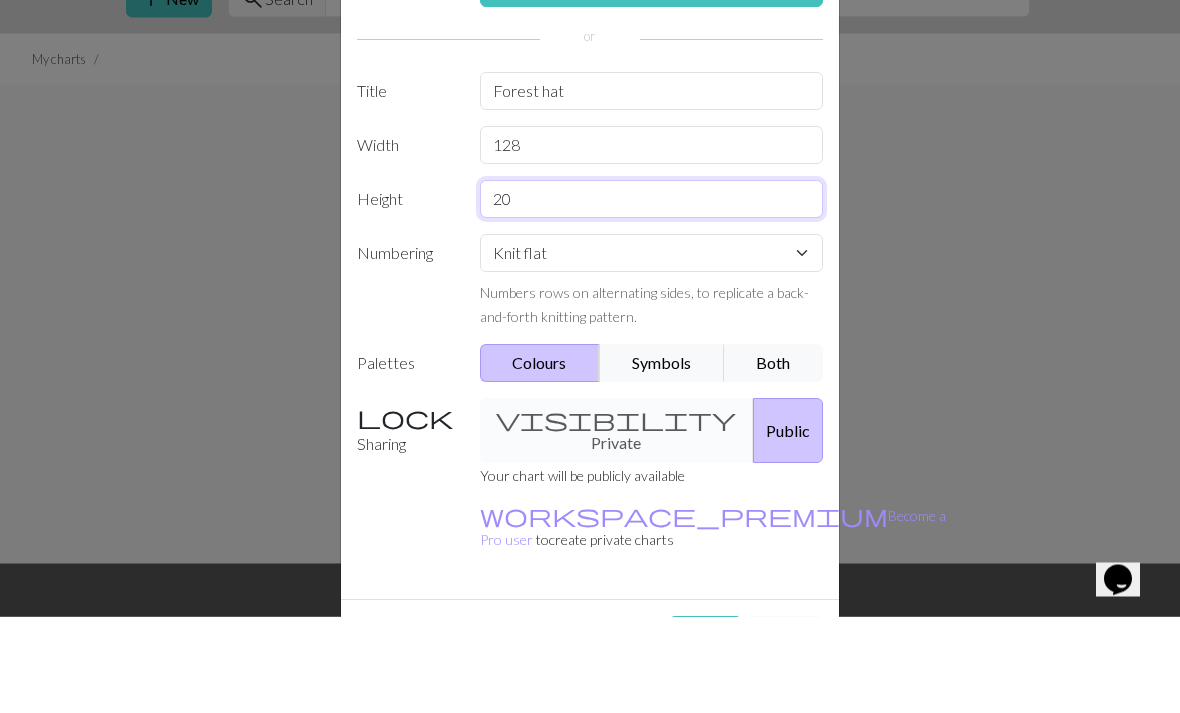 type on "2" 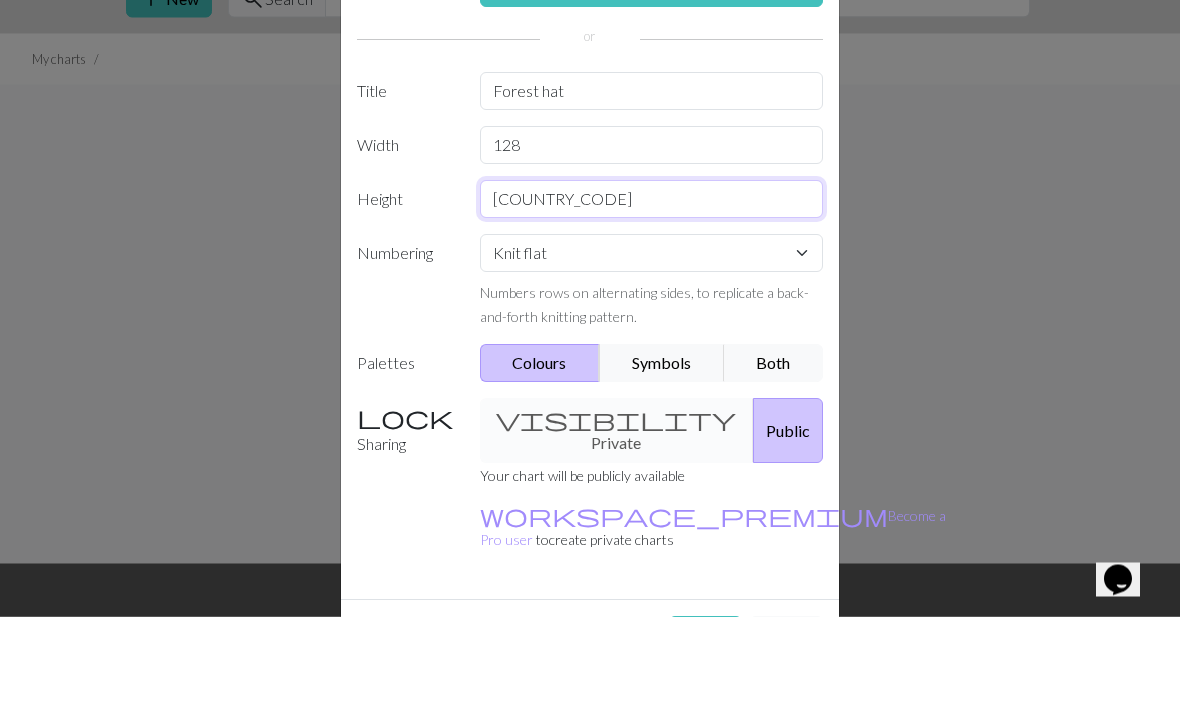 type on "R" 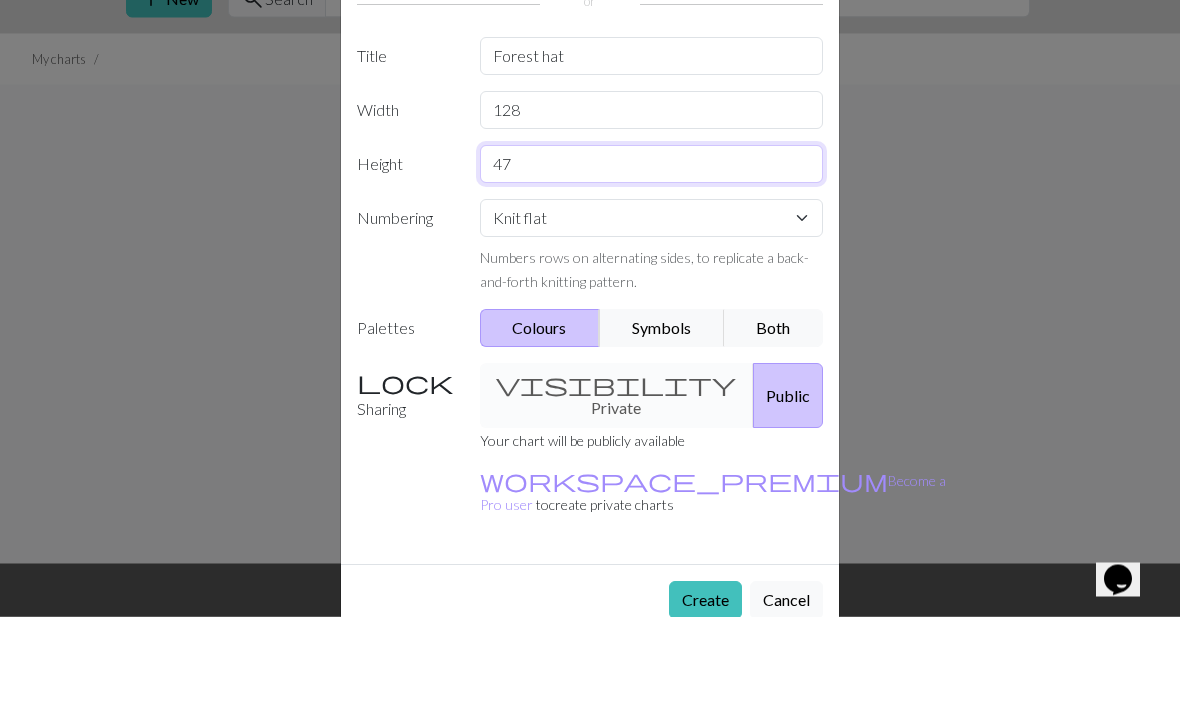 scroll, scrollTop: 76, scrollLeft: 0, axis: vertical 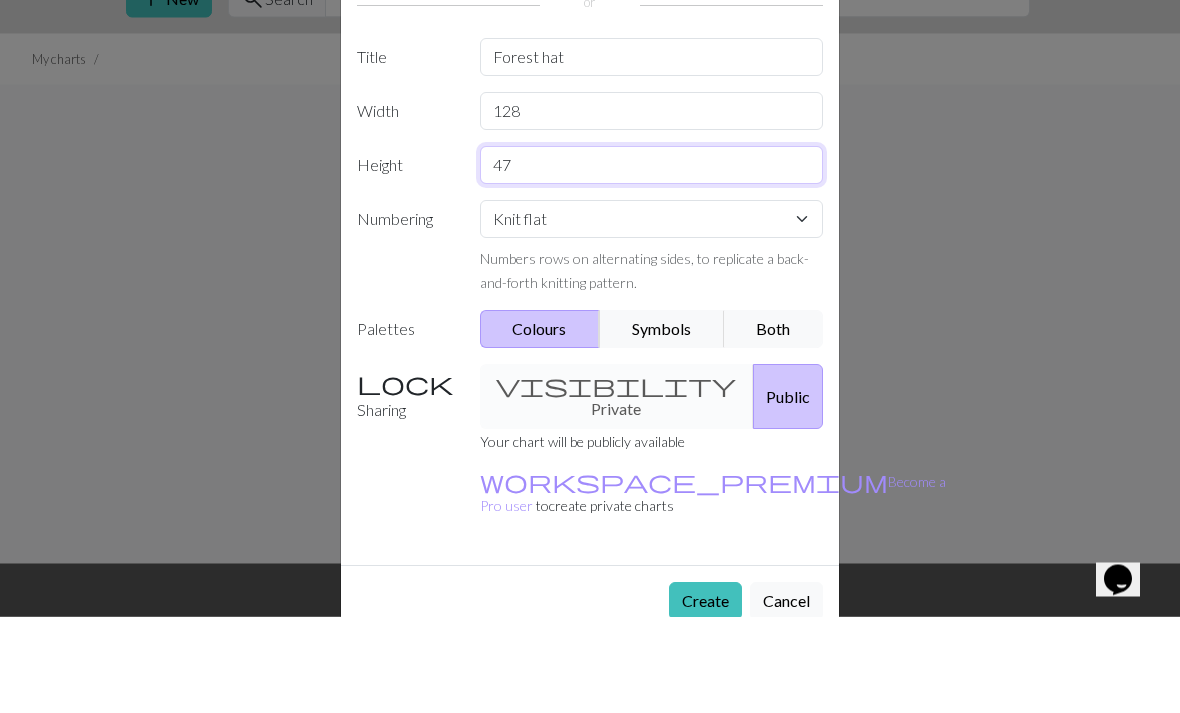 type on "47" 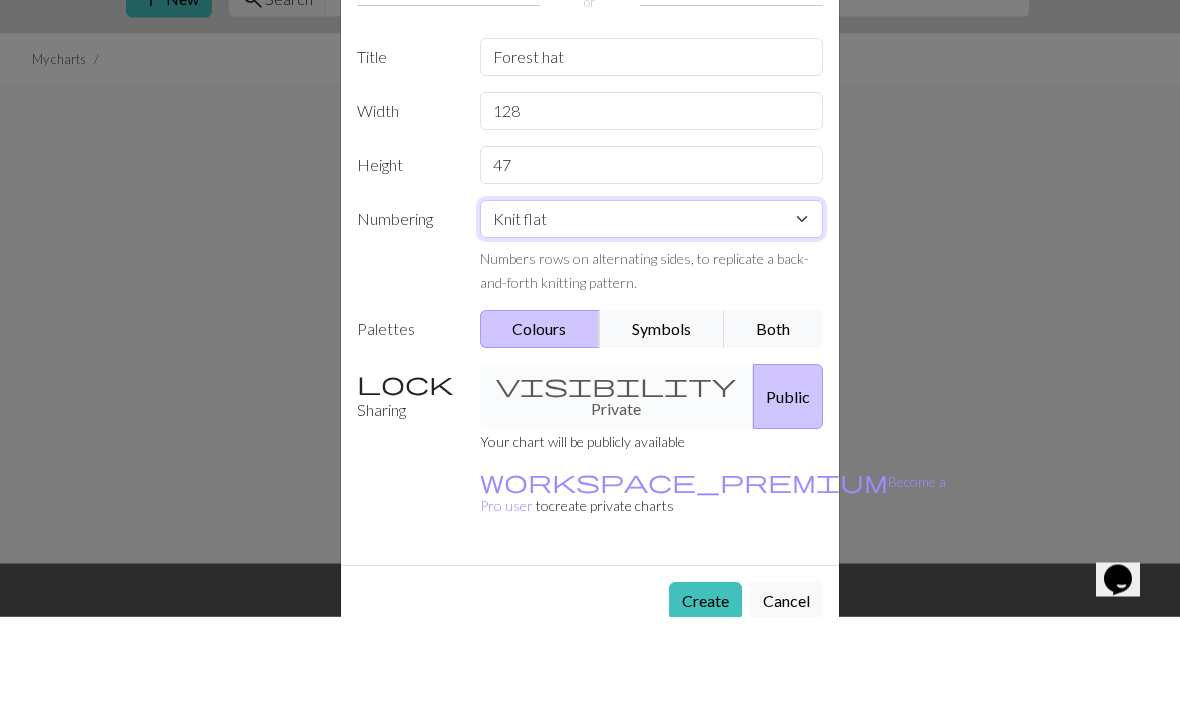 click on "Knit flat Knit in the round Lace knitting Cross stitch" at bounding box center (652, 316) 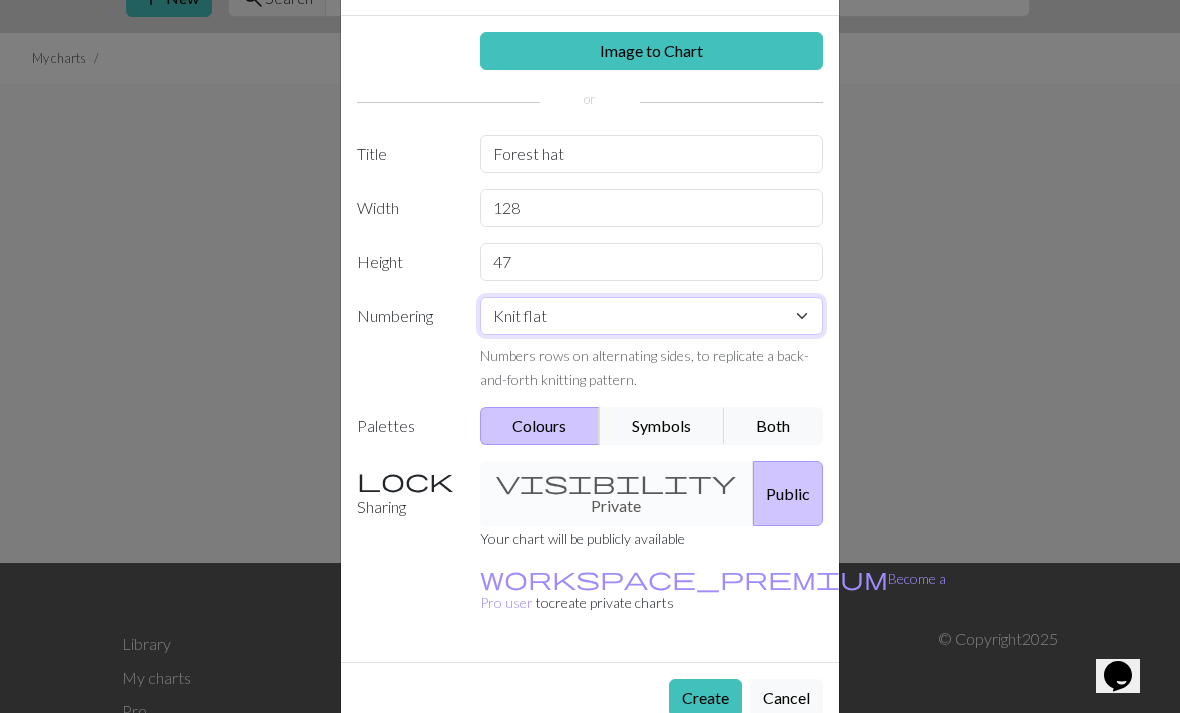 select on "round" 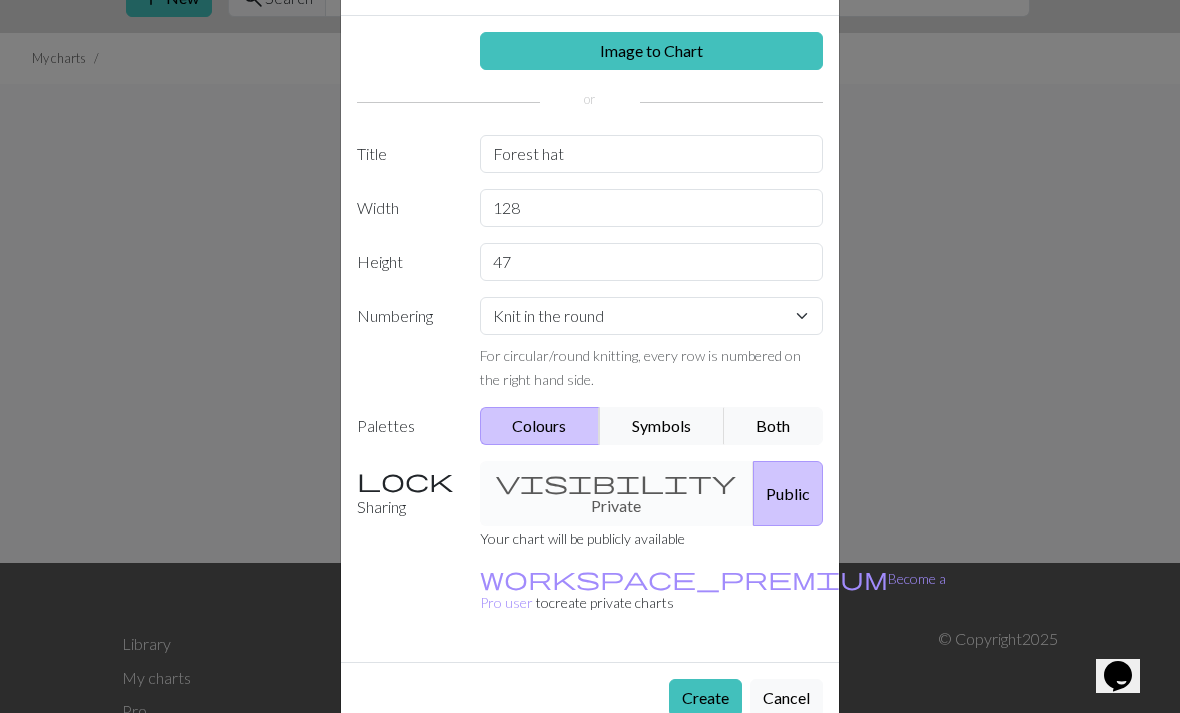 click on "visibility  Private Public" at bounding box center (652, 493) 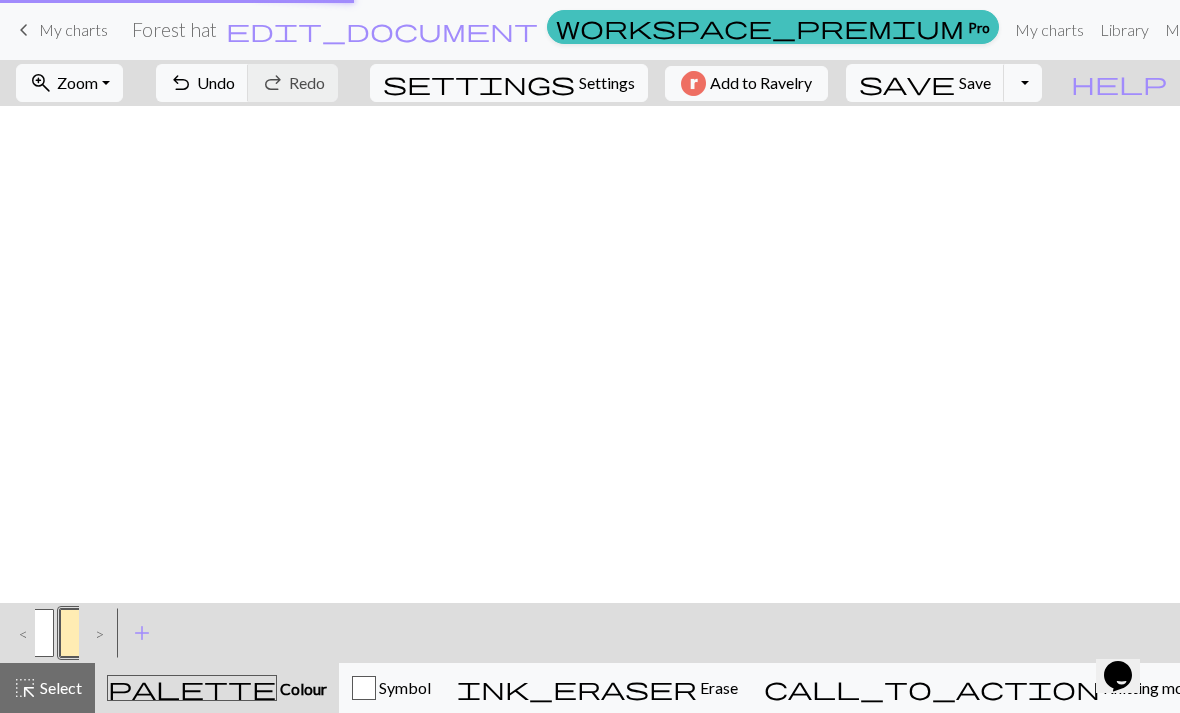 scroll, scrollTop: 0, scrollLeft: 0, axis: both 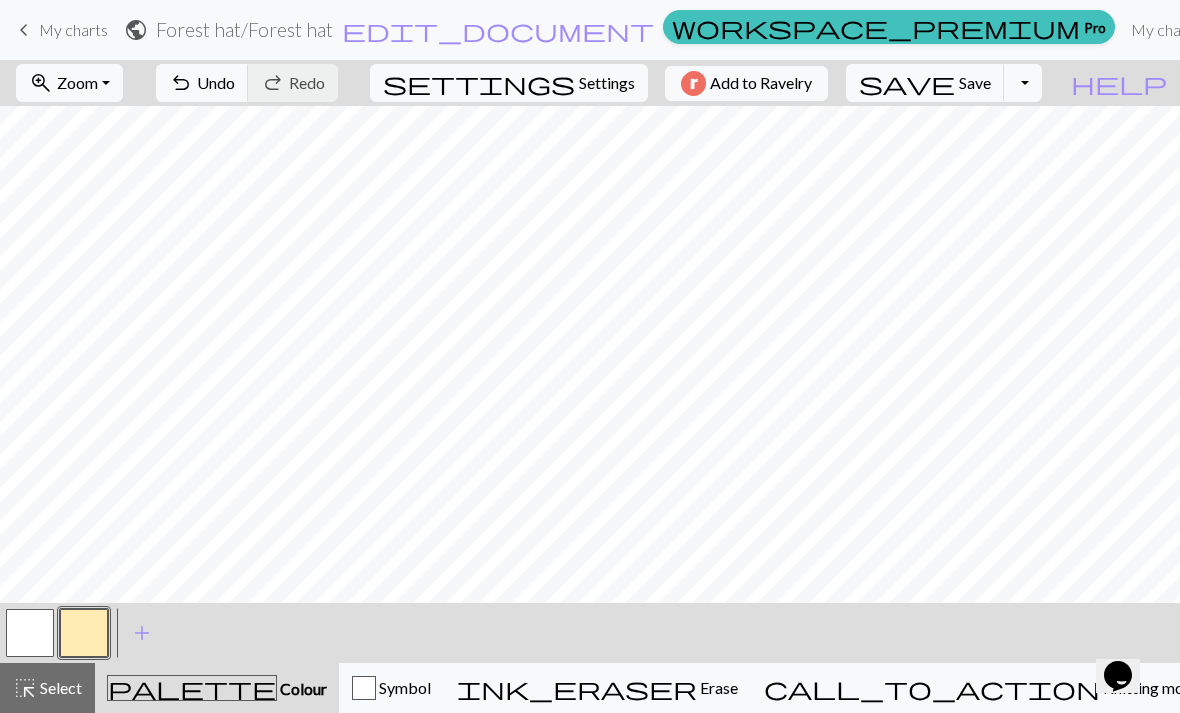click on "undo Undo Undo" at bounding box center [202, 83] 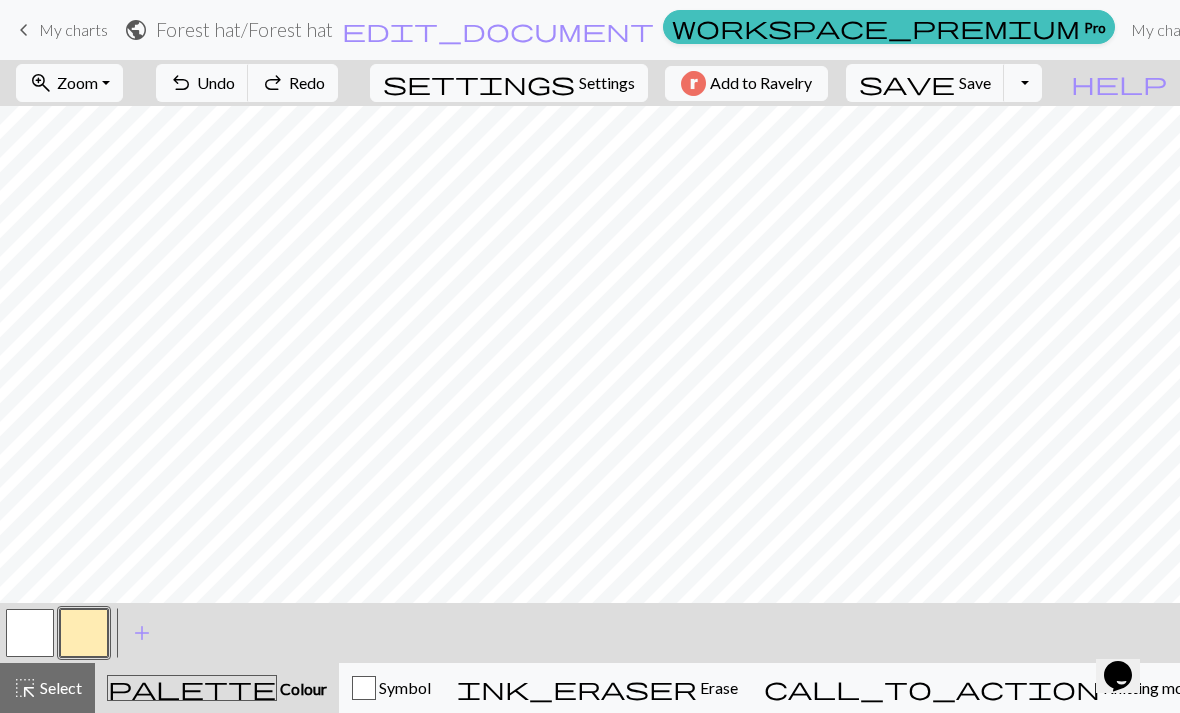 click on "zoom_in Zoom Zoom" at bounding box center [69, 83] 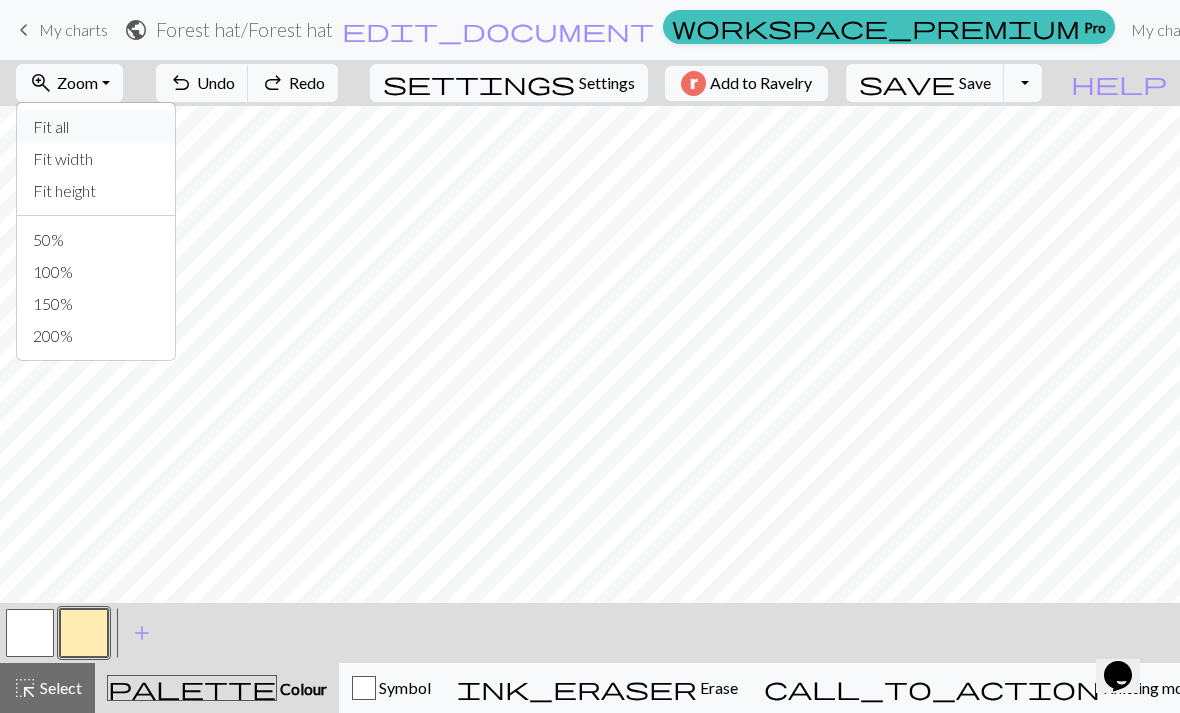 click on "Fit all" at bounding box center [96, 127] 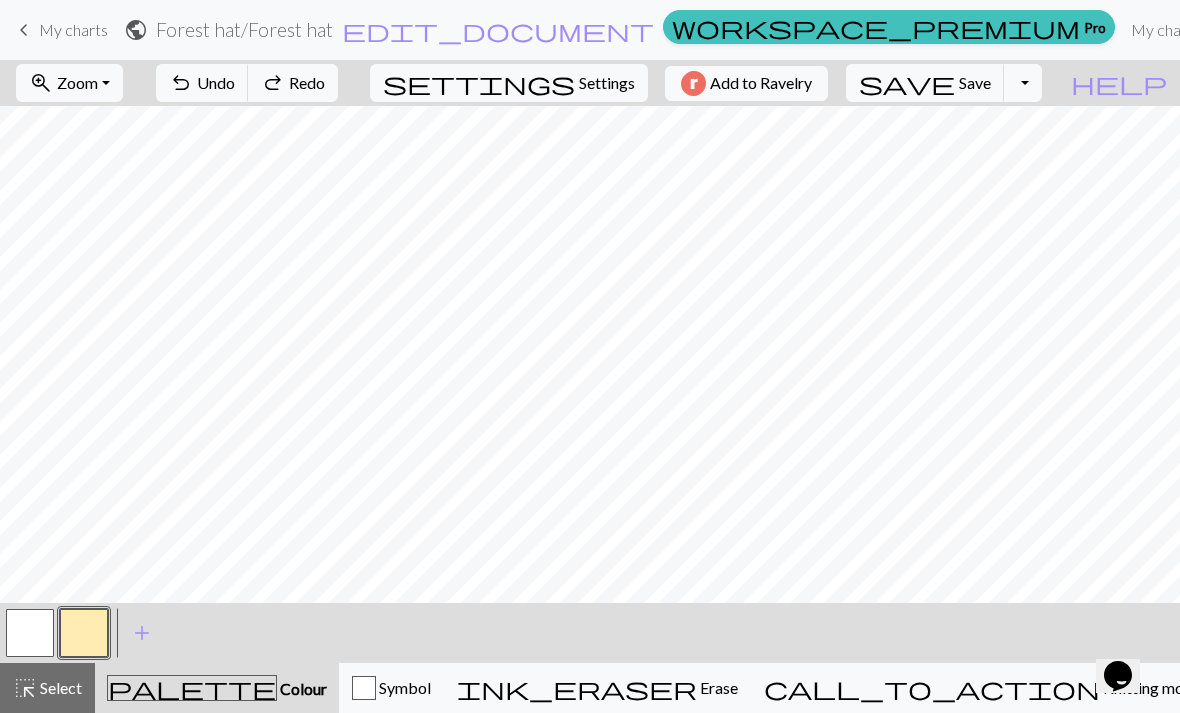 click on "add" at bounding box center (142, 633) 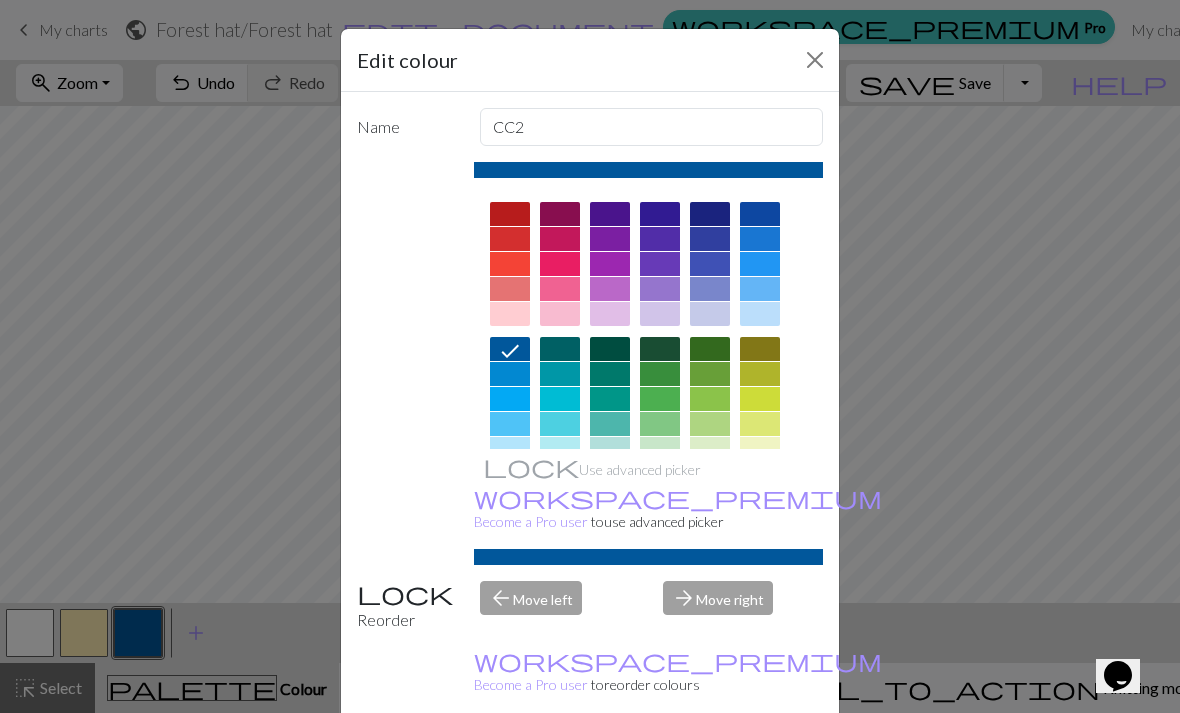 click on "Edit colour Name CC2 Use advanced picker workspace_premium Become a Pro user   to  use advanced picker Reorder arrow_back Move left arrow_forward Move right workspace_premium Become a Pro user   to  reorder colours Delete Done Cancel" at bounding box center [590, 356] 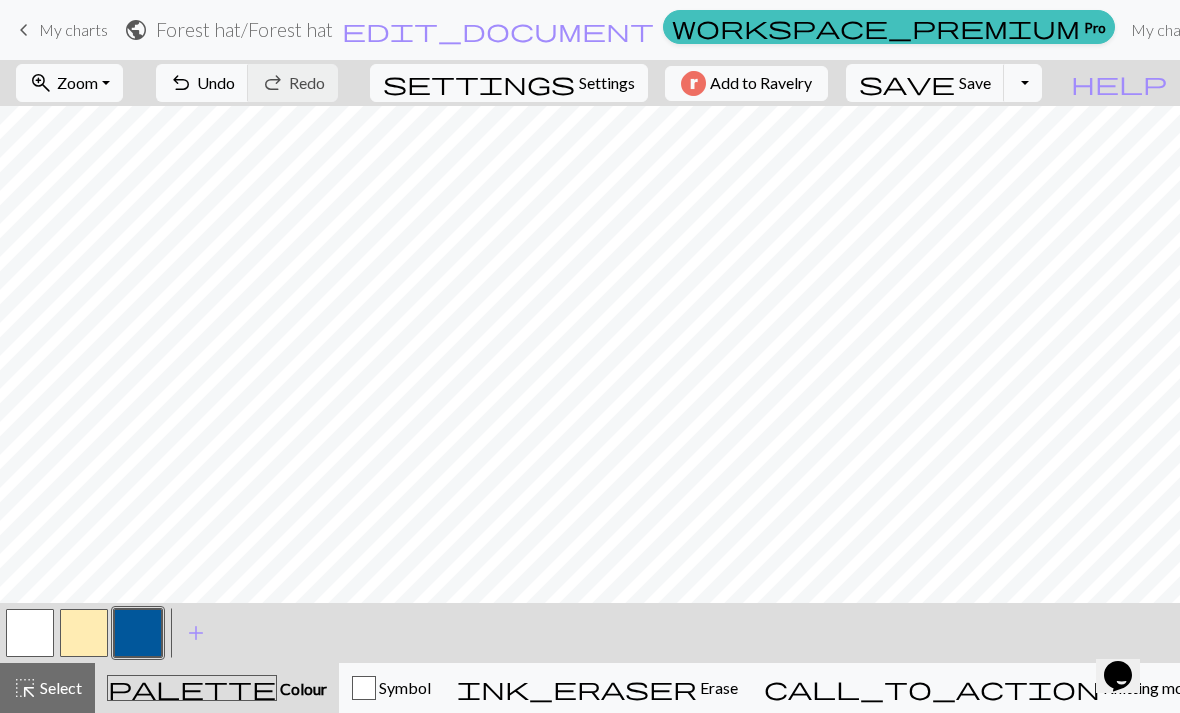 click at bounding box center (84, 633) 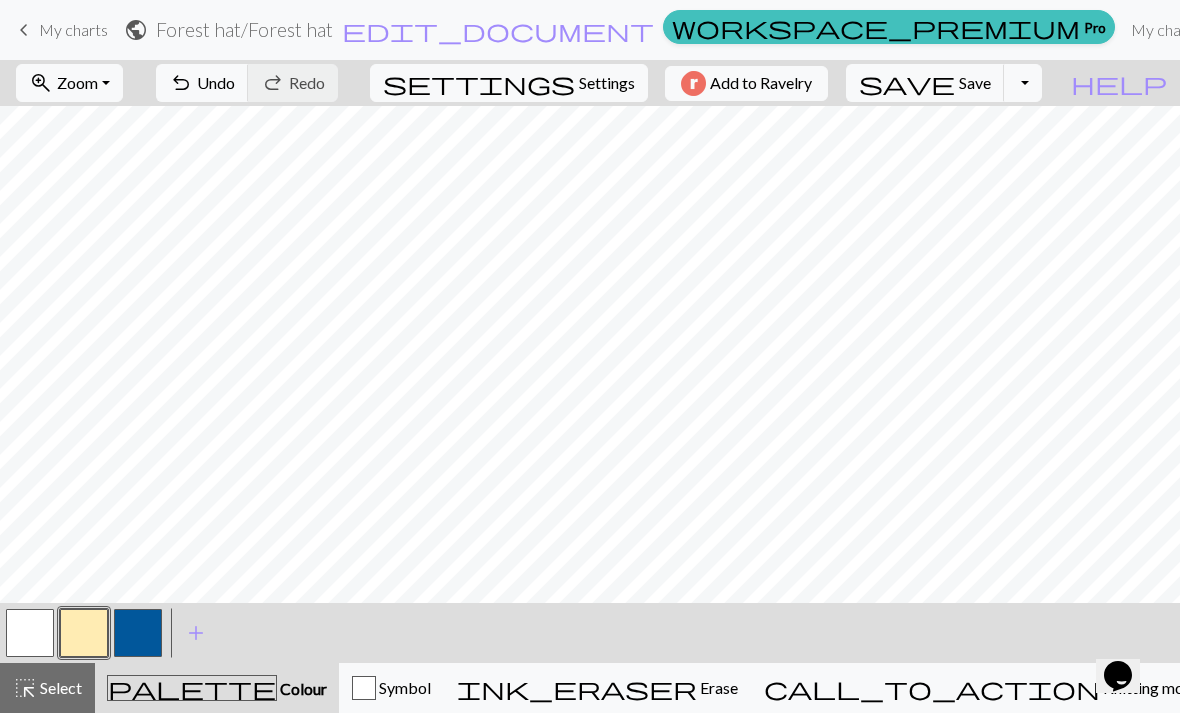 click on "palette" at bounding box center (192, 688) 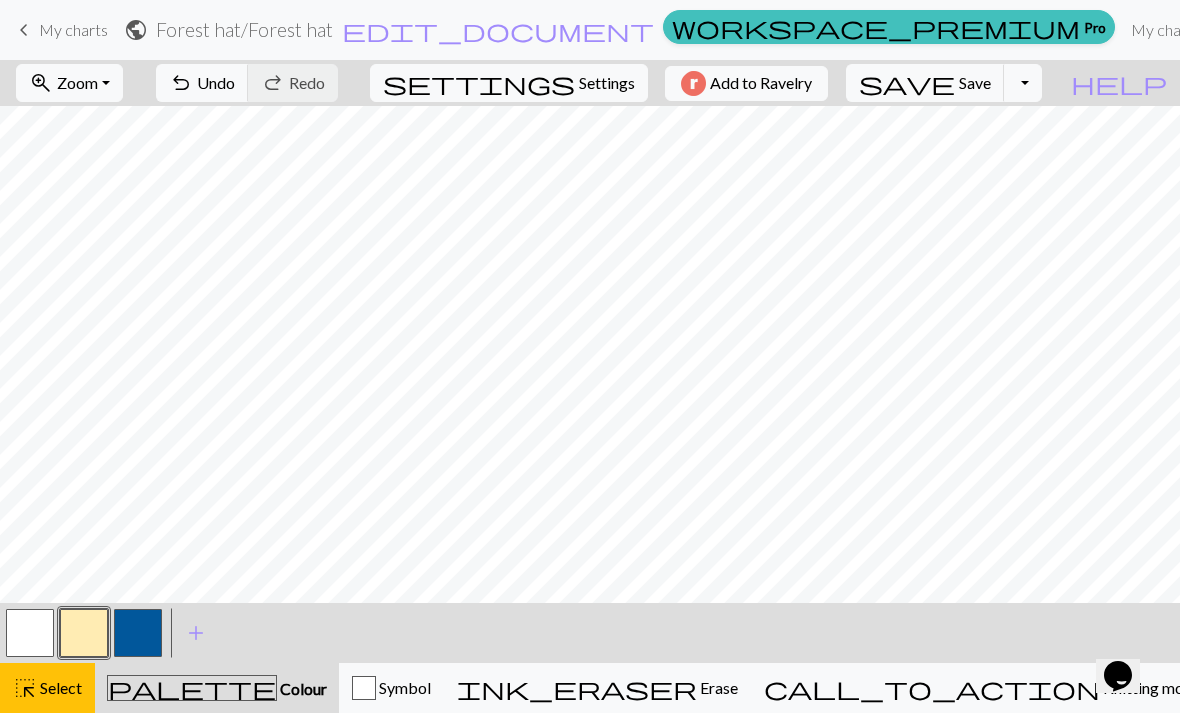 click at bounding box center [84, 633] 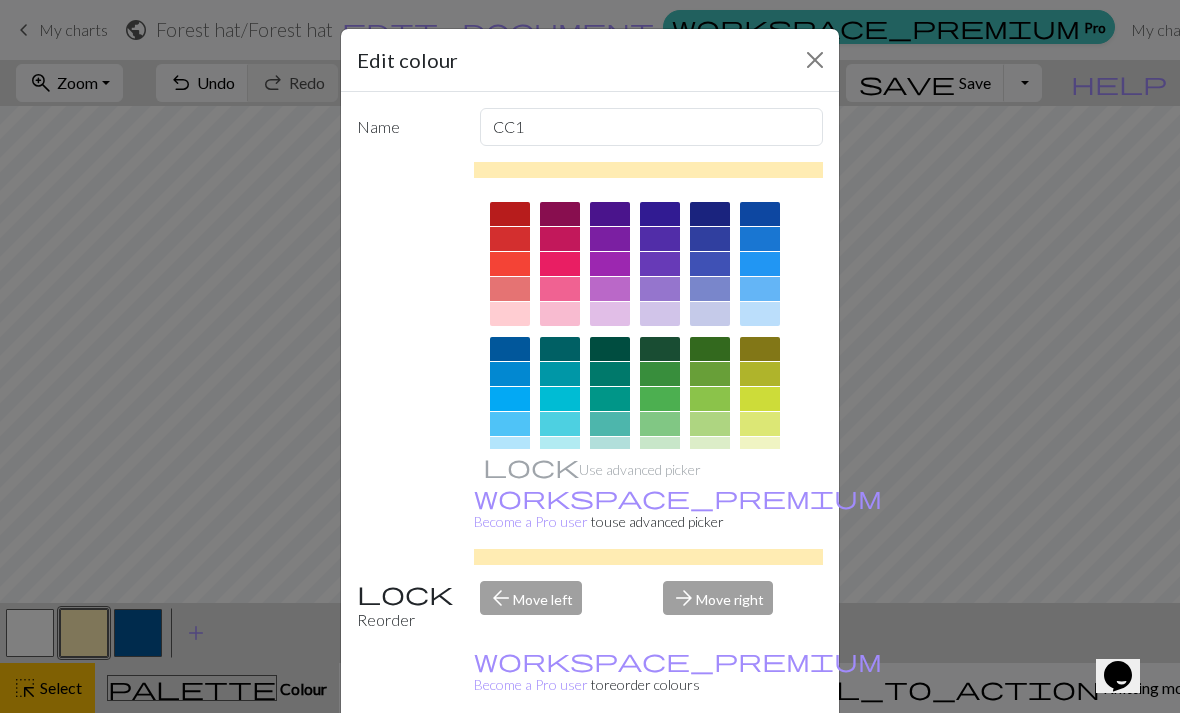 click on "Edit colour Name CC1 Use advanced picker workspace_premium Become a Pro user   to  use advanced picker Reorder arrow_back Move left arrow_forward Move right workspace_premium Become a Pro user   to  reorder colours Delete Done Cancel" at bounding box center [590, 356] 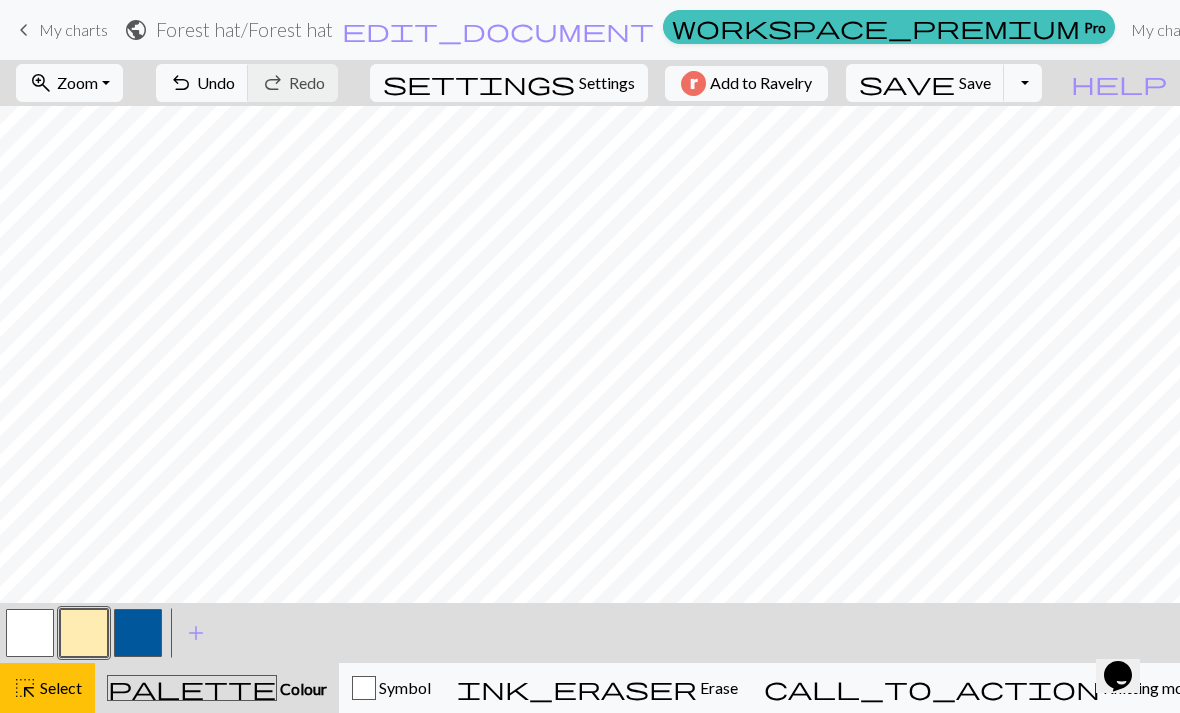 click at bounding box center [84, 633] 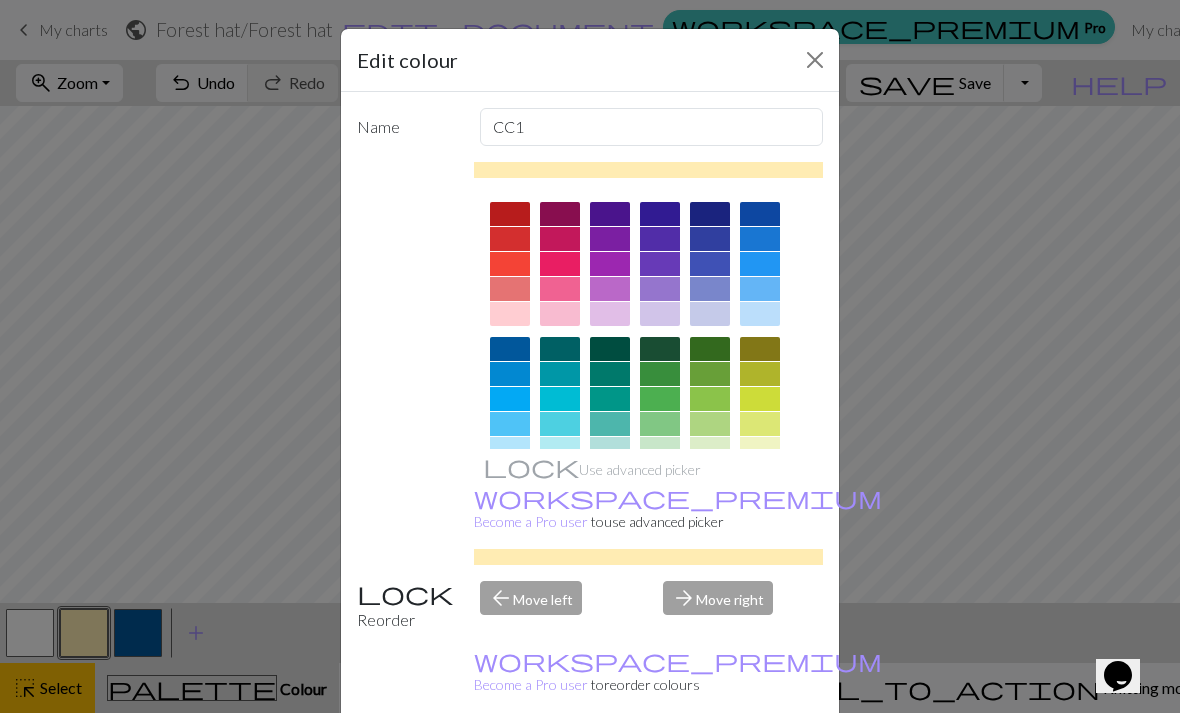 click on "Edit colour Name CC1 Use advanced picker workspace_premium Become a Pro user   to  use advanced picker Reorder arrow_back Move left arrow_forward Move right workspace_premium Become a Pro user   to  reorder colours Delete Done Cancel" at bounding box center [590, 356] 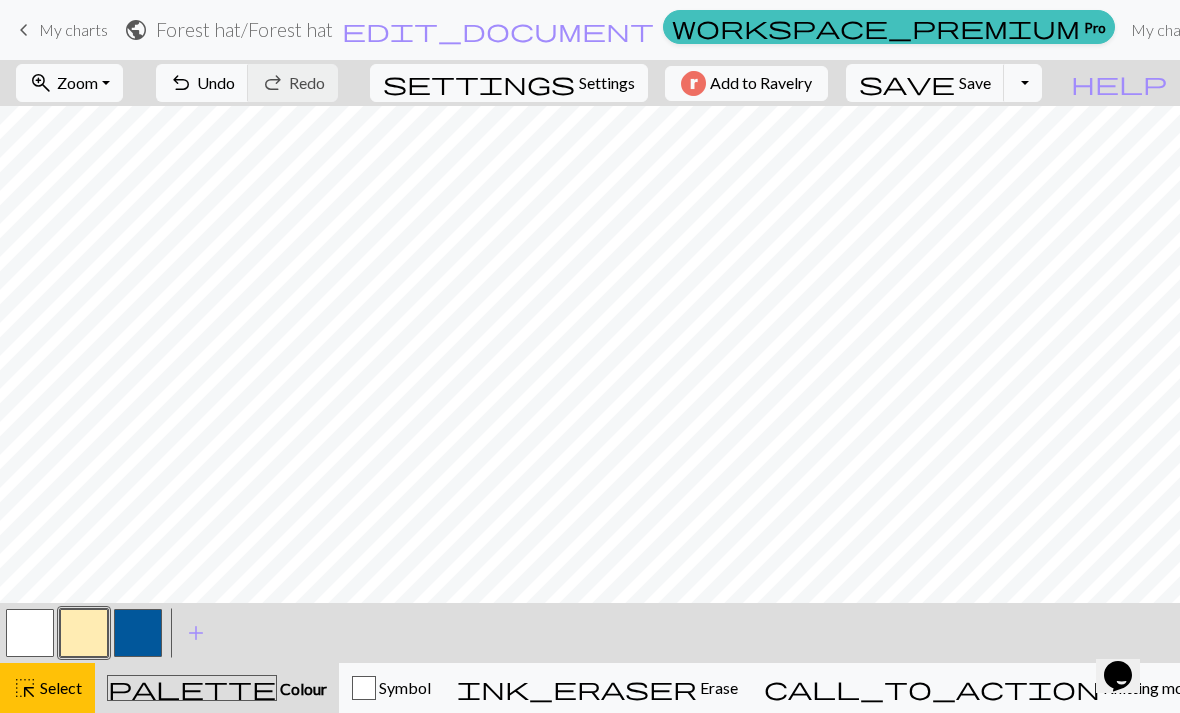click at bounding box center (30, 633) 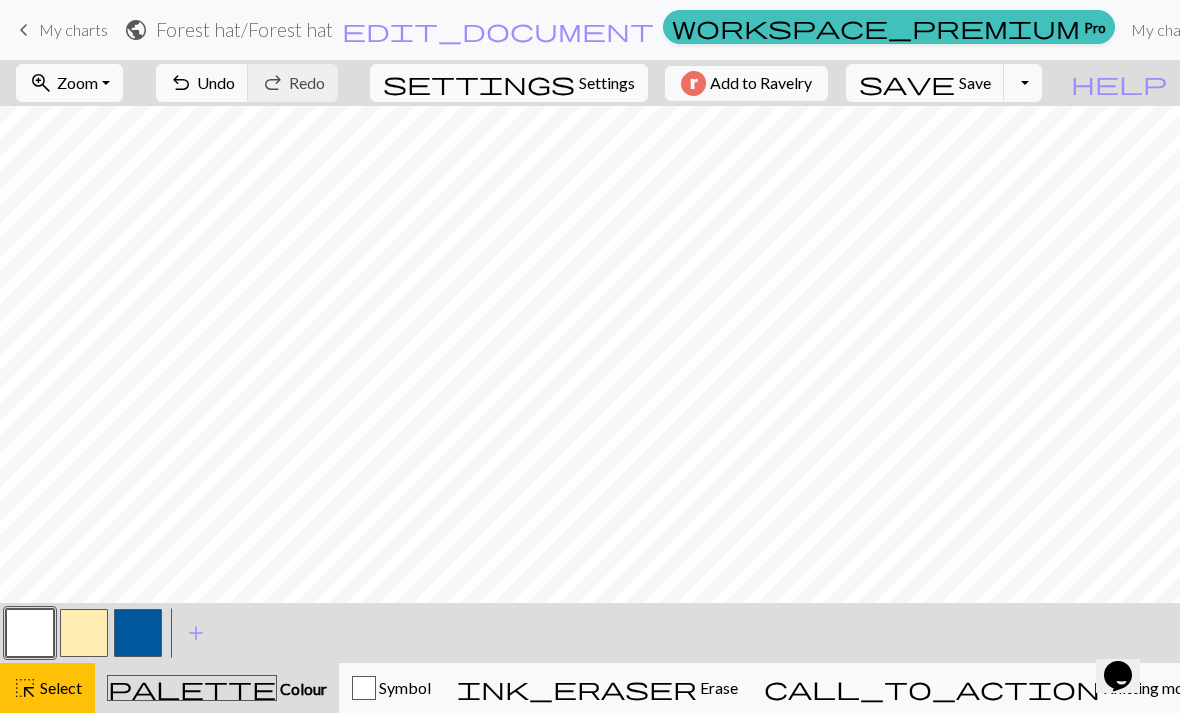 click on "palette" at bounding box center [192, 688] 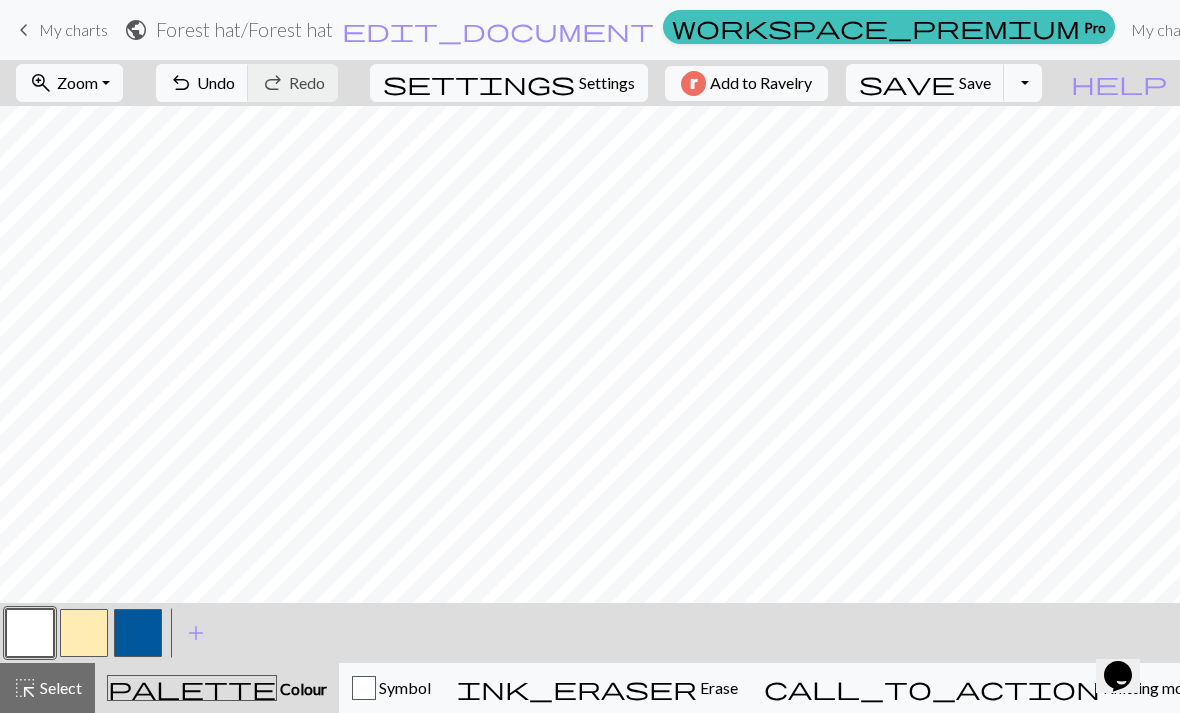 click on "Select" at bounding box center [59, 687] 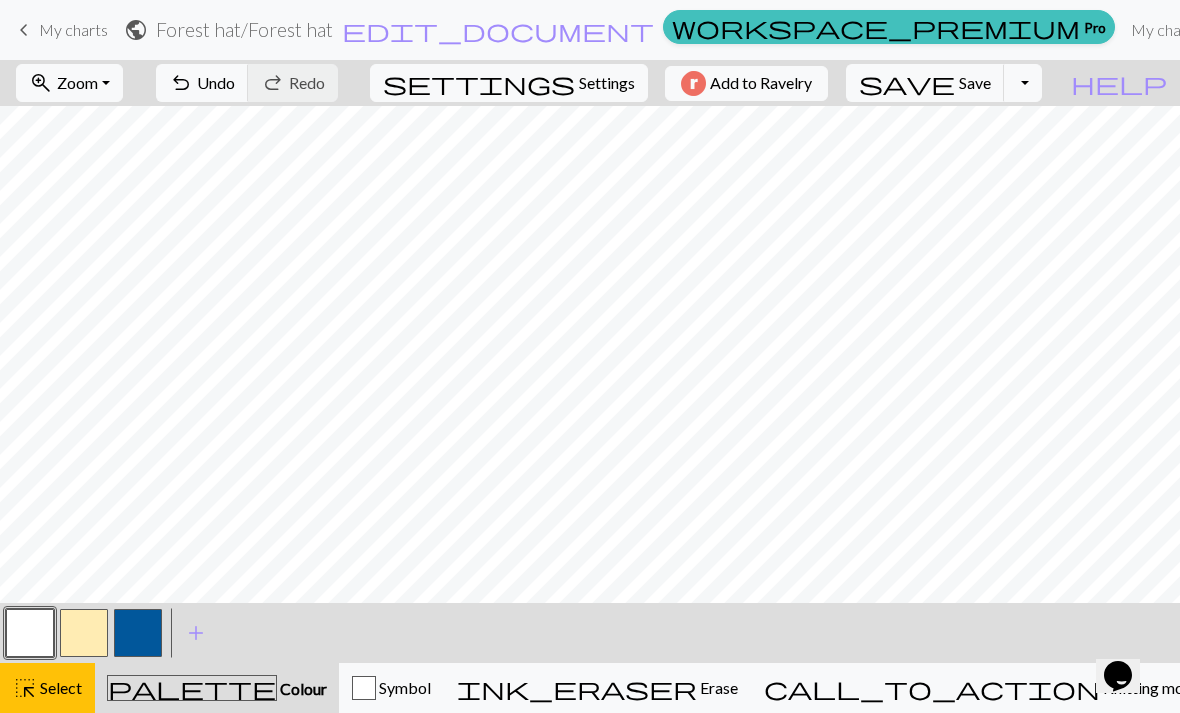 click at bounding box center (30, 633) 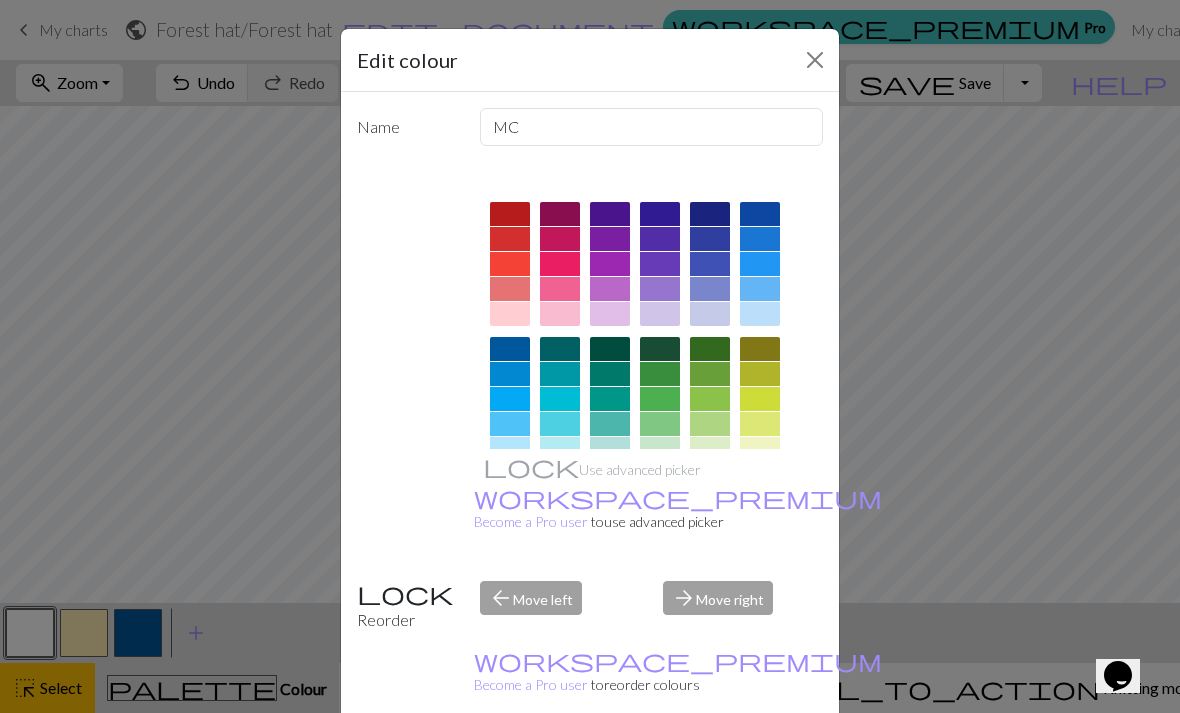 click at bounding box center (610, 349) 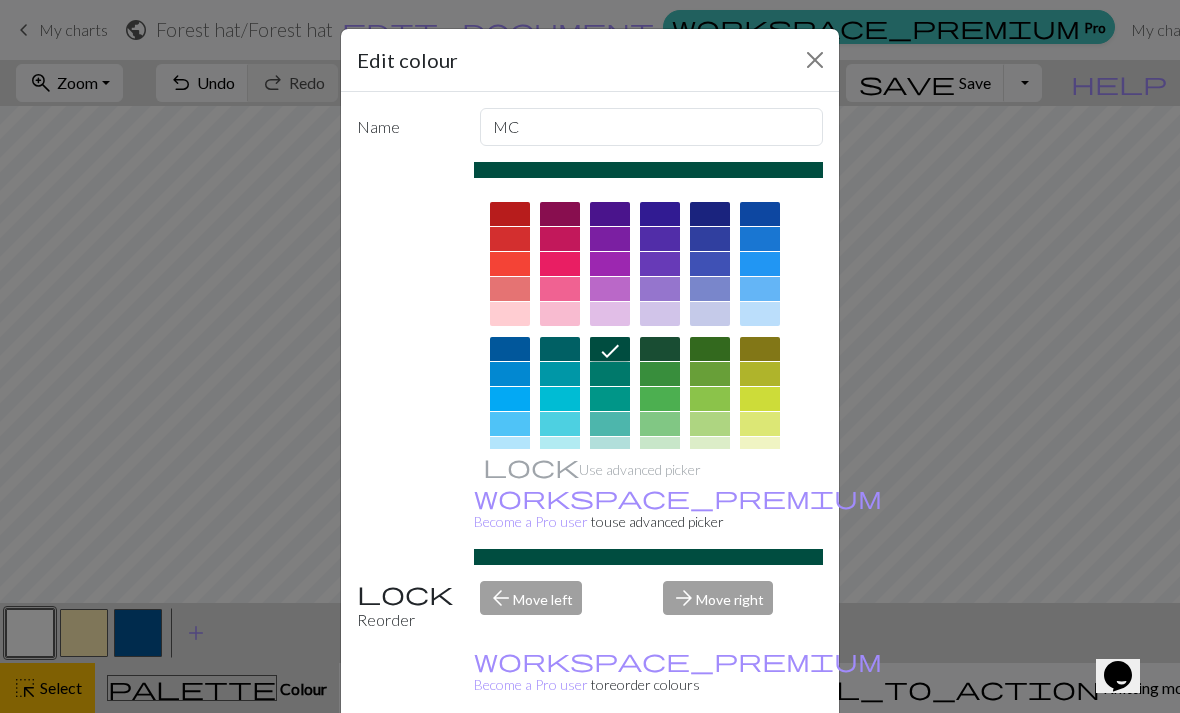 click at bounding box center (815, 60) 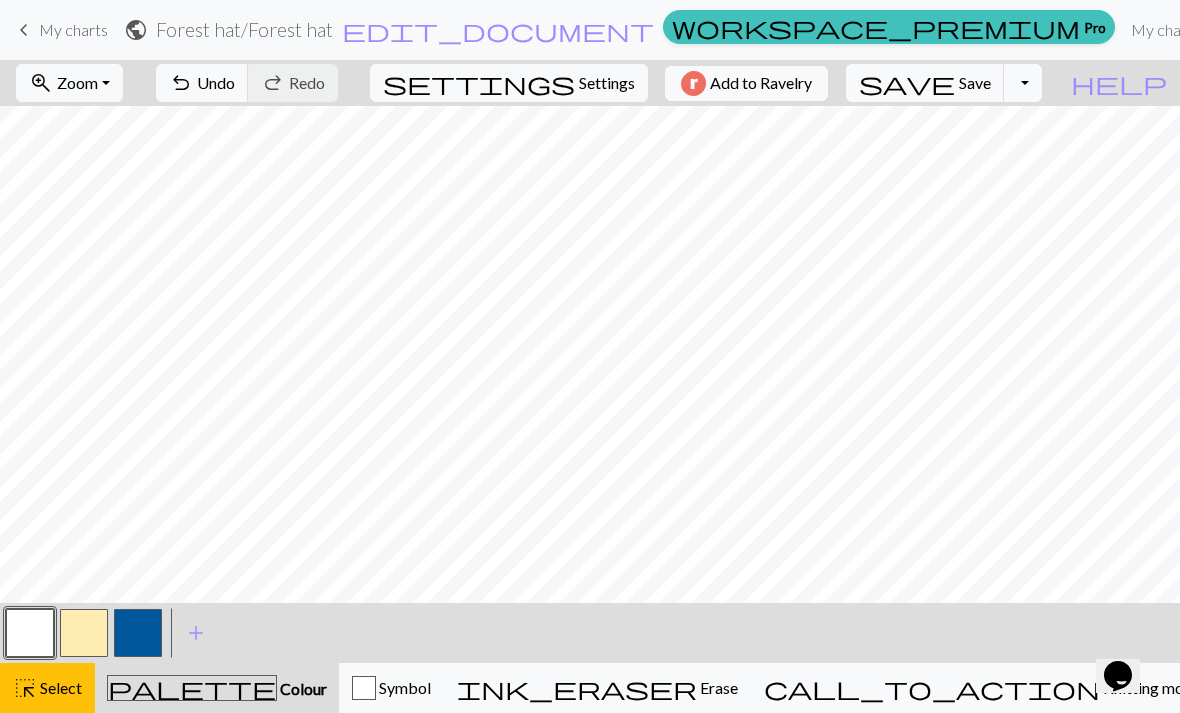 click at bounding box center [30, 633] 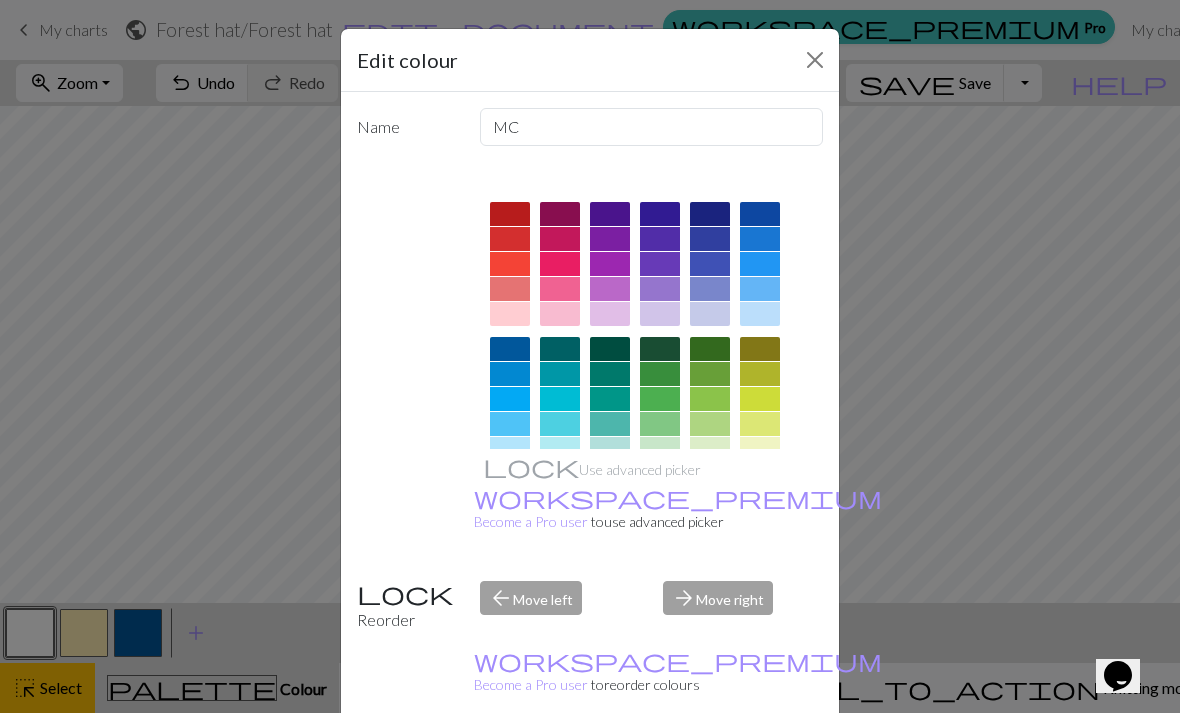 click at bounding box center (610, 349) 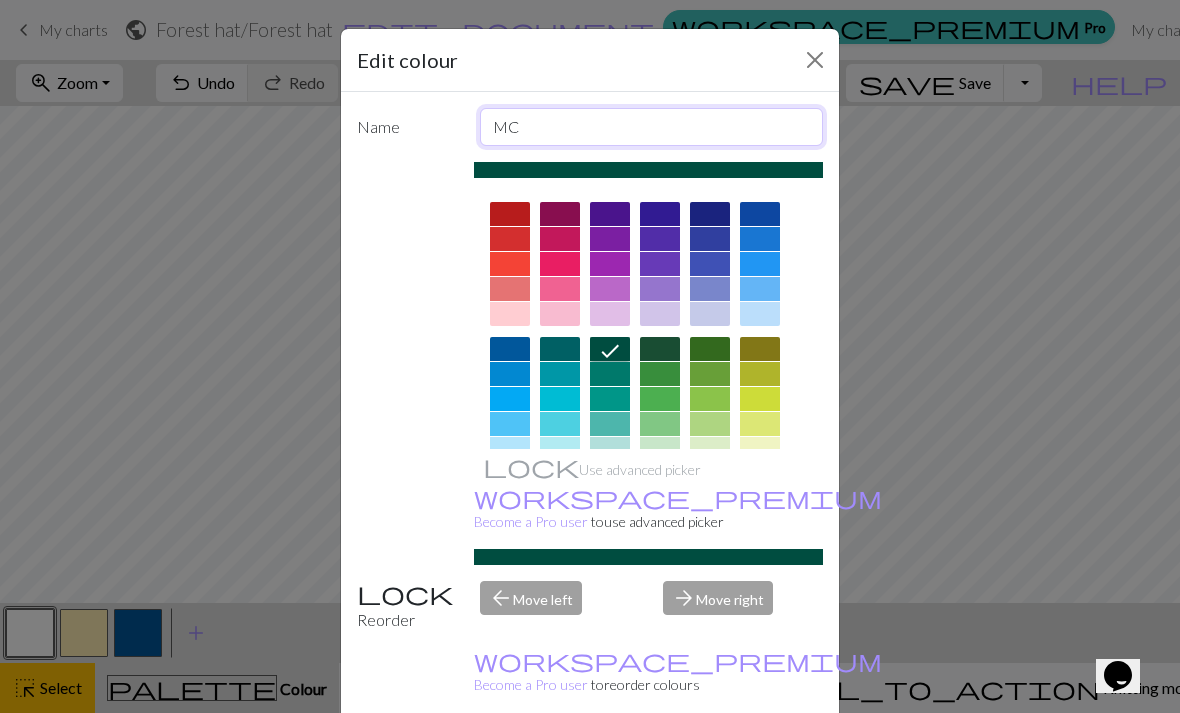 click on "MC" at bounding box center [652, 127] 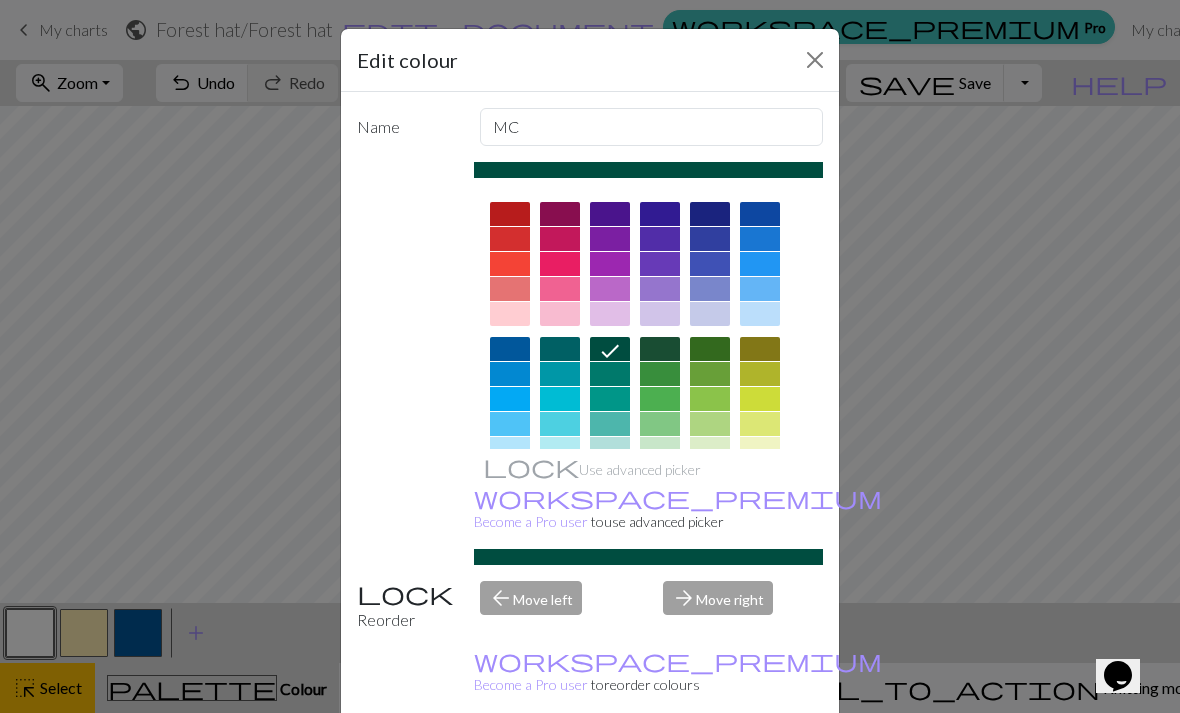 click on "Use advanced picker workspace_premium Become a Pro user   to  use advanced picker" at bounding box center (590, 363) 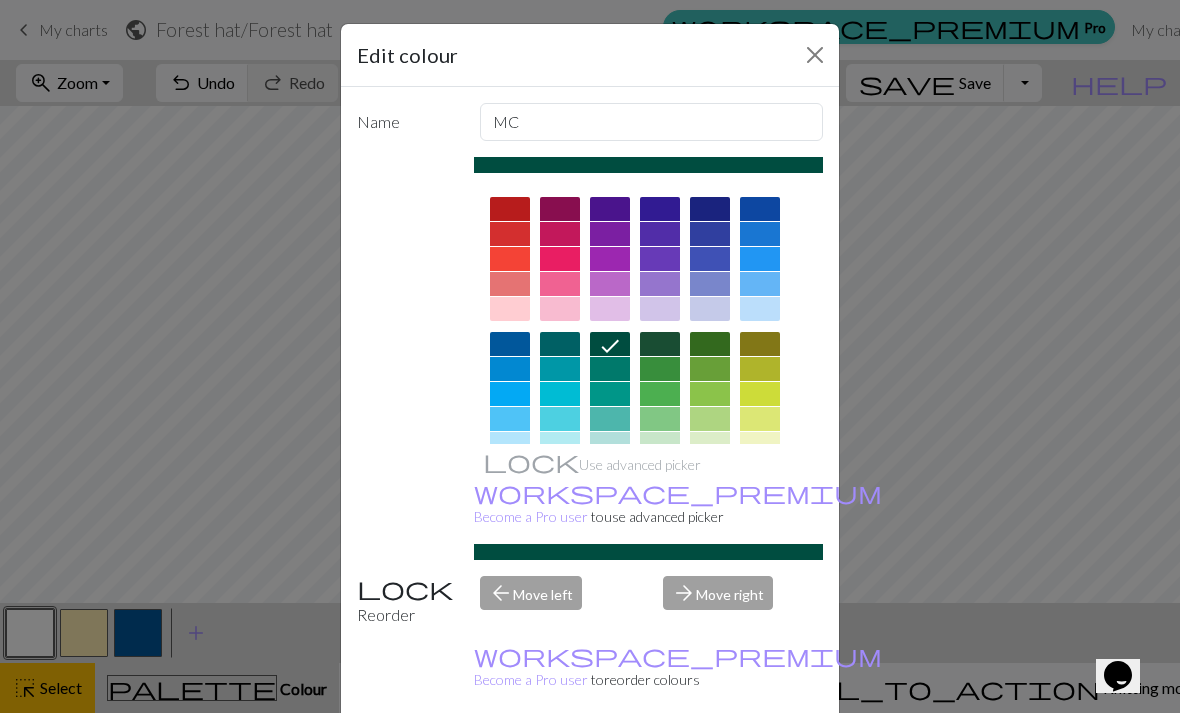 scroll, scrollTop: 6, scrollLeft: 0, axis: vertical 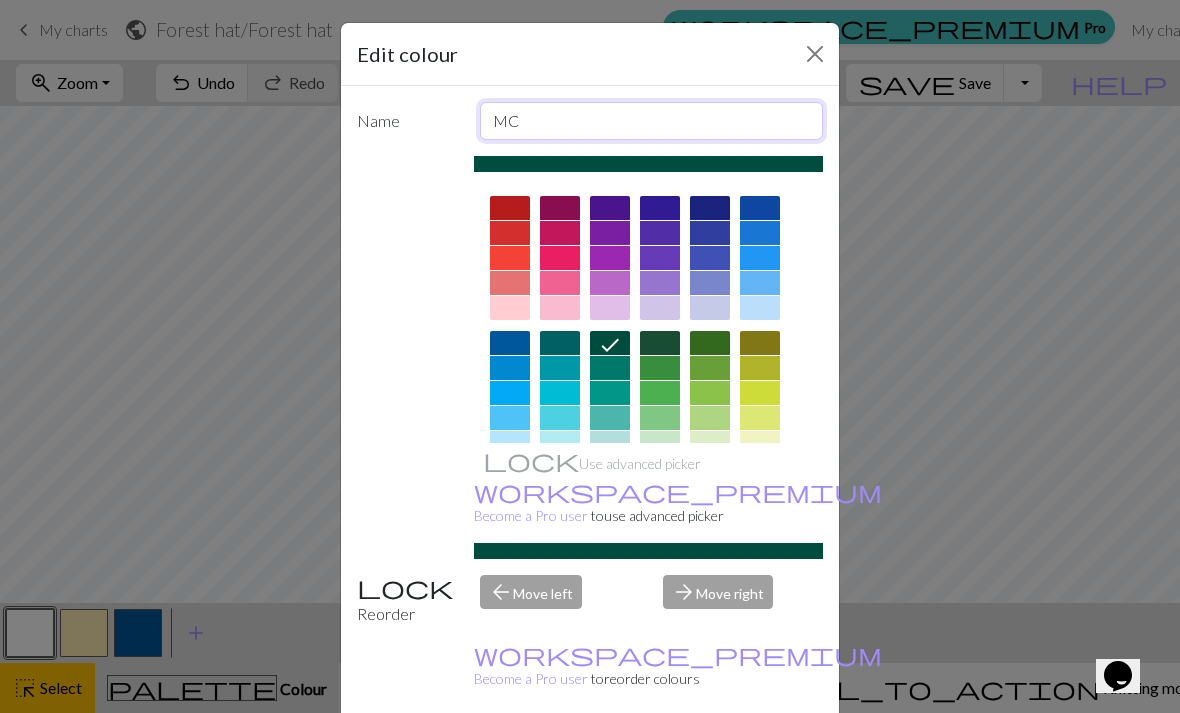 click on "MC" at bounding box center [652, 121] 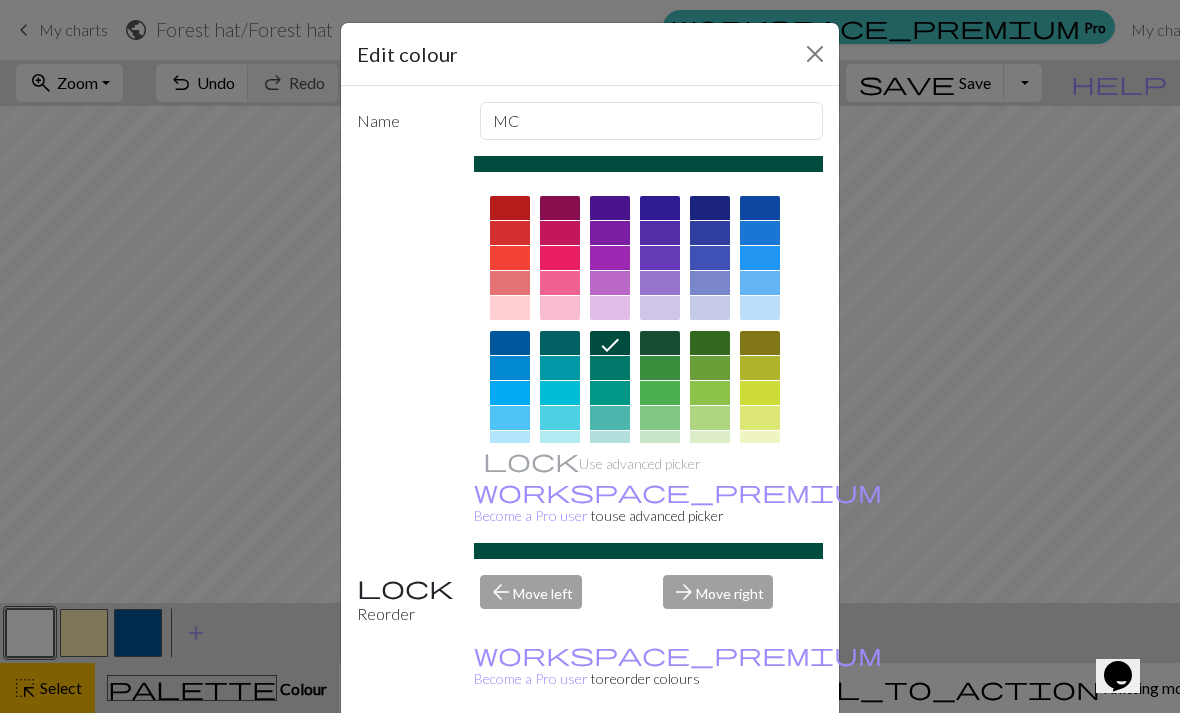 click at bounding box center (815, 54) 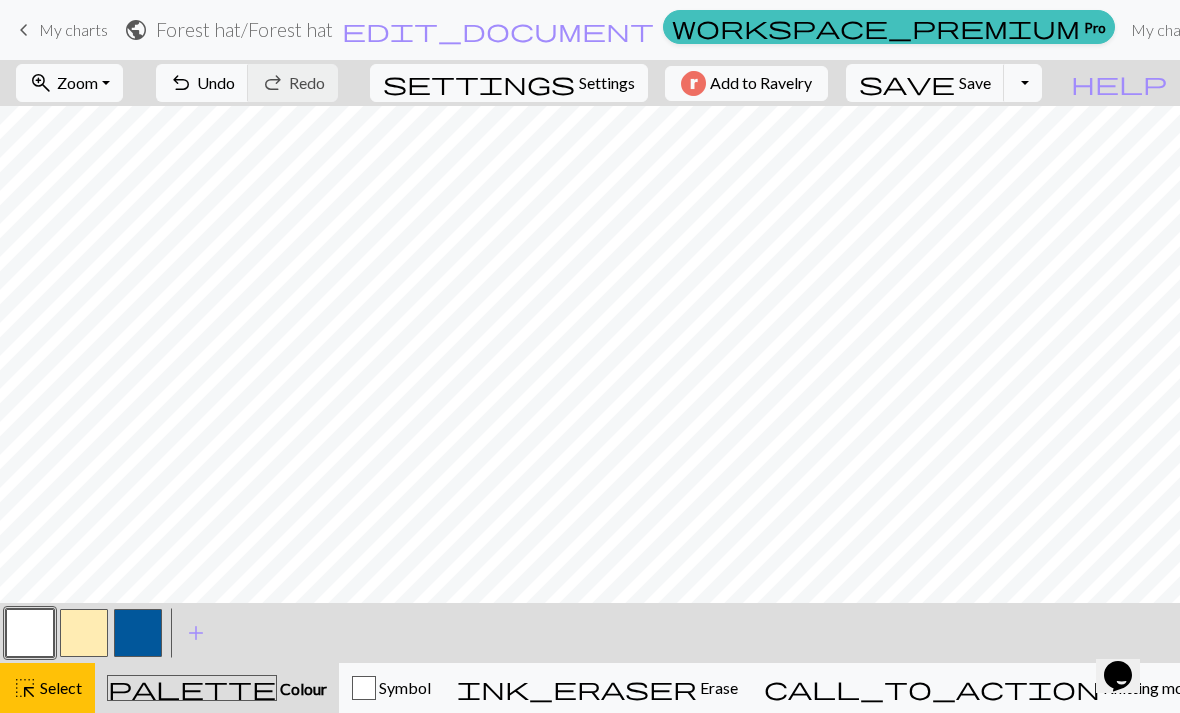 click at bounding box center [138, 633] 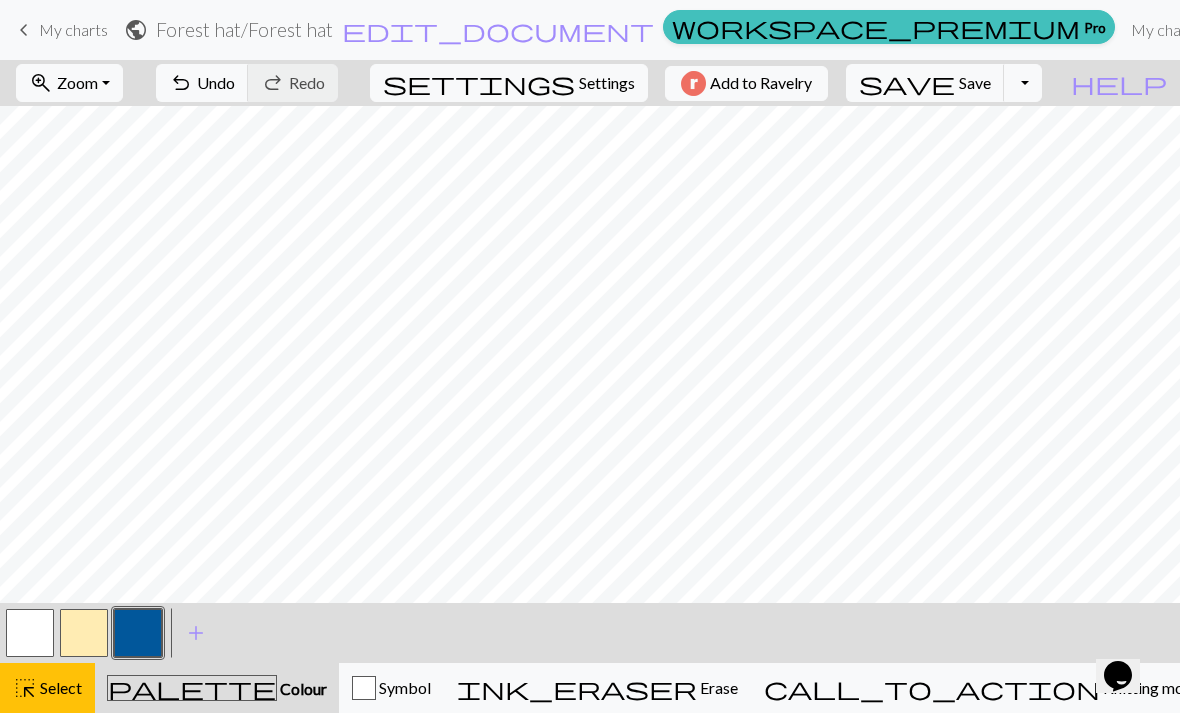 click on "palette" at bounding box center (192, 688) 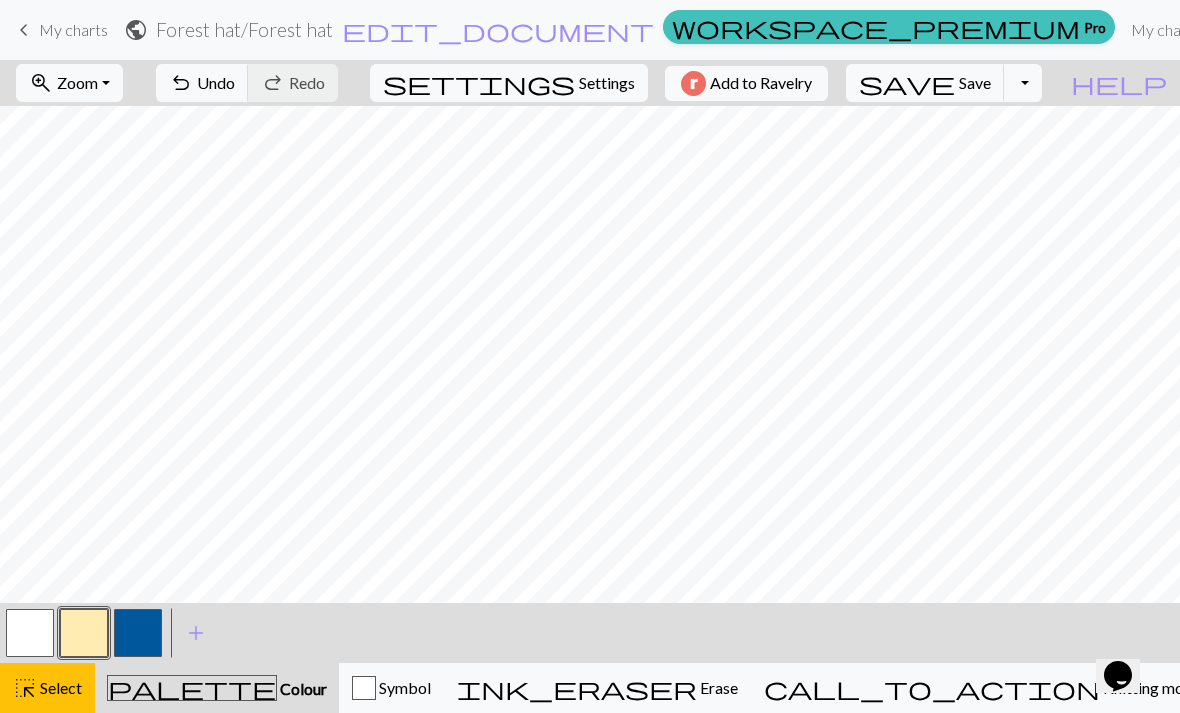 click at bounding box center [30, 633] 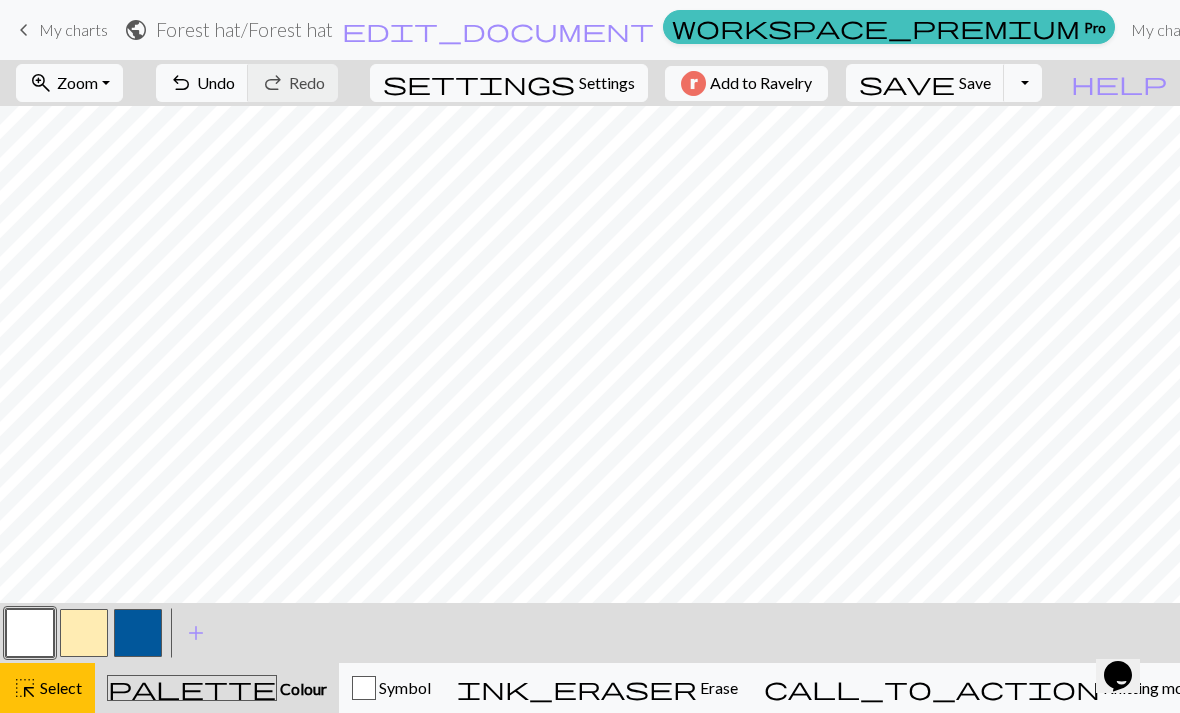 click at bounding box center (30, 633) 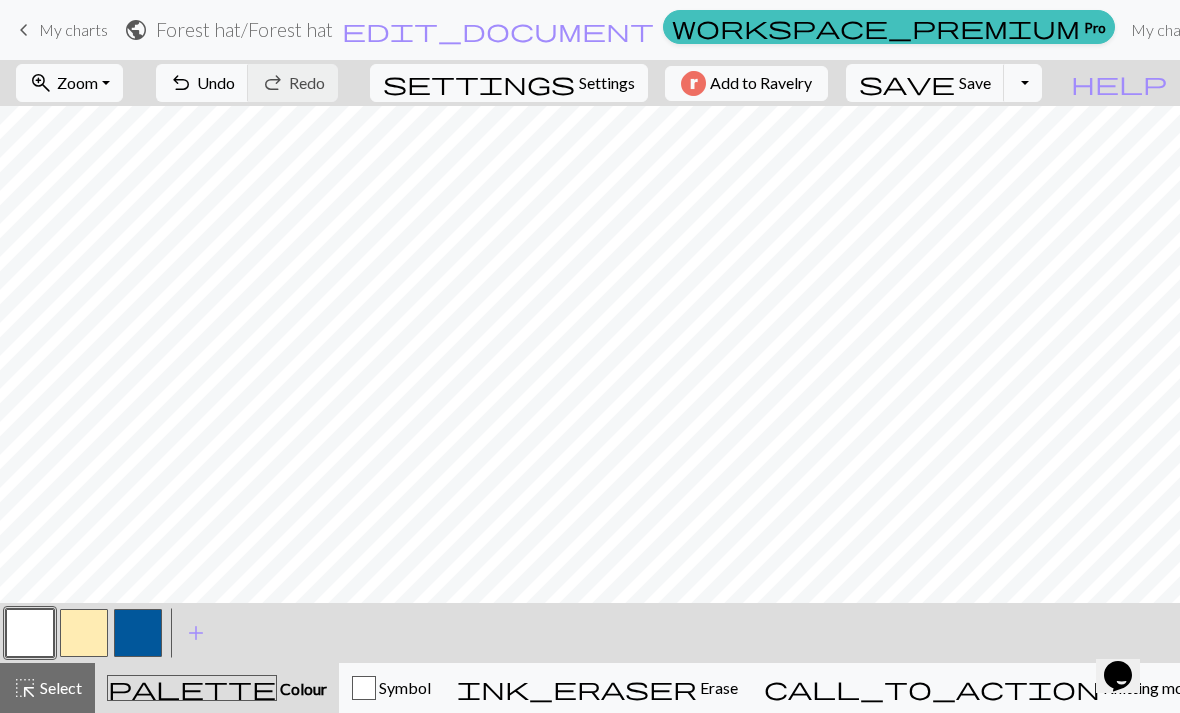 click at bounding box center [30, 633] 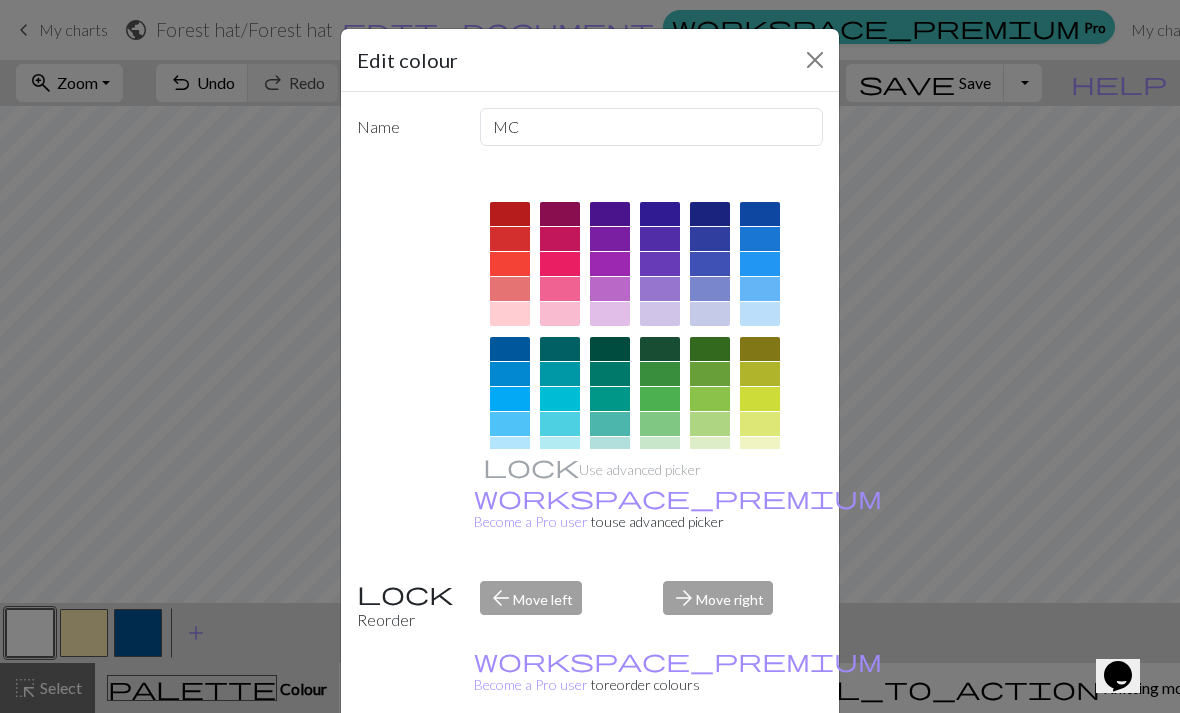 click at bounding box center [610, 349] 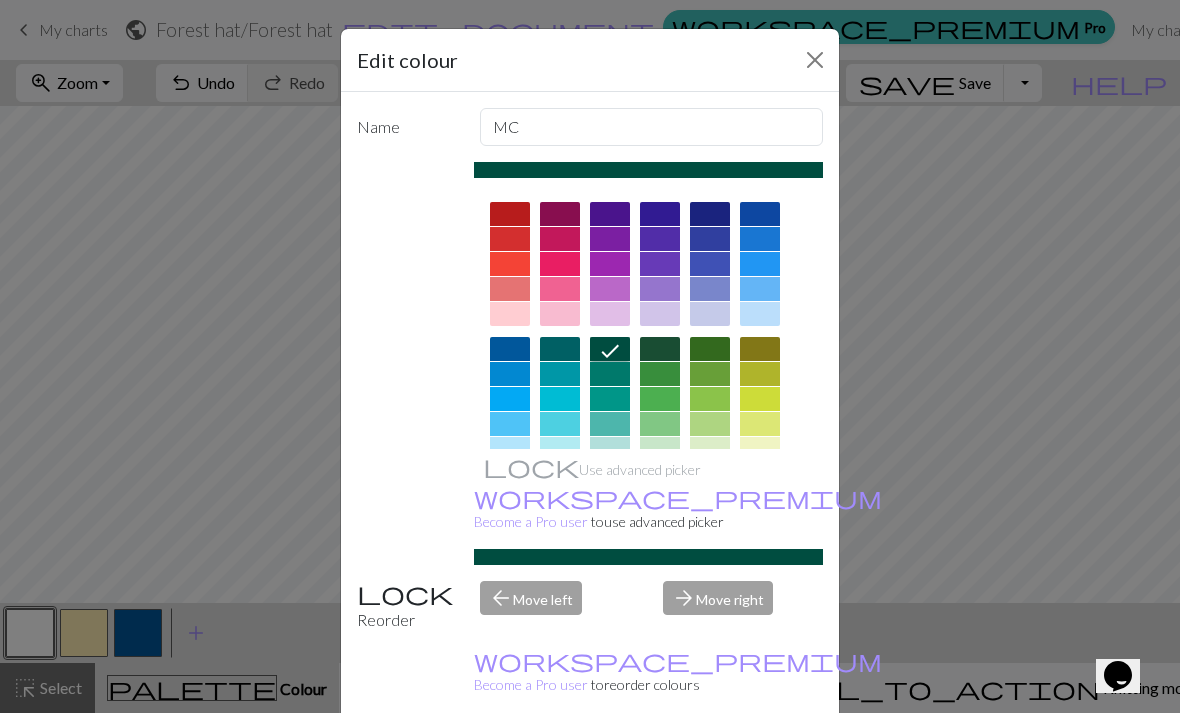 click 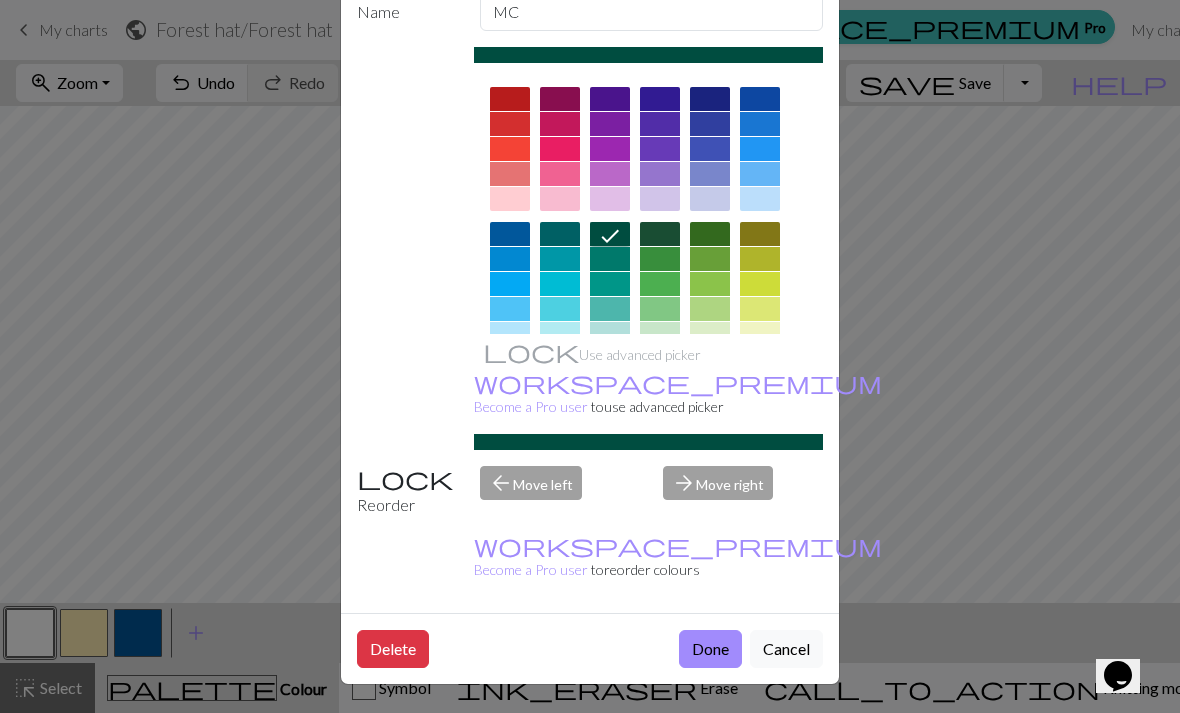 scroll, scrollTop: 114, scrollLeft: 0, axis: vertical 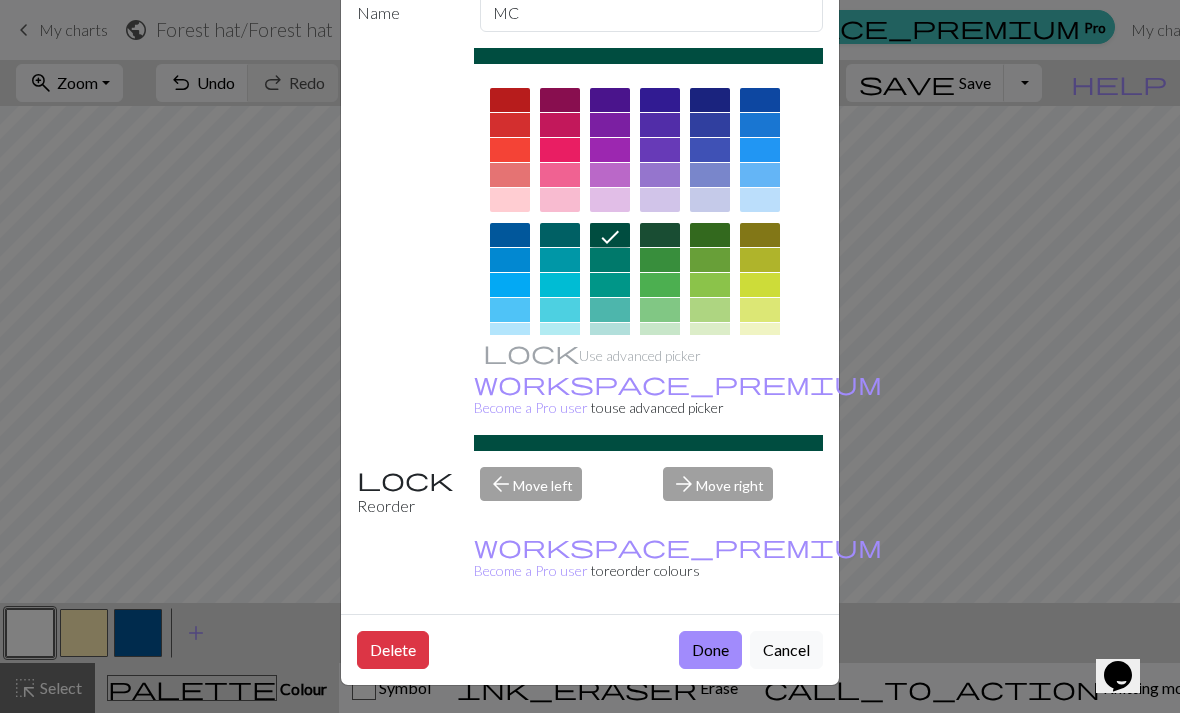 click on "Done" at bounding box center (710, 650) 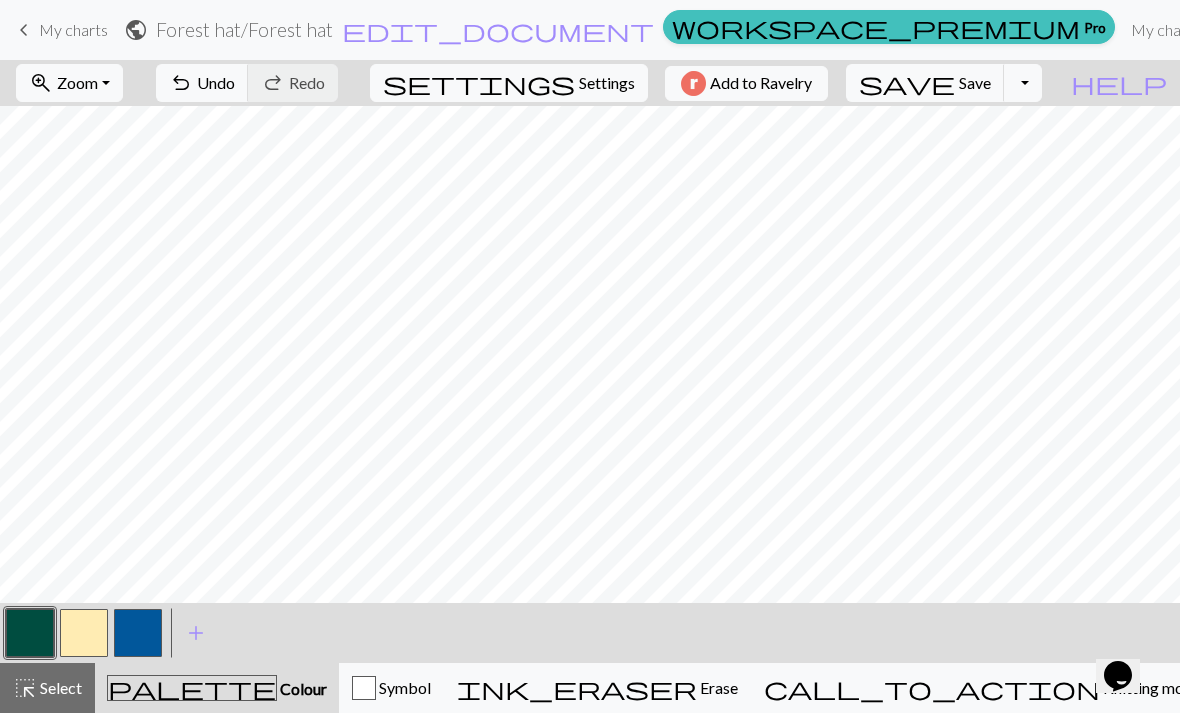 click at bounding box center (84, 633) 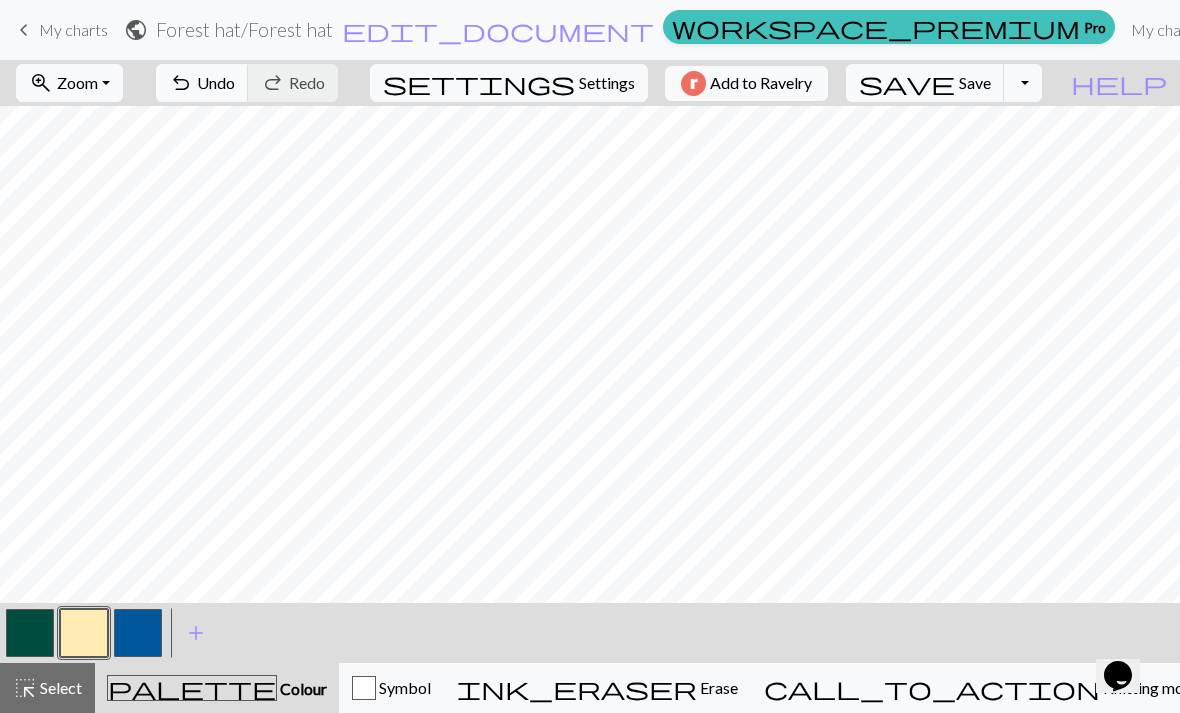 click at bounding box center (84, 633) 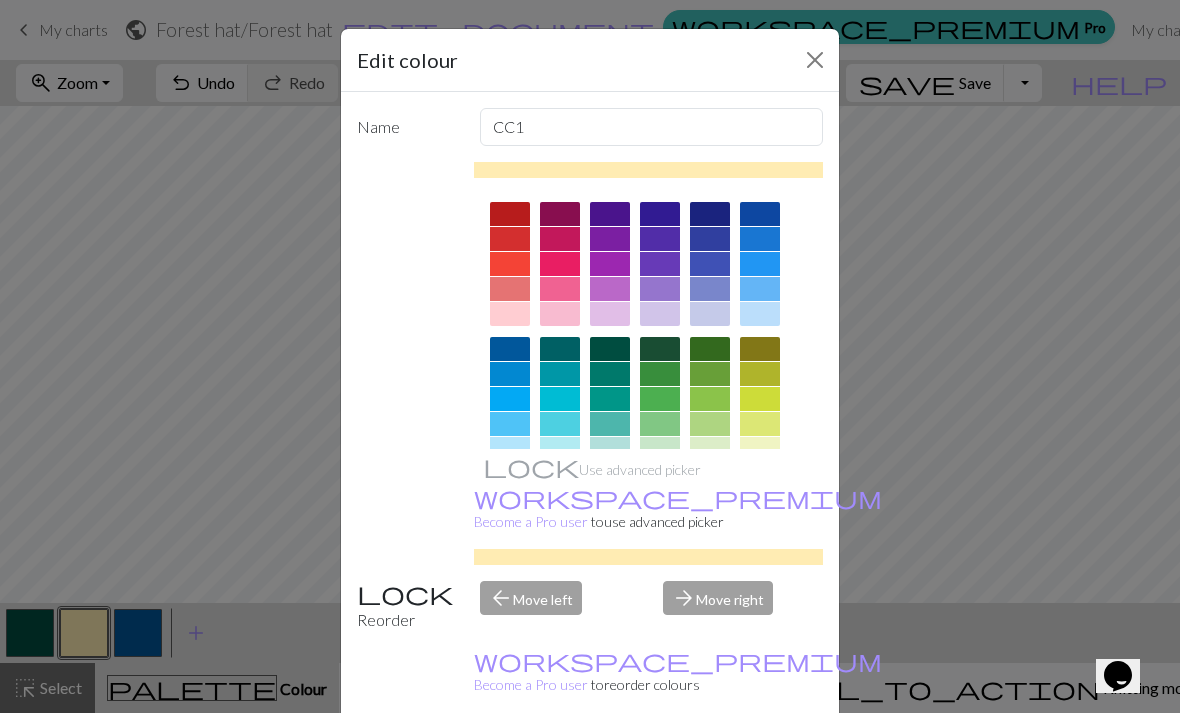 click on "Edit colour Name CC1 Use advanced picker workspace_premium Become a Pro user   to  use advanced picker Reorder arrow_back Move left arrow_forward Move right workspace_premium Become a Pro user   to  reorder colours Delete Done Cancel" at bounding box center [590, 356] 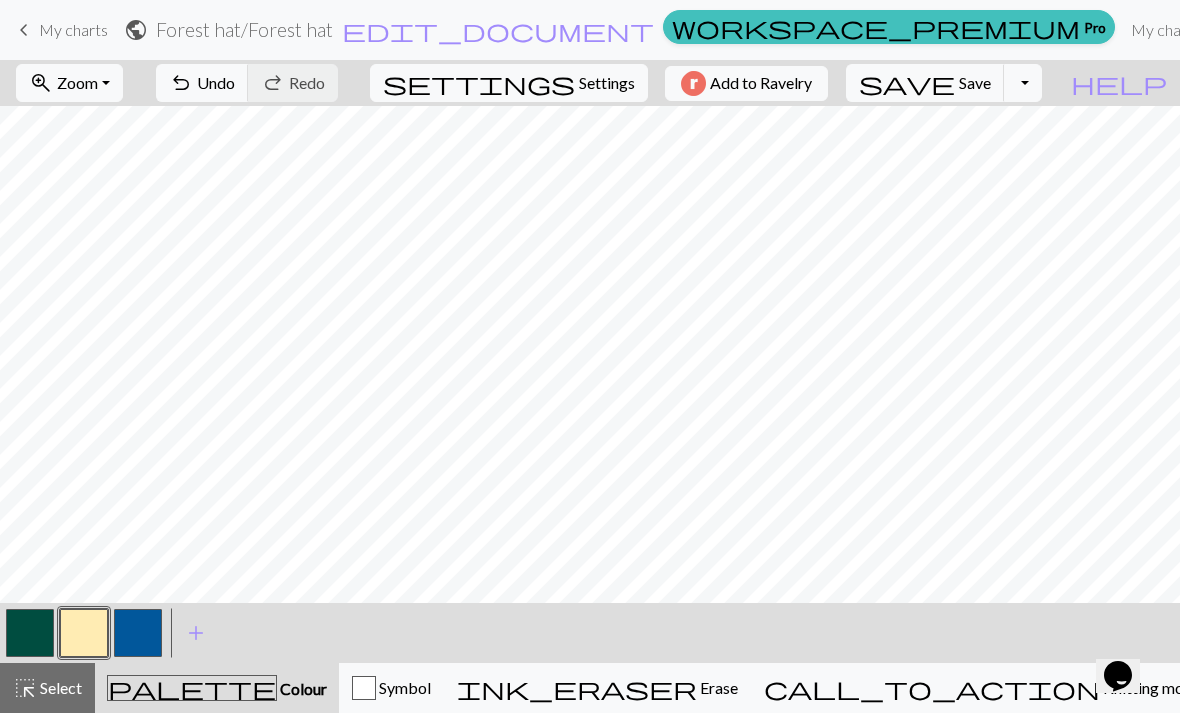 click at bounding box center [84, 633] 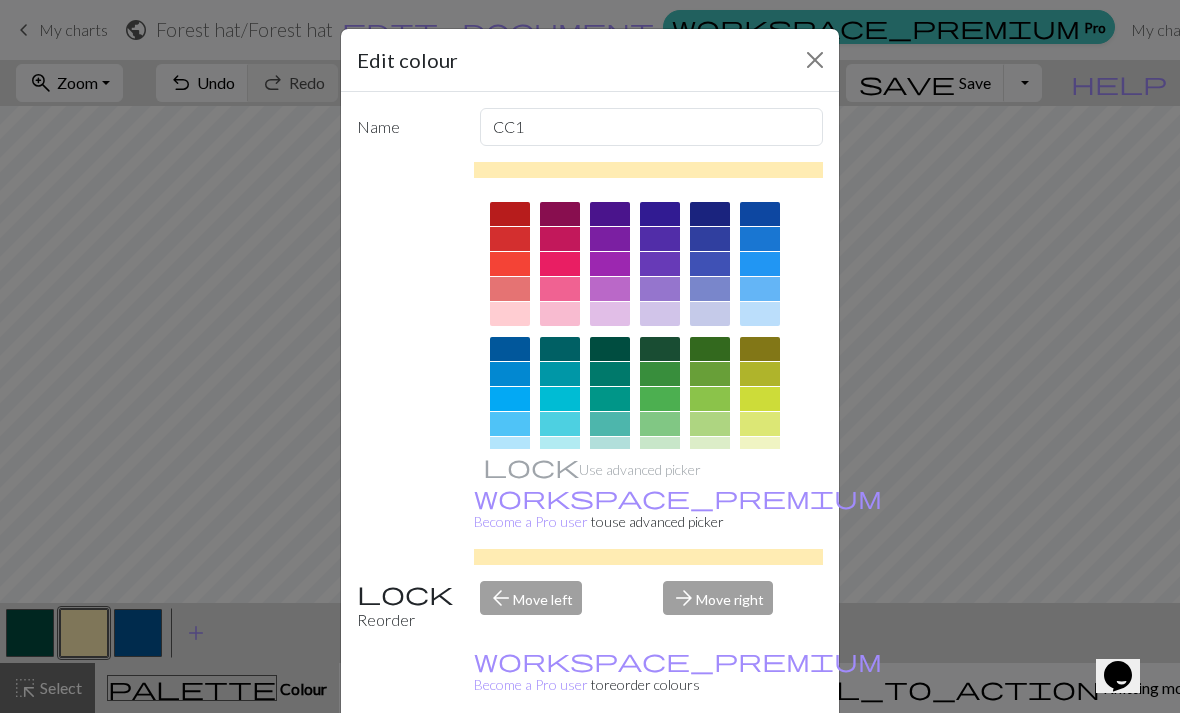 click at bounding box center [510, 399] 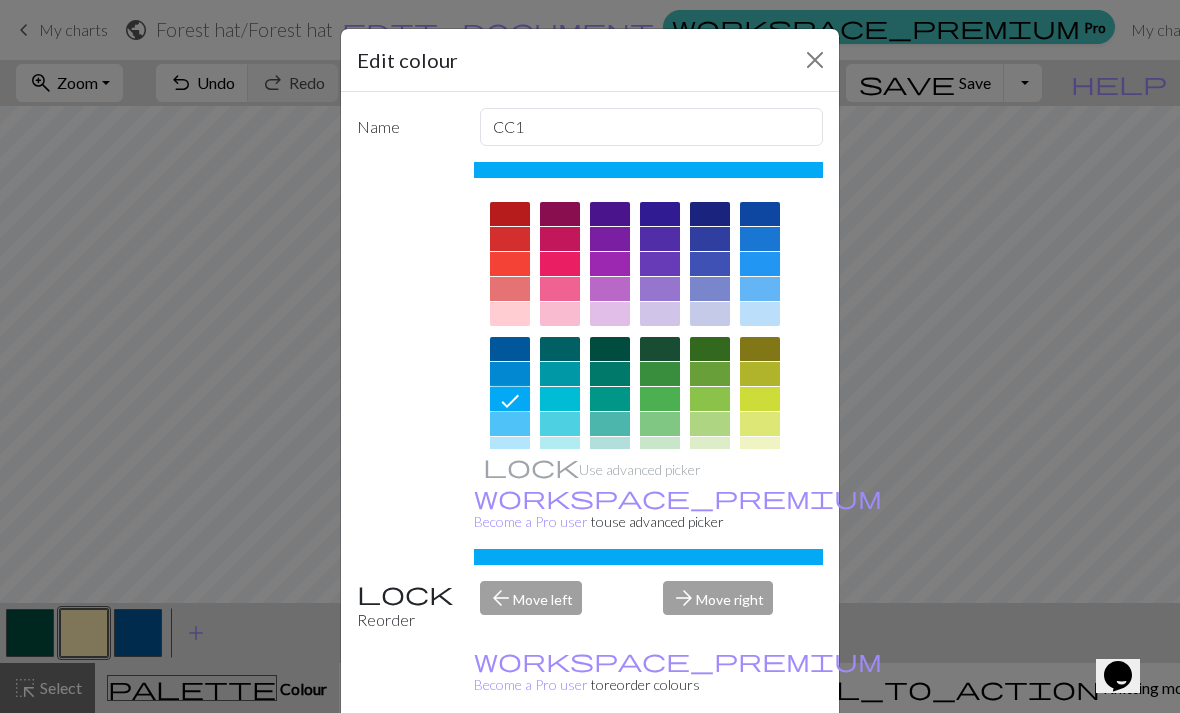 click at bounding box center (510, 424) 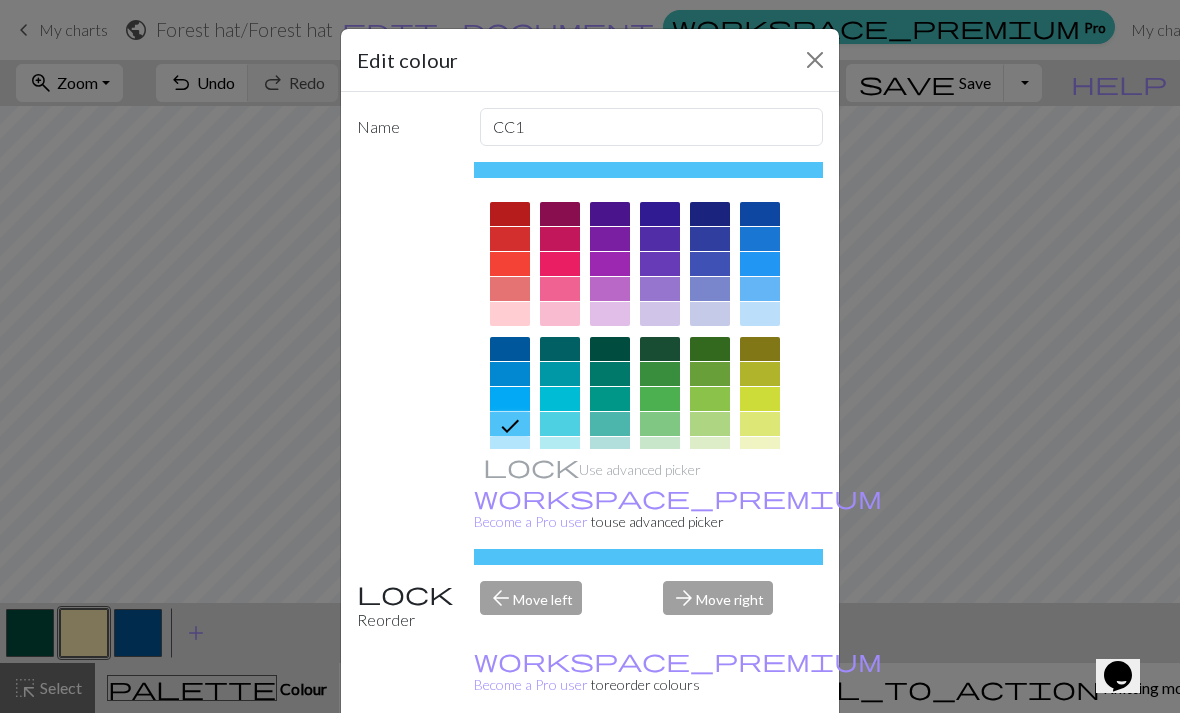 click at bounding box center [510, 399] 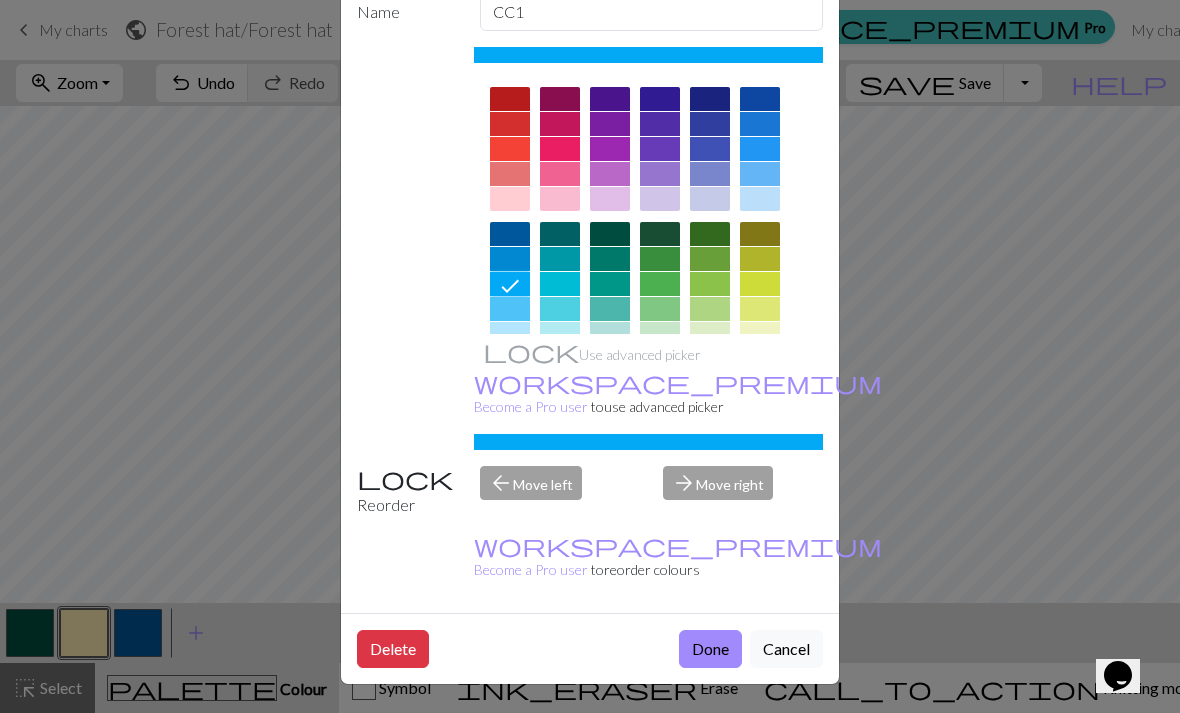 scroll, scrollTop: 114, scrollLeft: 0, axis: vertical 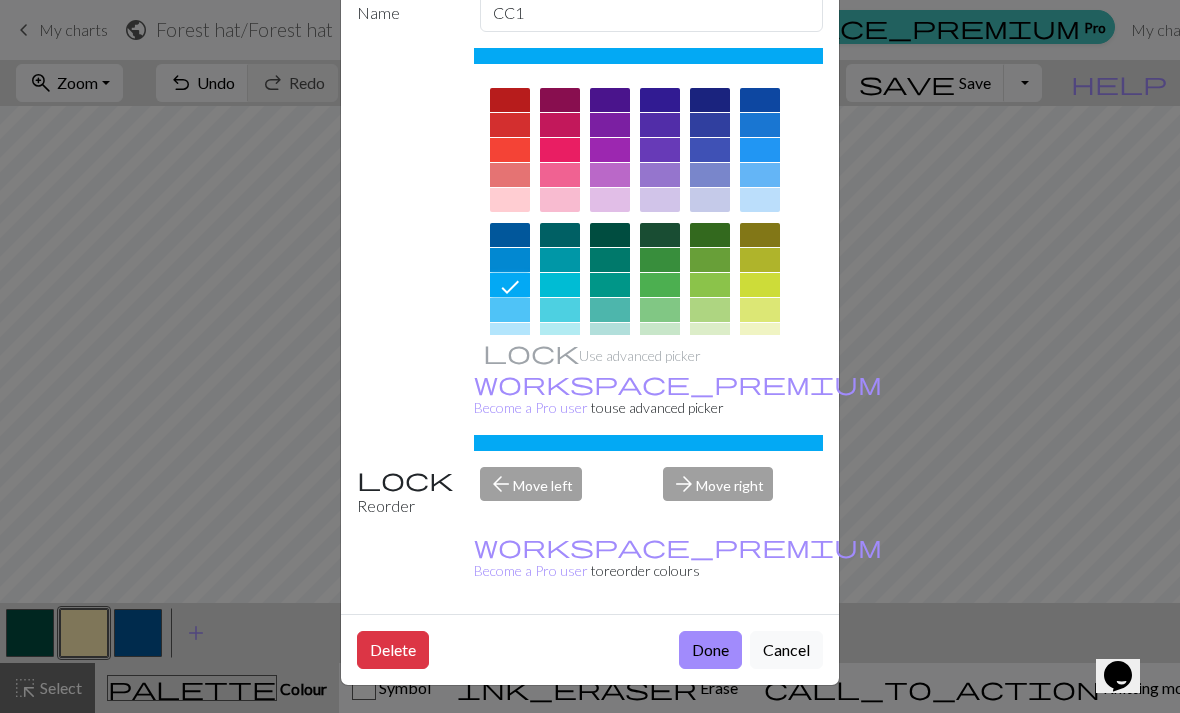click on "Done" at bounding box center [710, 650] 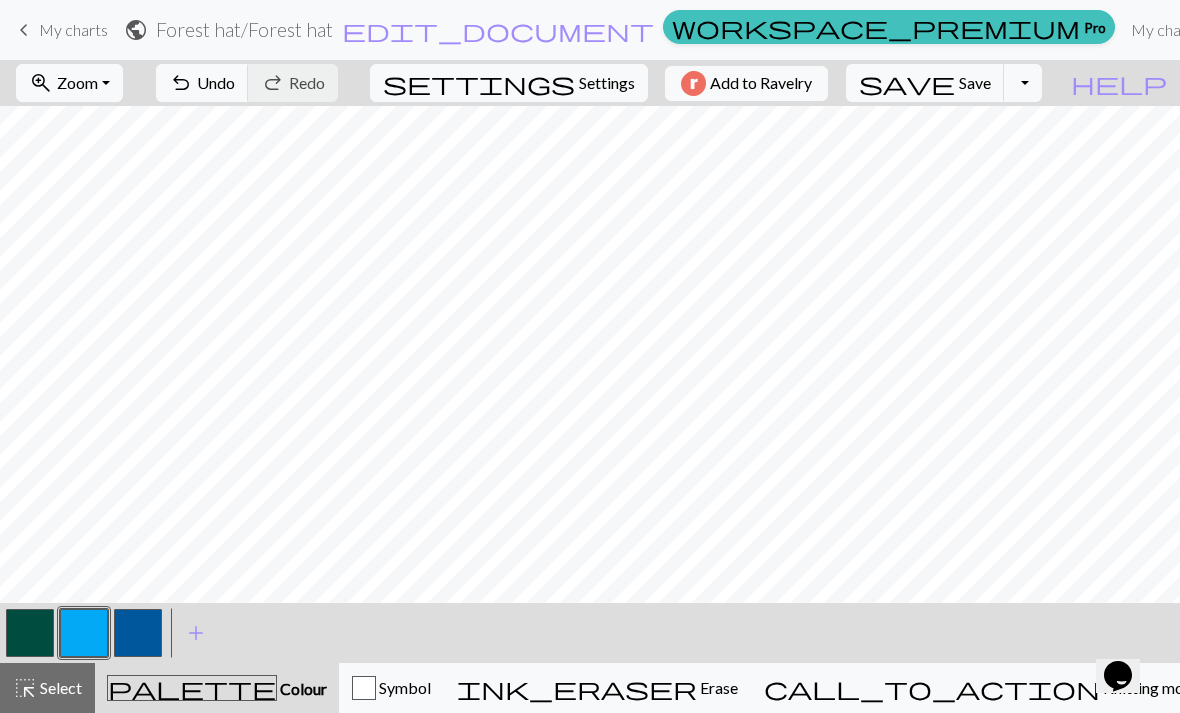 click at bounding box center [138, 633] 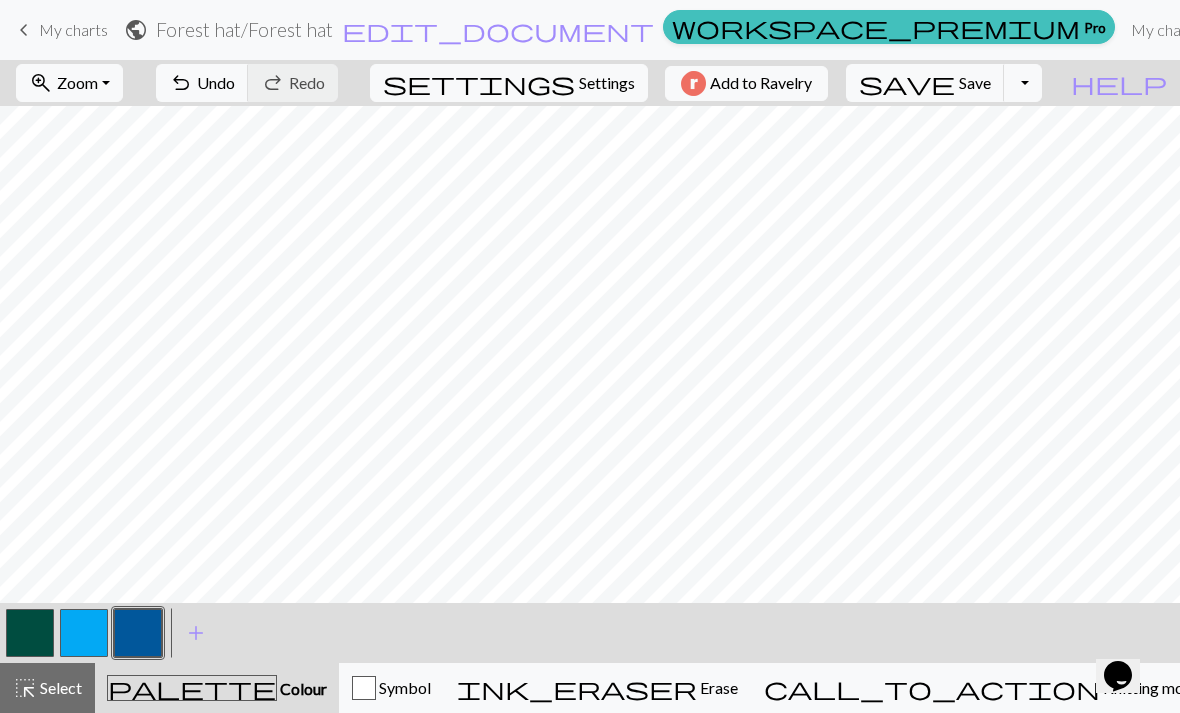 click on "Select" at bounding box center [59, 687] 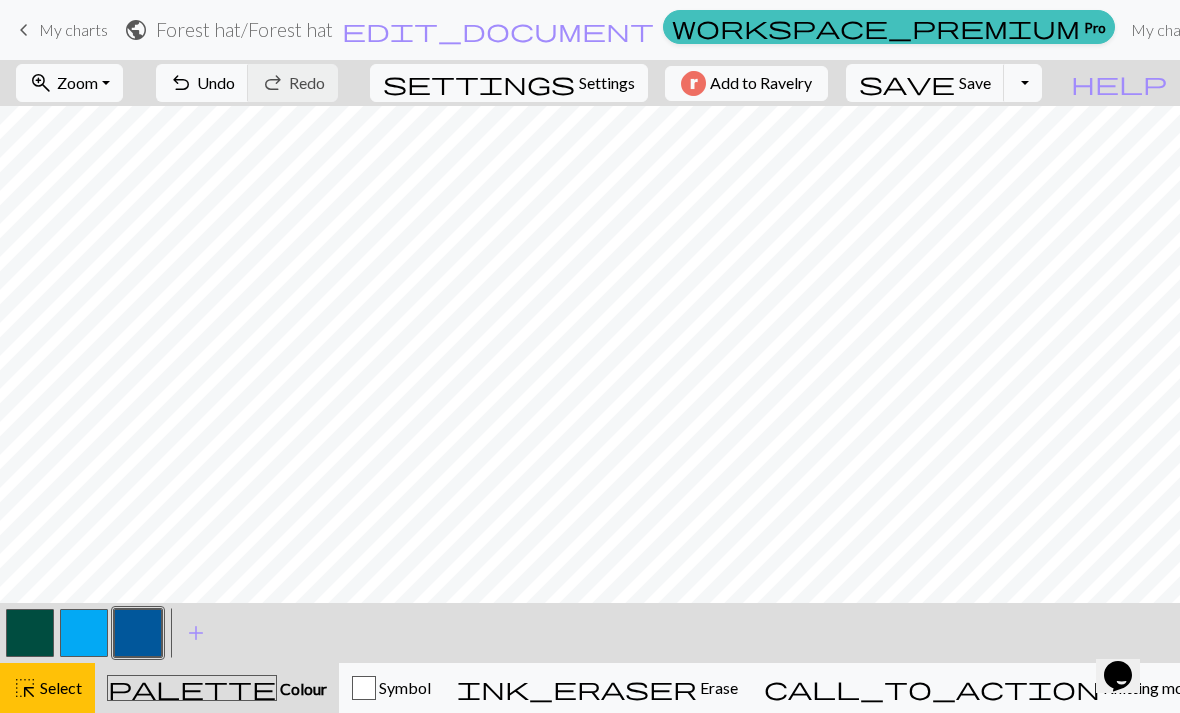 click at bounding box center [138, 633] 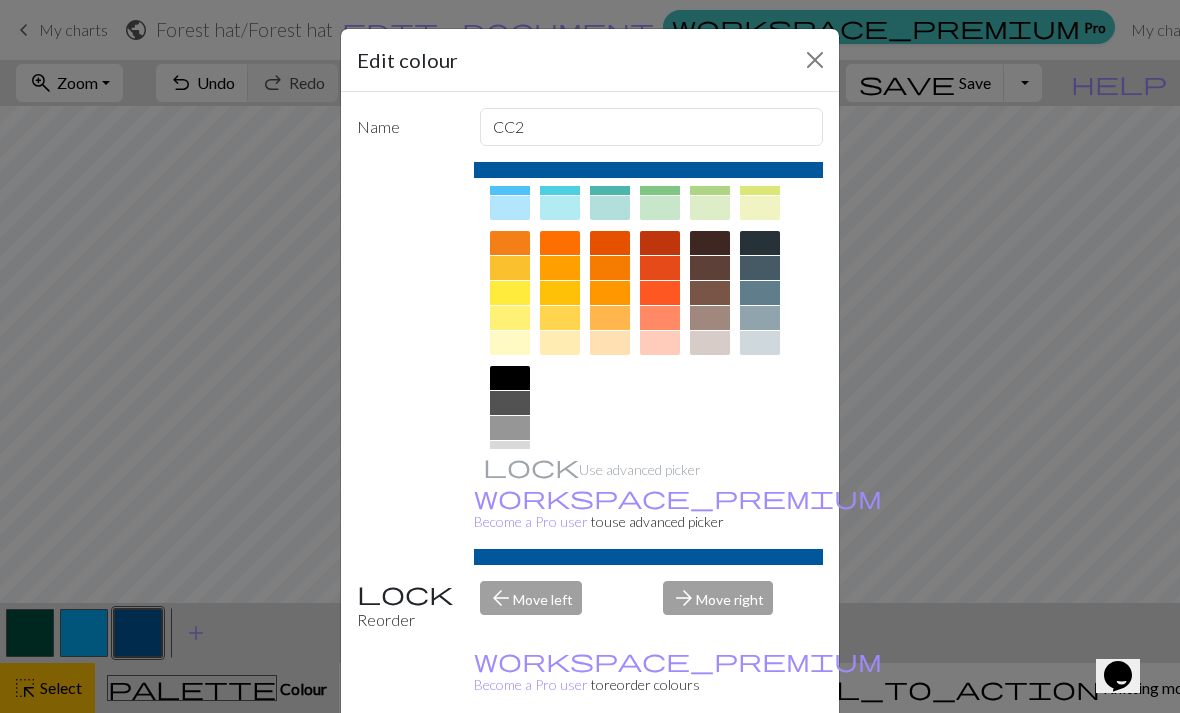 scroll, scrollTop: 241, scrollLeft: 0, axis: vertical 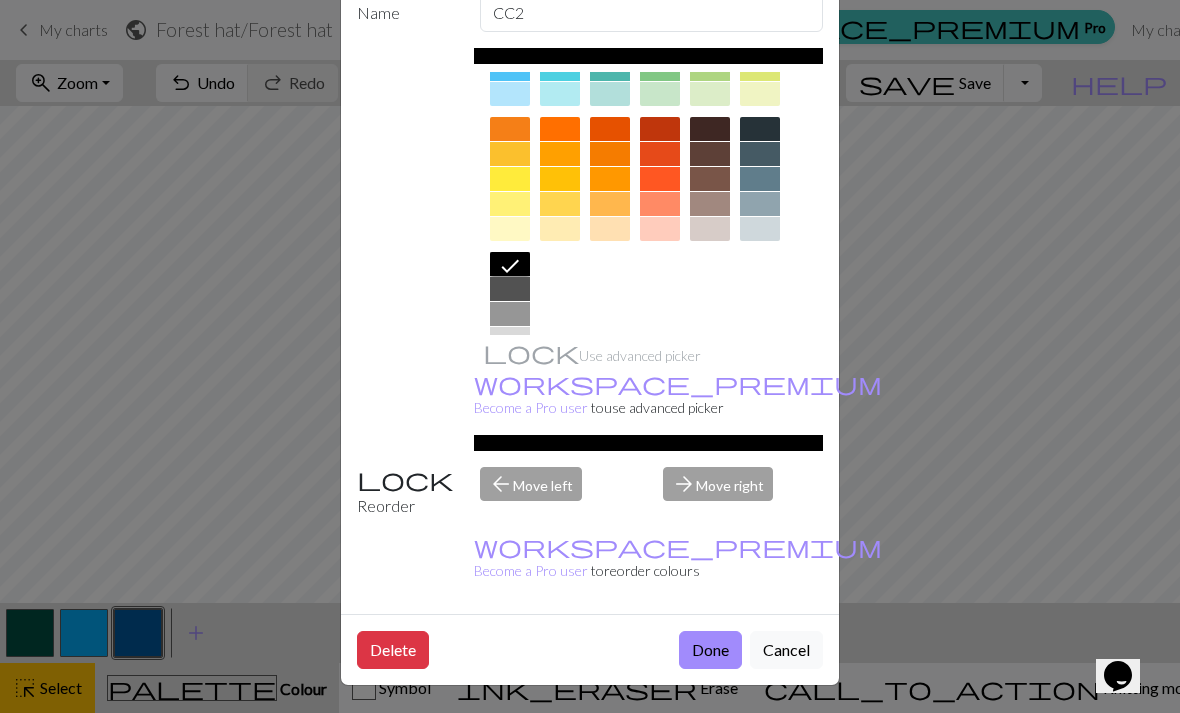 click on "Done" at bounding box center (710, 650) 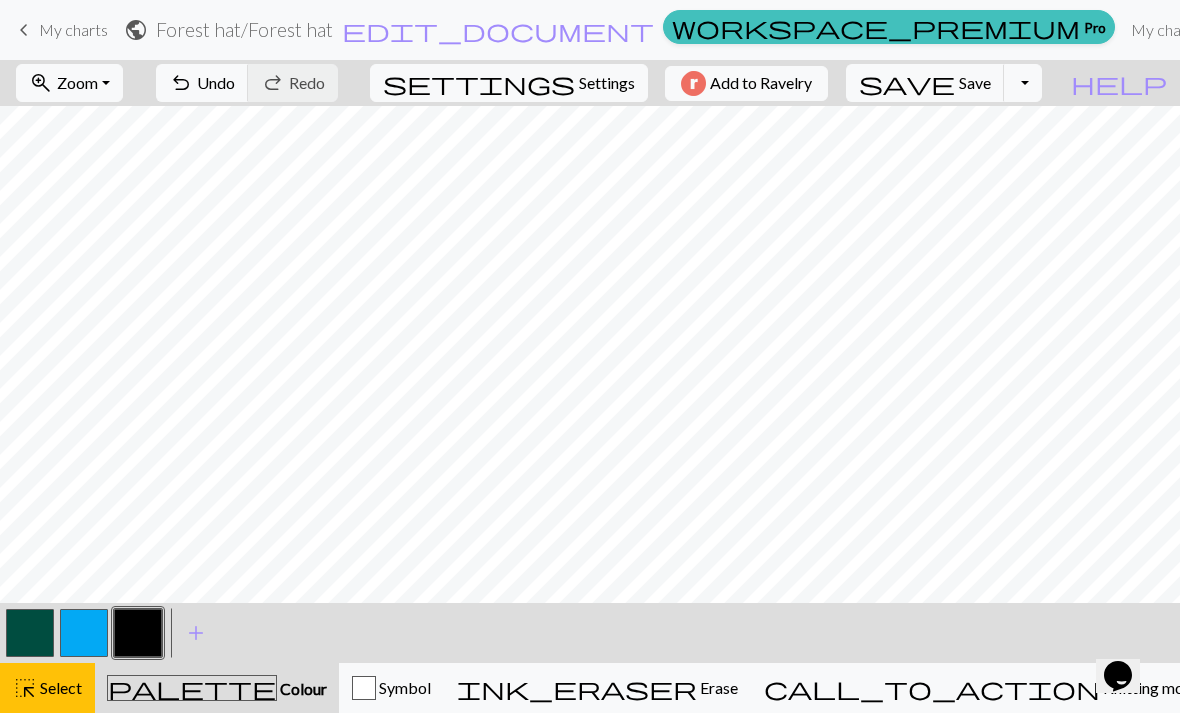 click on "Zoom" at bounding box center [77, 82] 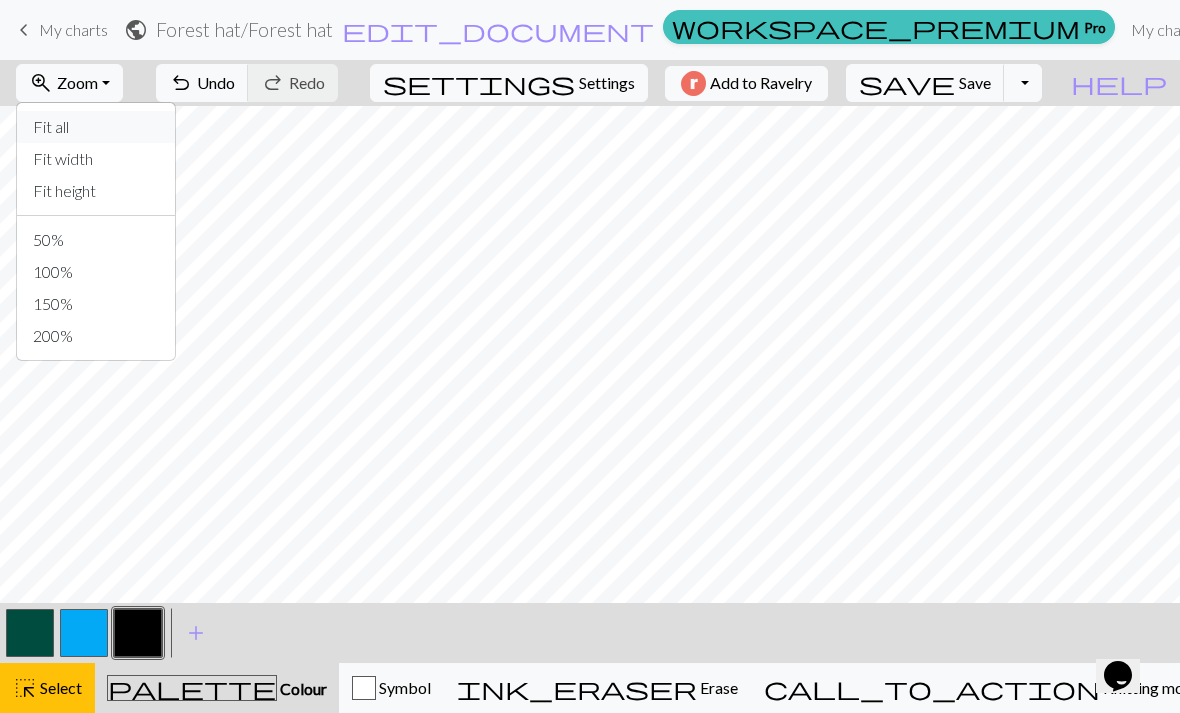 click on "Fit all" at bounding box center (96, 127) 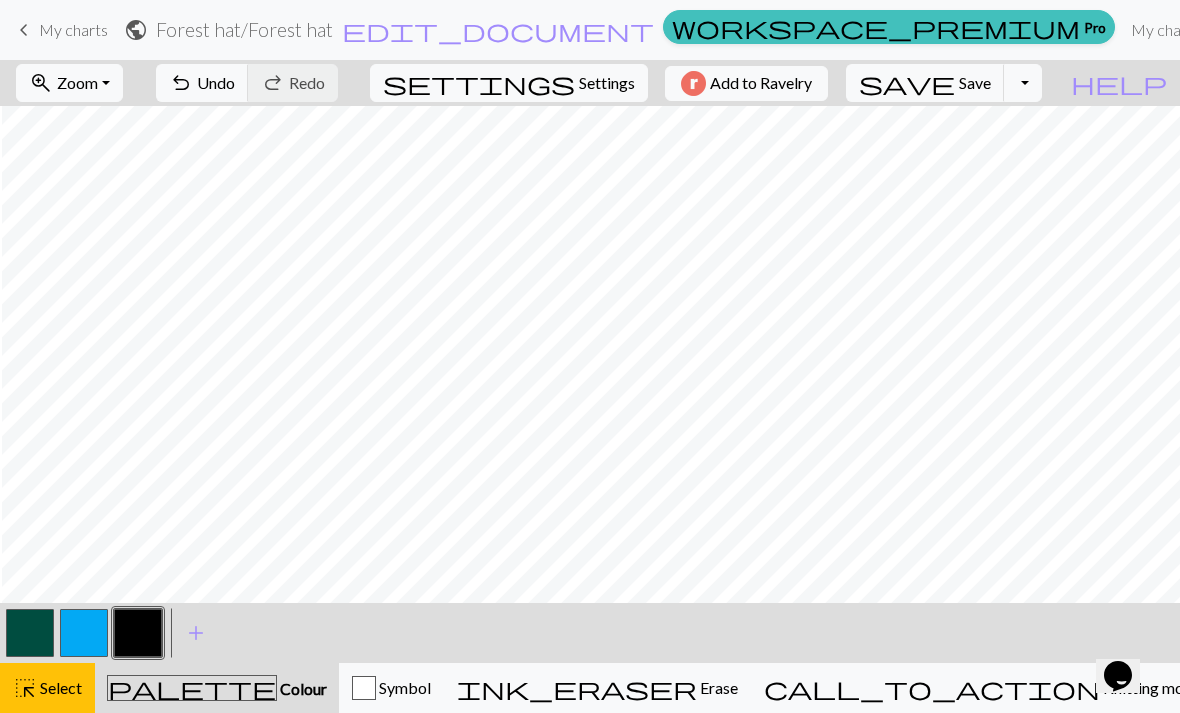 scroll, scrollTop: 0, scrollLeft: 174, axis: horizontal 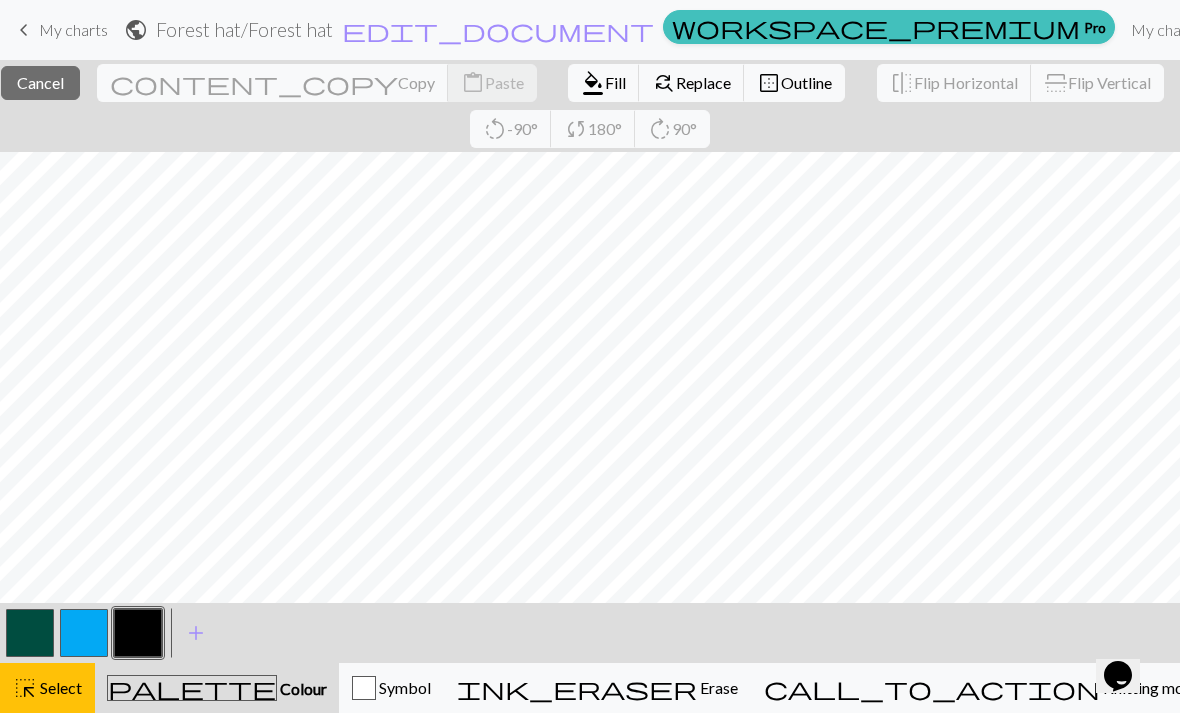 click on "< > add Add a  colour" at bounding box center [590, 633] 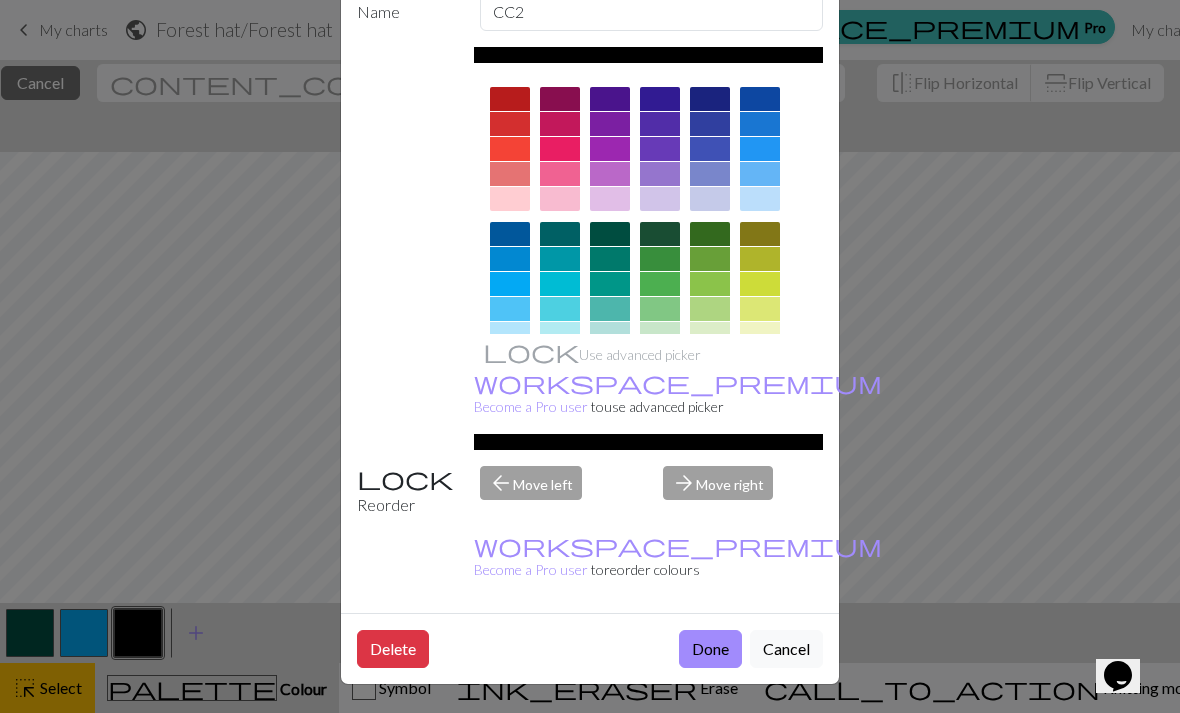 scroll, scrollTop: 114, scrollLeft: 0, axis: vertical 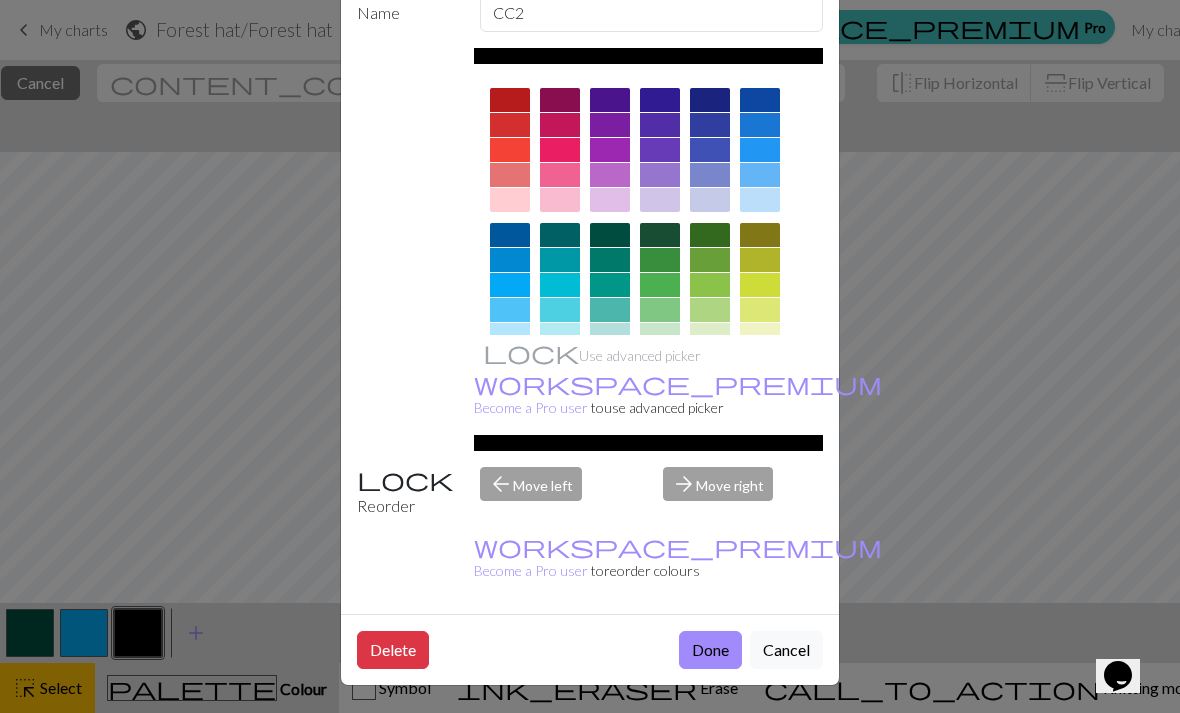 click on "Done" at bounding box center (710, 650) 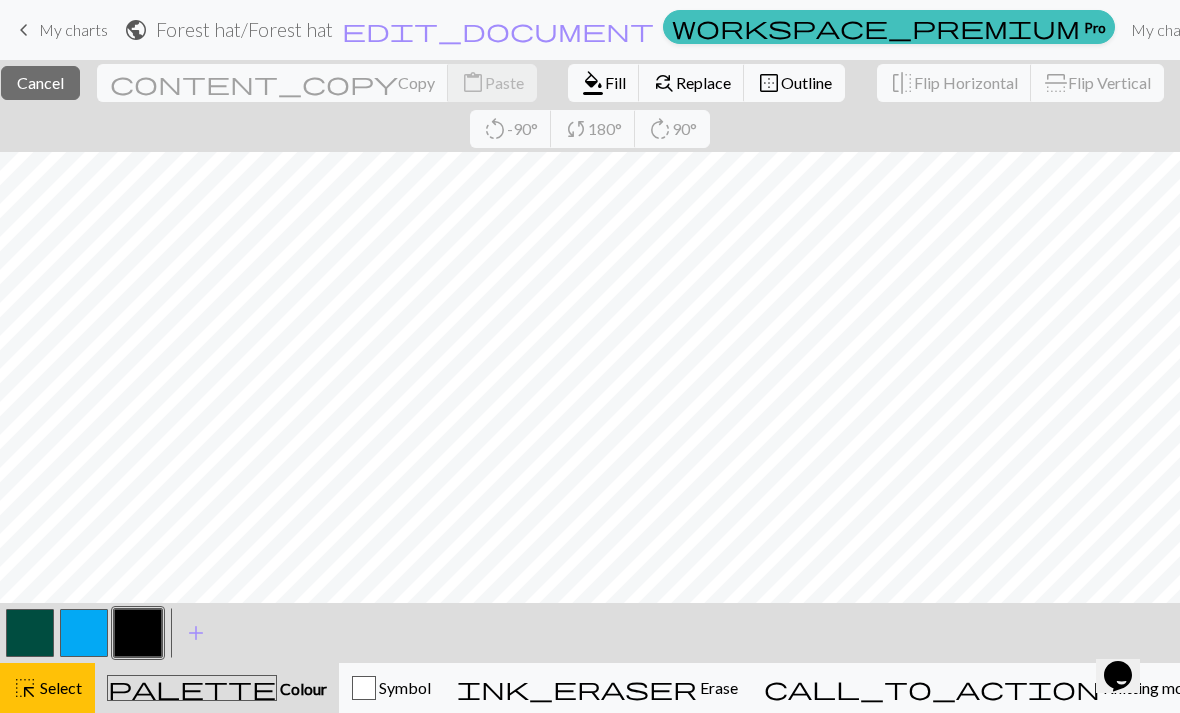 click on "Fill" at bounding box center [615, 82] 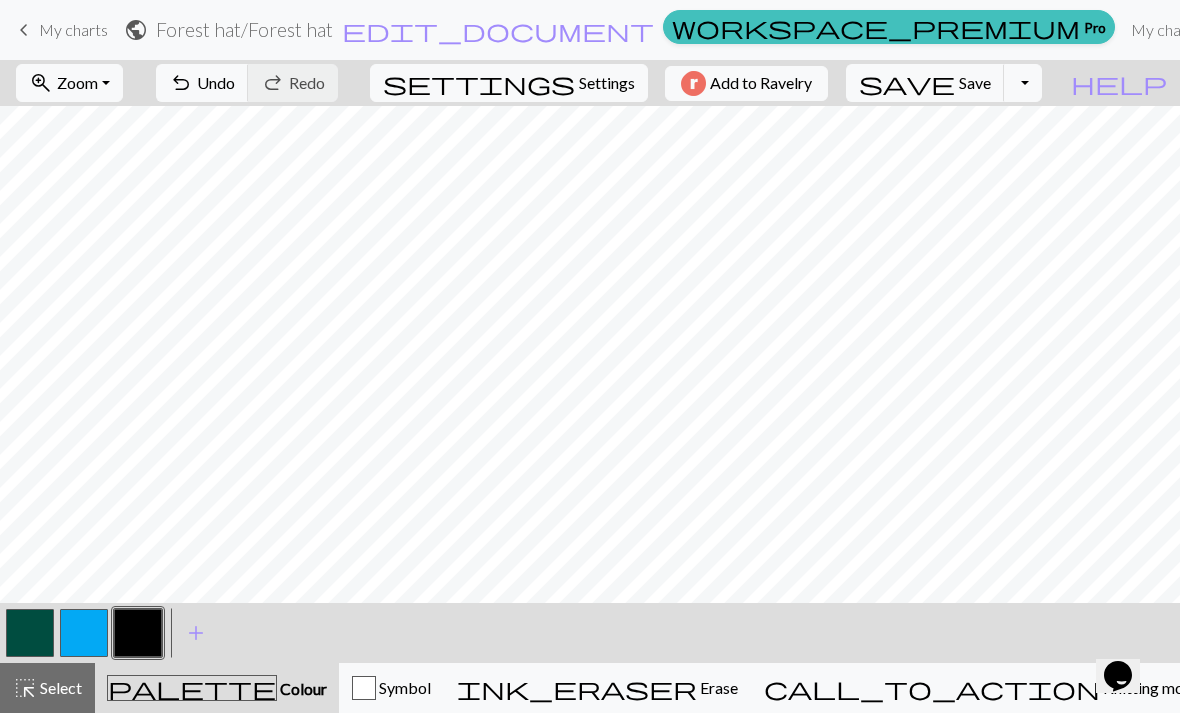 scroll, scrollTop: 0, scrollLeft: 603, axis: horizontal 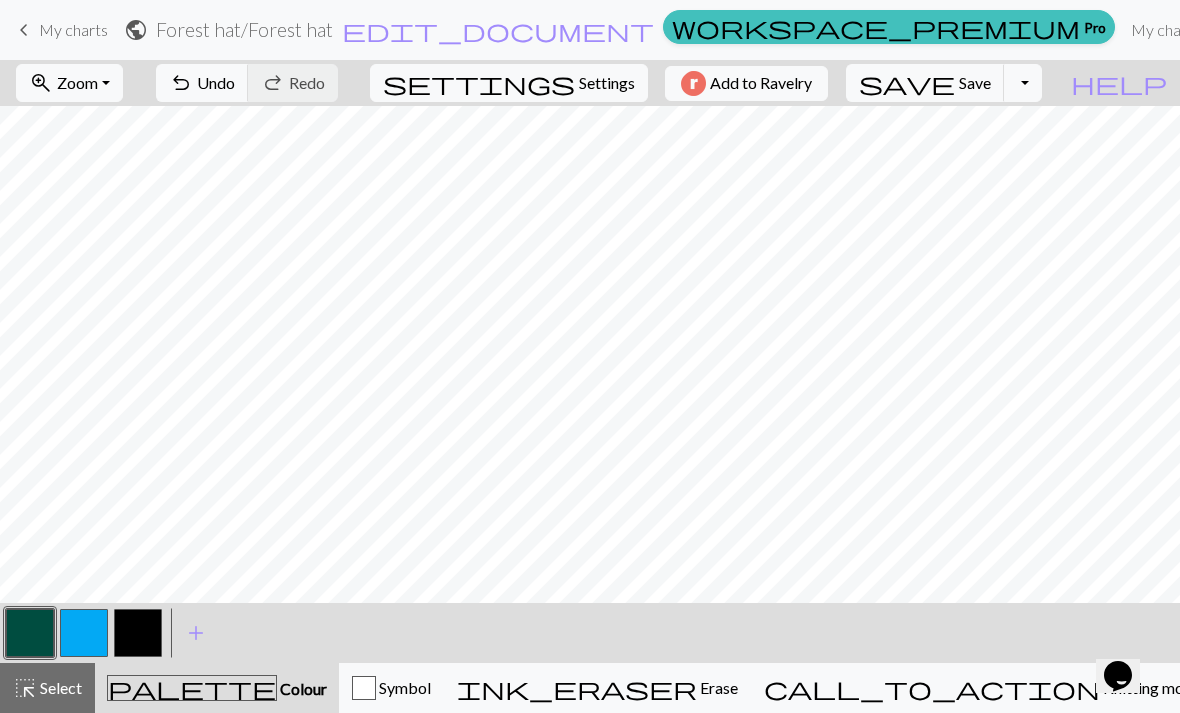 click at bounding box center [30, 633] 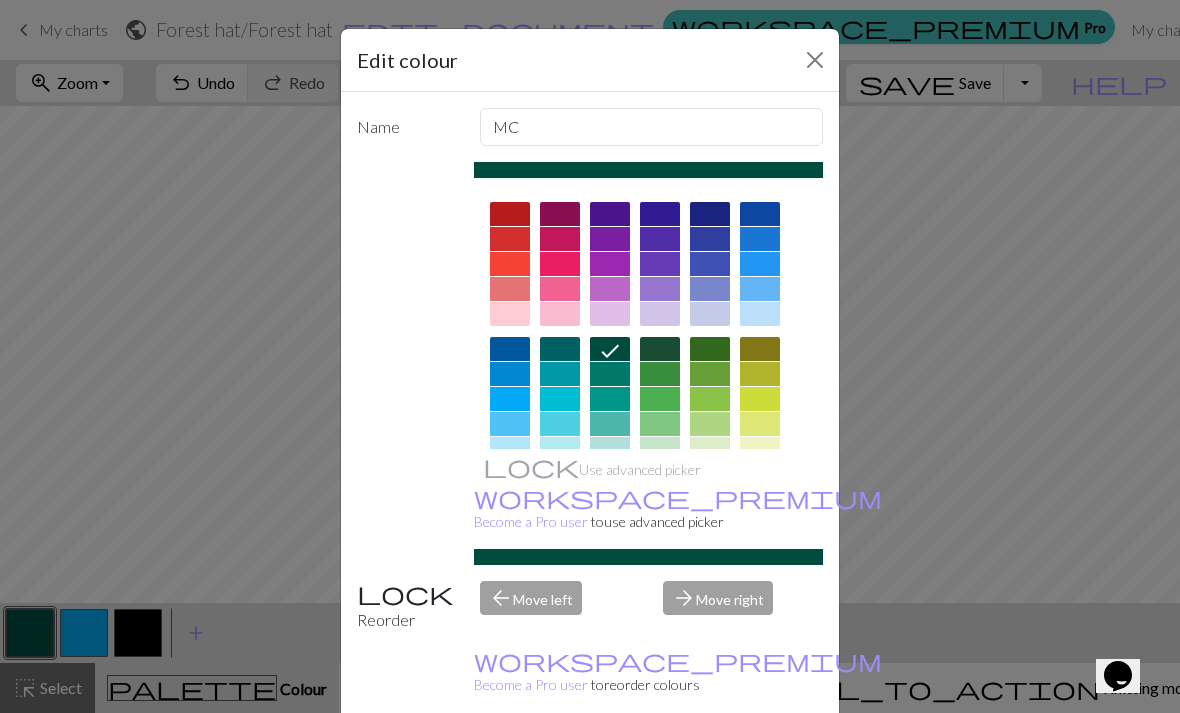 click on "Edit colour Name MC Use advanced picker workspace_premium Become a Pro user   to  use advanced picker Reorder arrow_back Move left arrow_forward Move right workspace_premium Become a Pro user   to  reorder colours Delete Done Cancel" at bounding box center (590, 356) 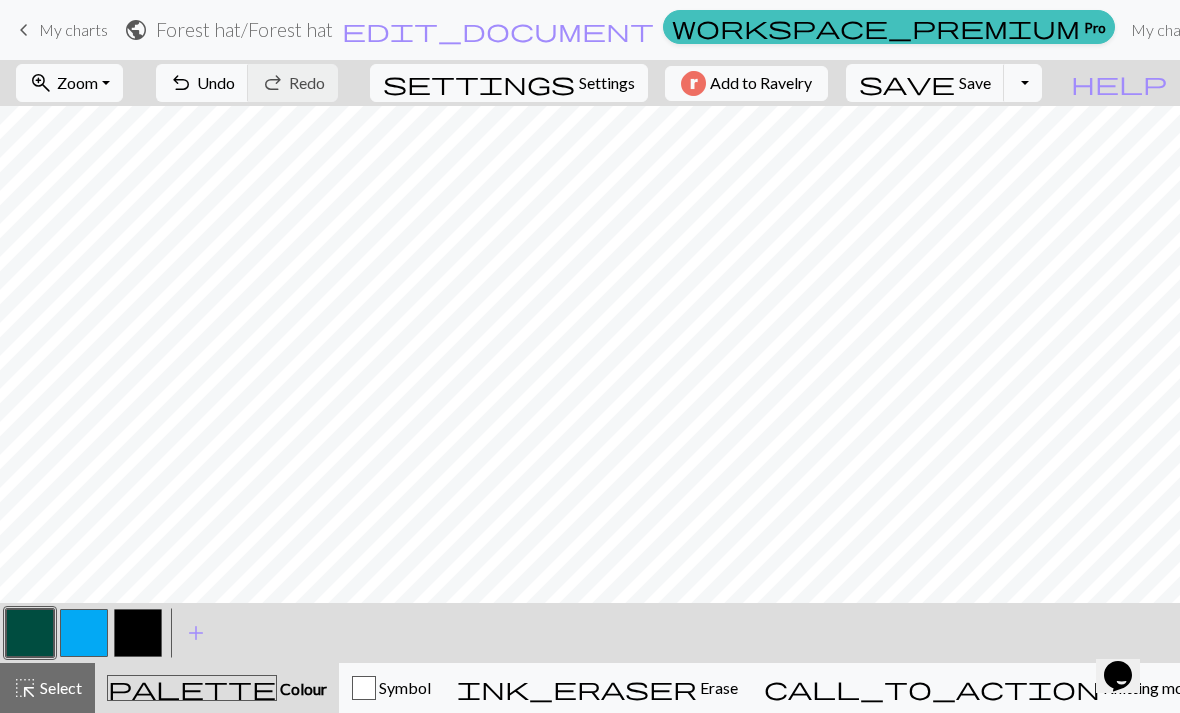 click at bounding box center (138, 633) 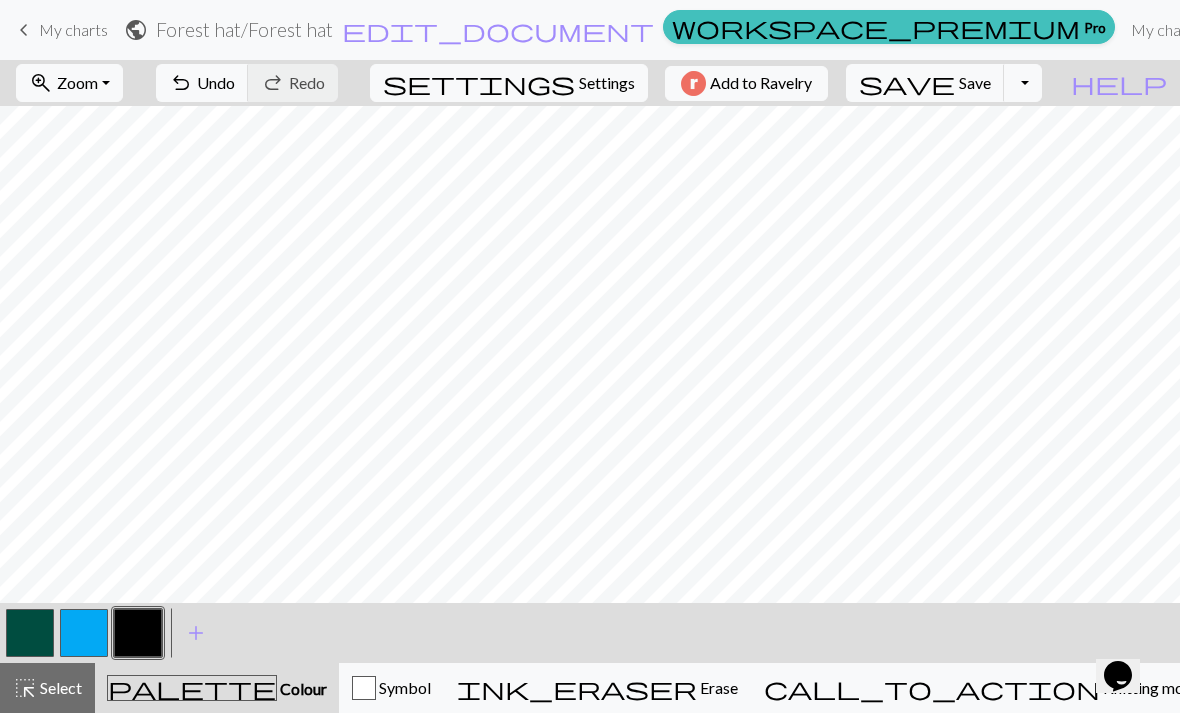 click at bounding box center [30, 633] 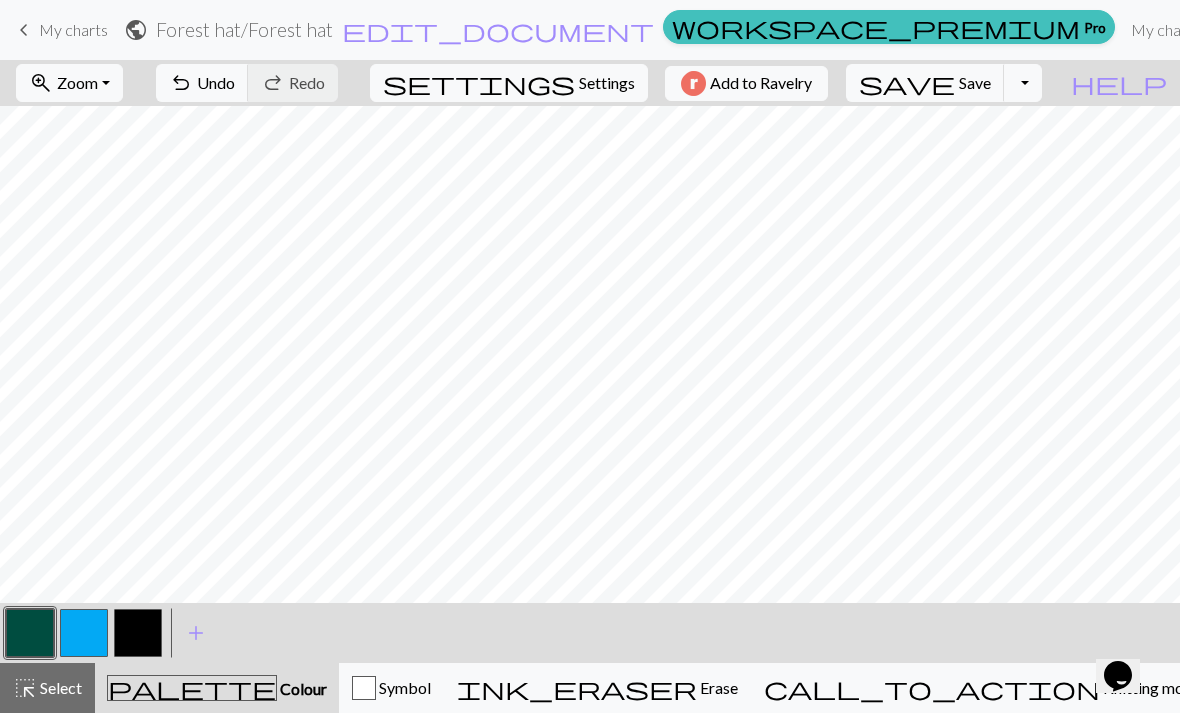 click at bounding box center (138, 633) 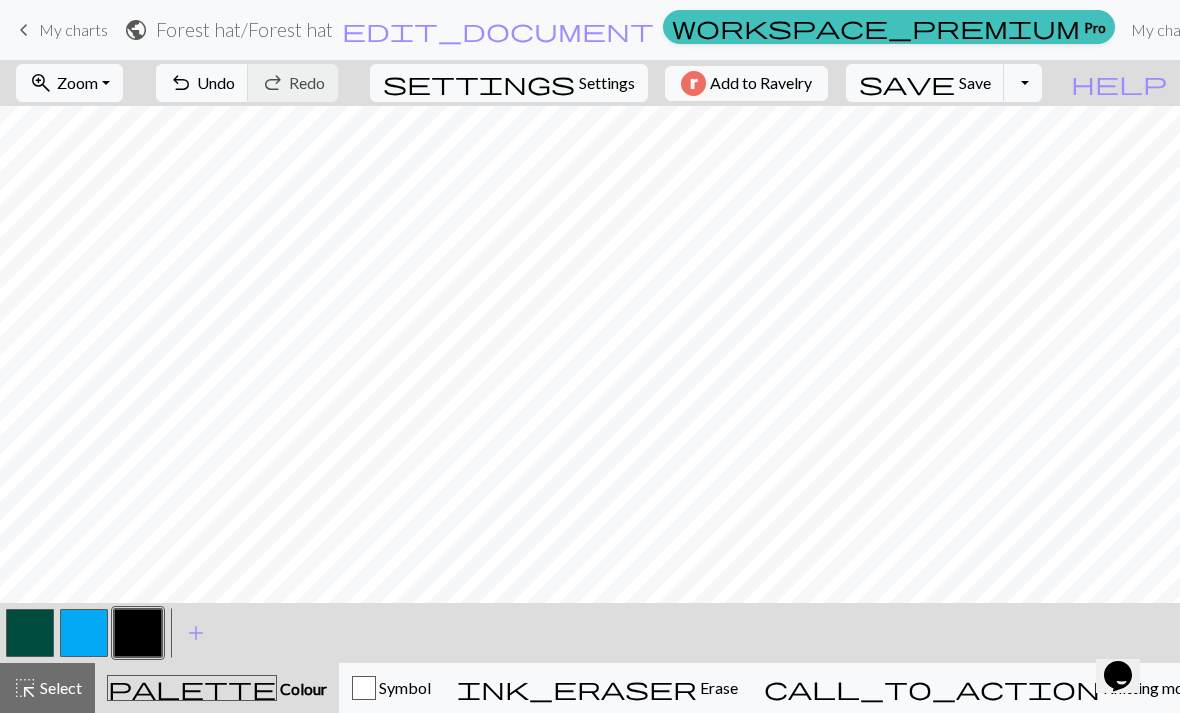 click at bounding box center (30, 633) 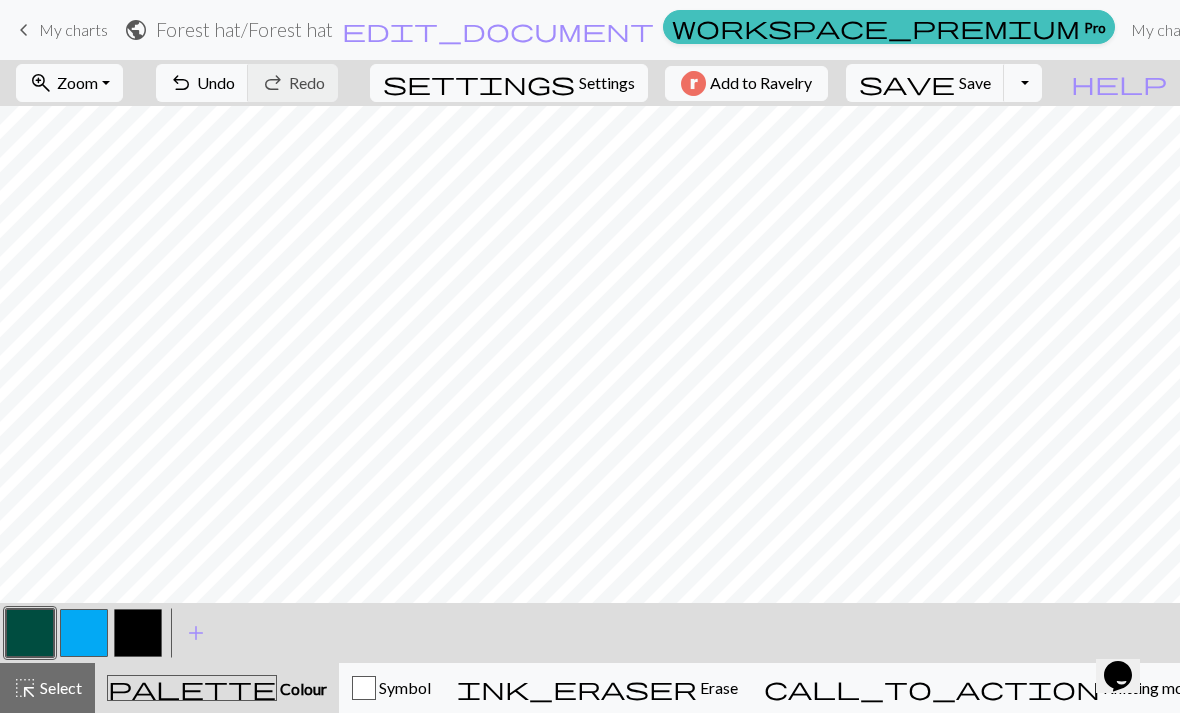 click at bounding box center (138, 633) 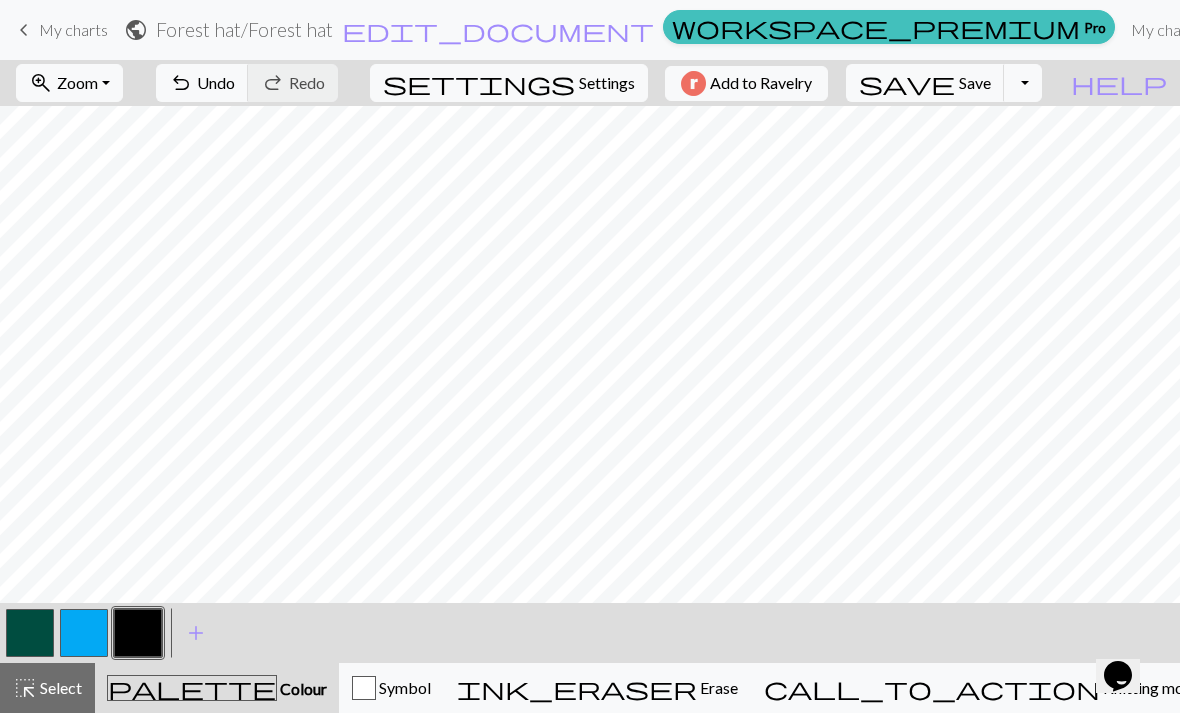 click on "Undo" at bounding box center (216, 82) 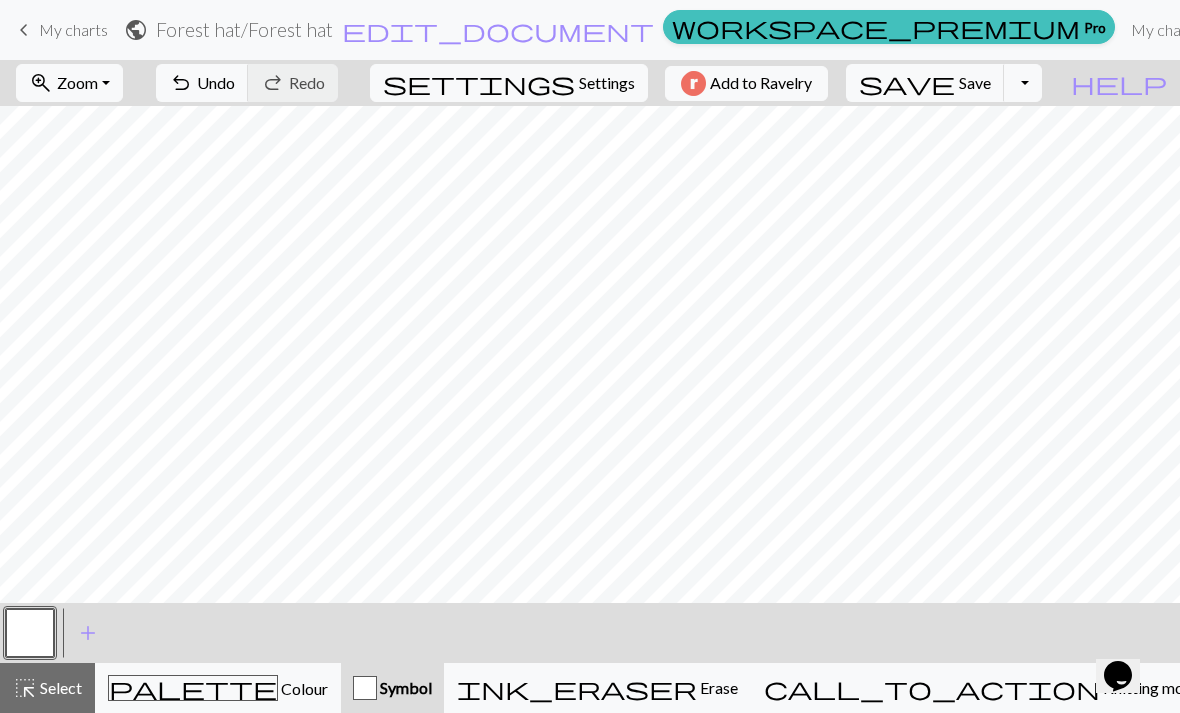 click on "zoom_in Zoom Zoom" at bounding box center (69, 83) 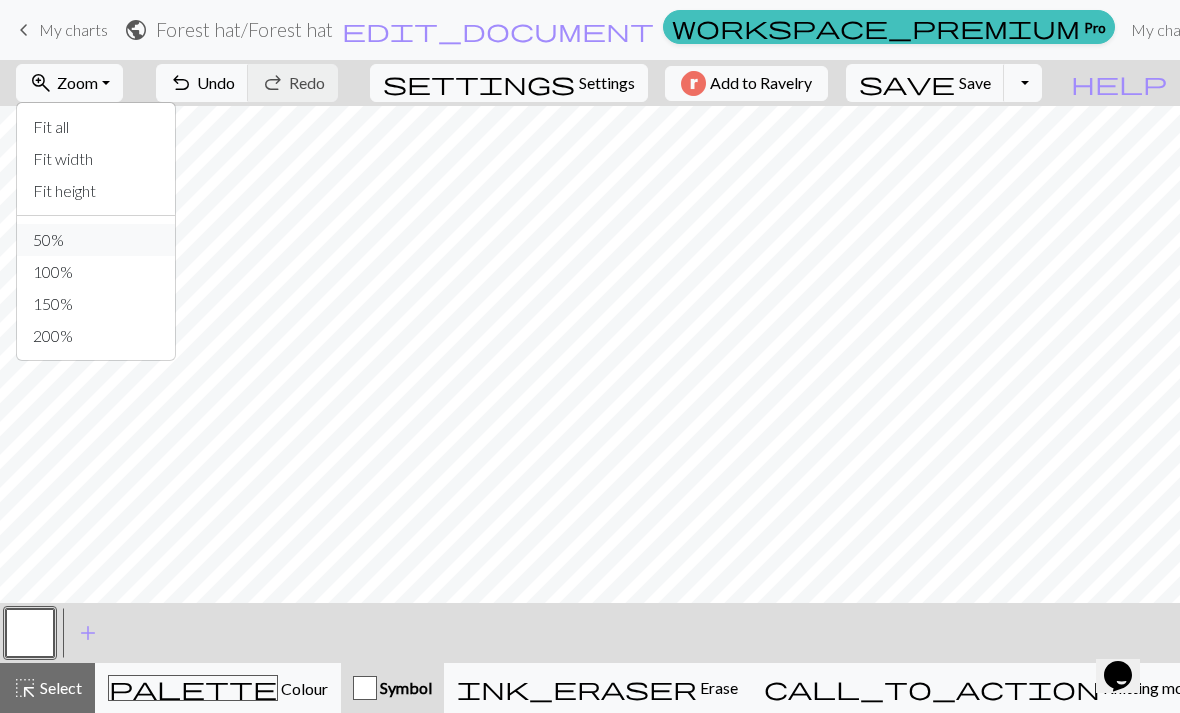 click on "50%" at bounding box center [96, 240] 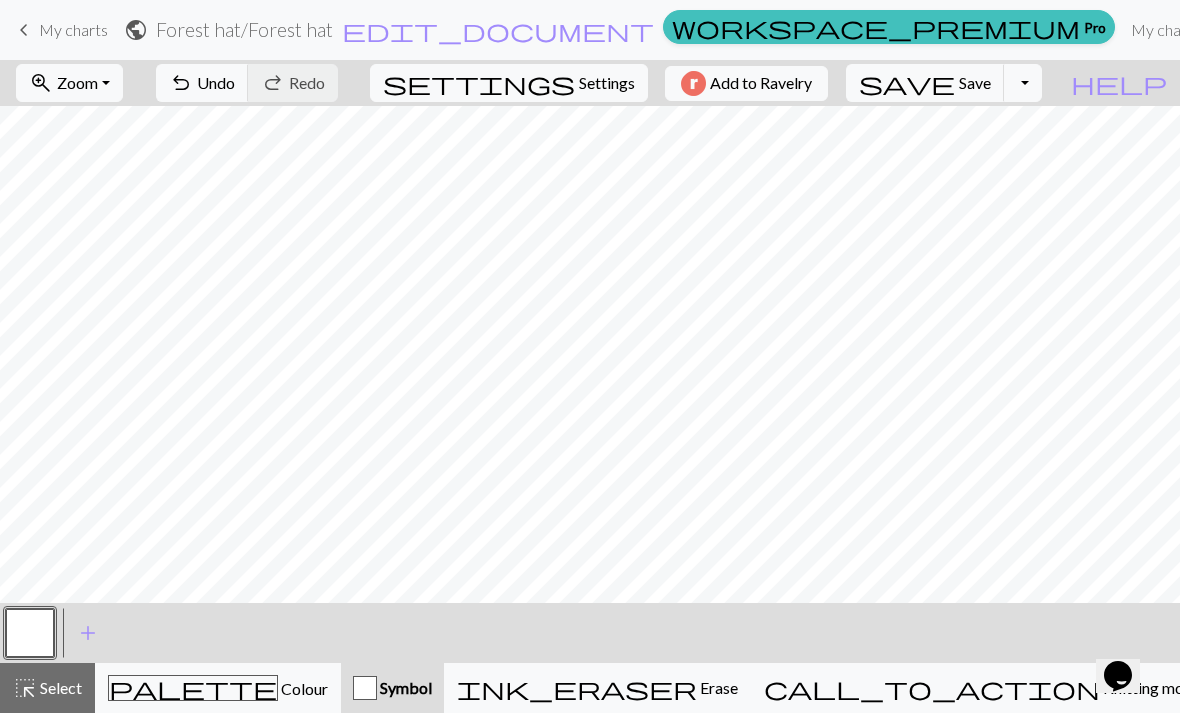 click on "Zoom" at bounding box center (77, 82) 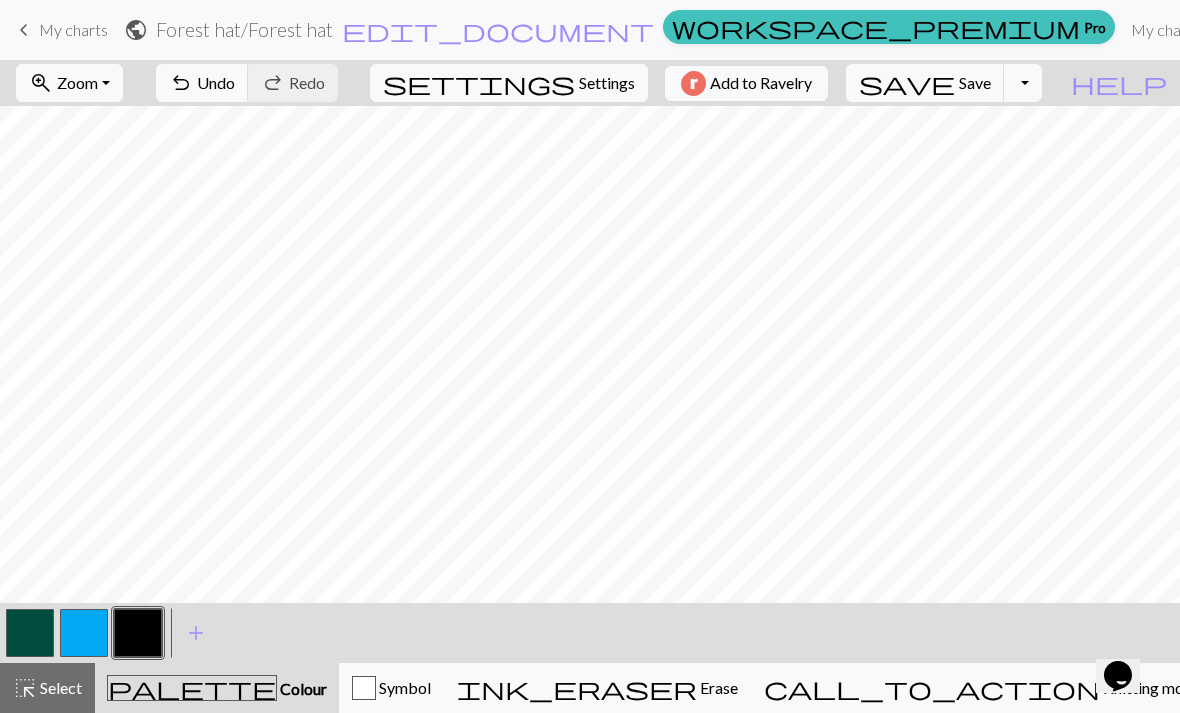click at bounding box center [138, 633] 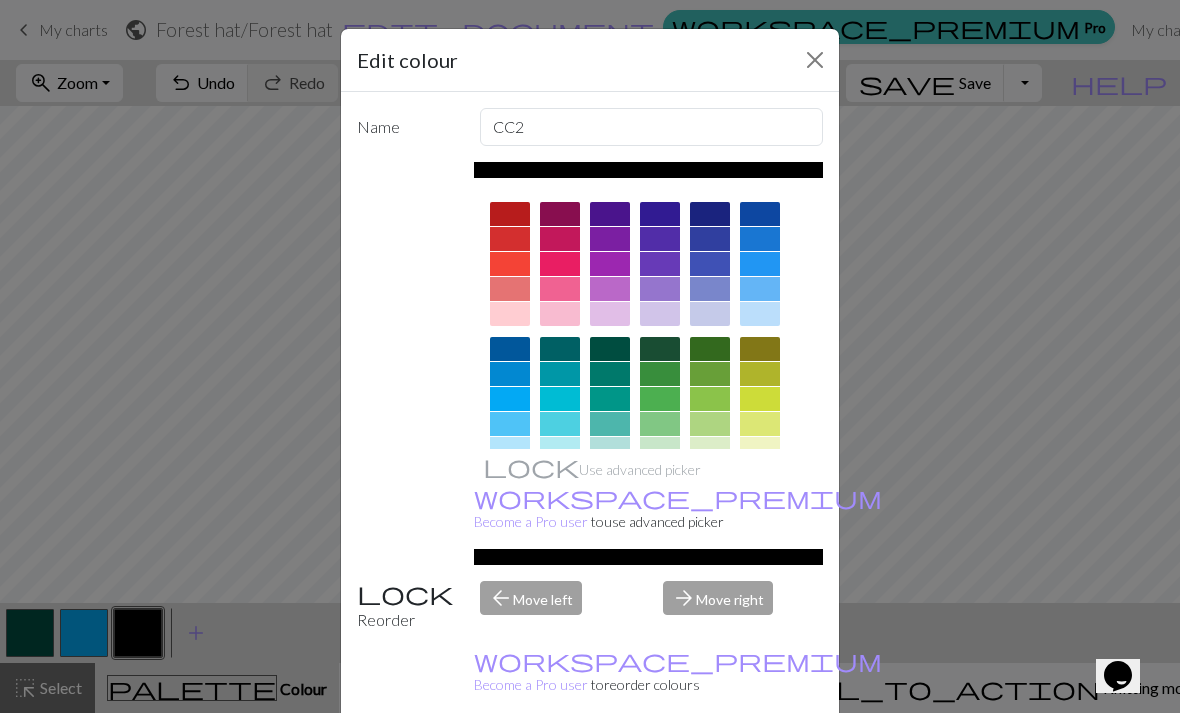 click on "Edit colour Name CC2 Use advanced picker workspace_premium Become a Pro user   to  use advanced picker Reorder arrow_back Move left arrow_forward Move right workspace_premium Become a Pro user   to  reorder colours Delete Done Cancel" at bounding box center (590, 356) 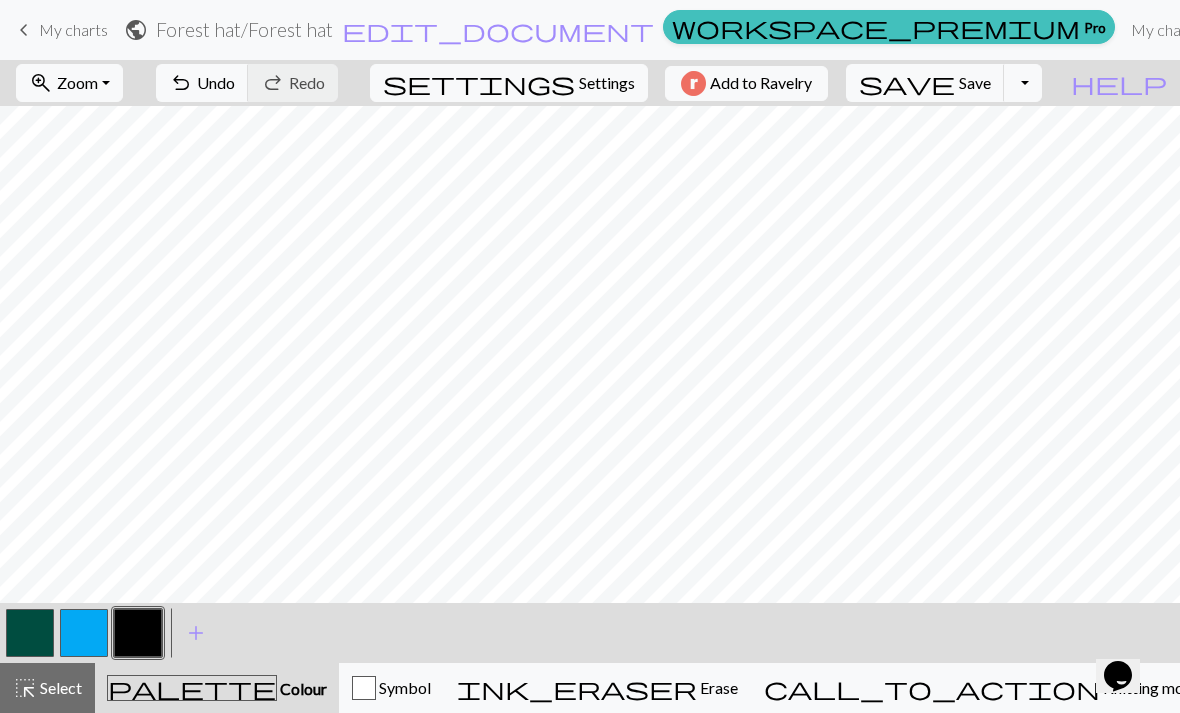 click at bounding box center (84, 633) 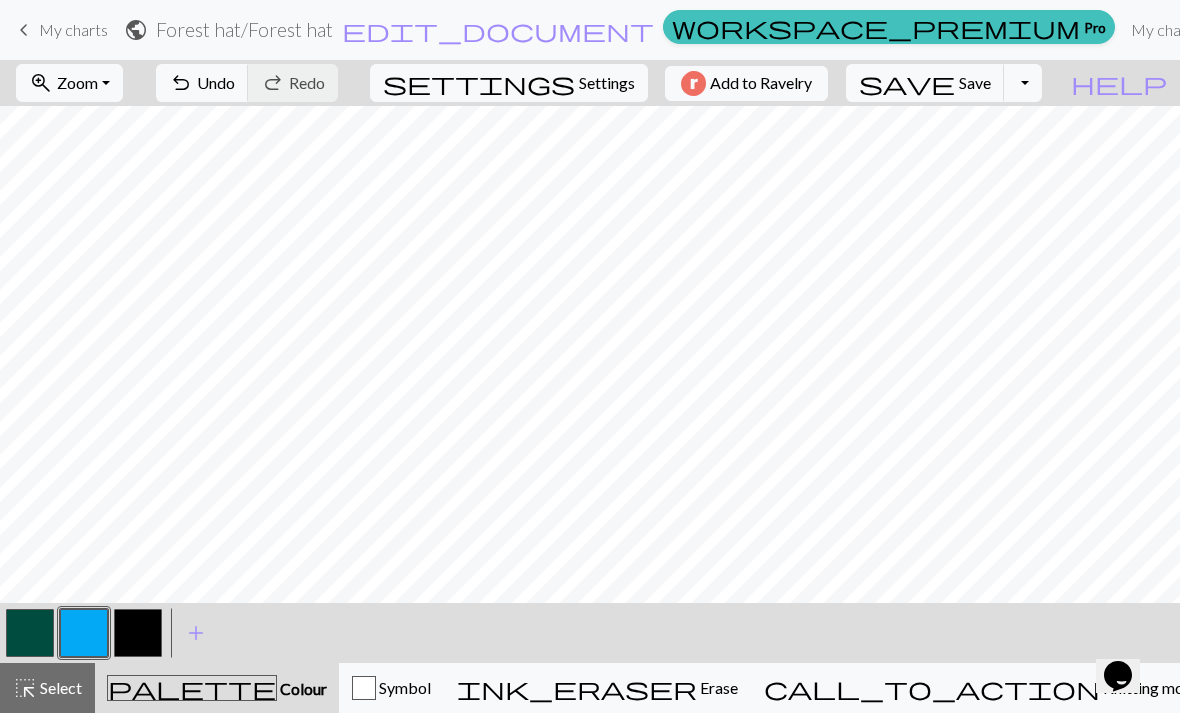 click at bounding box center [30, 633] 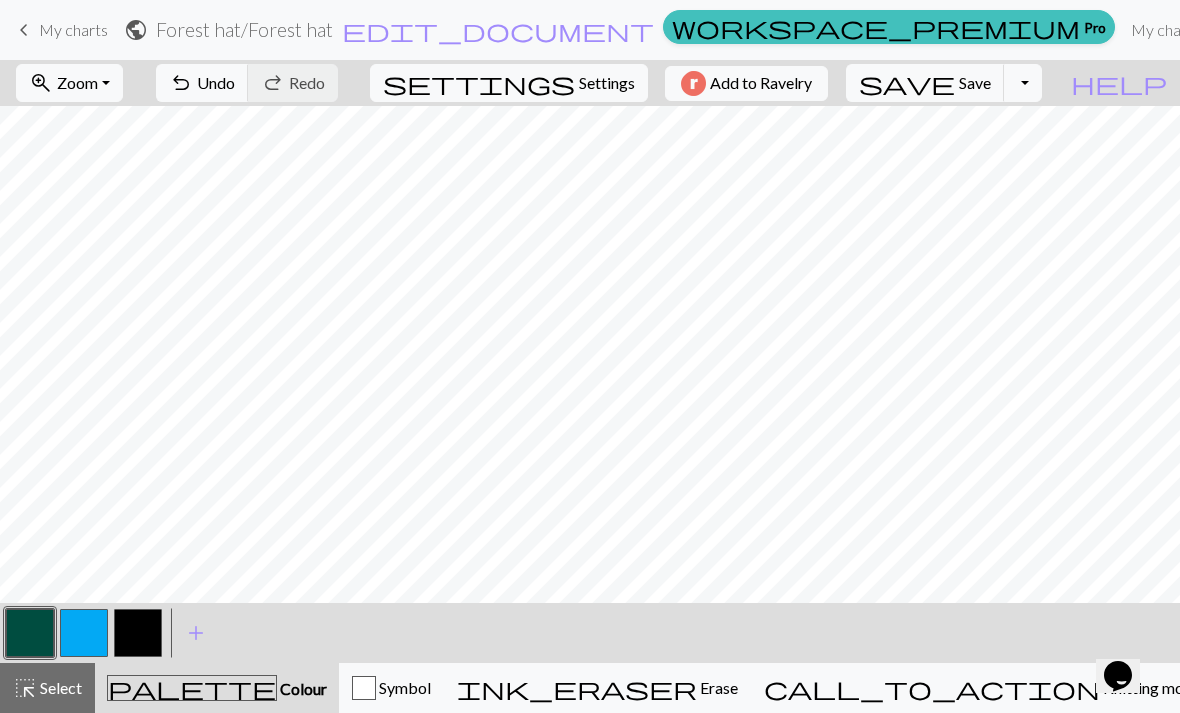 click on "palette" at bounding box center [192, 688] 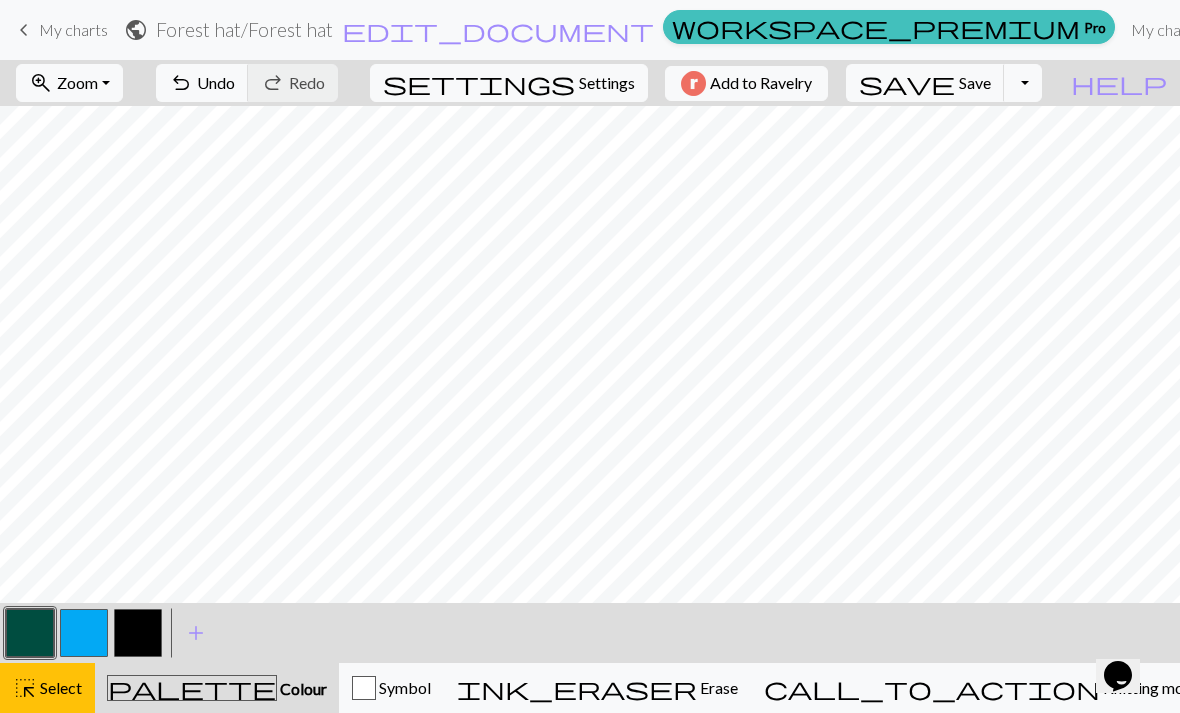 click at bounding box center (30, 633) 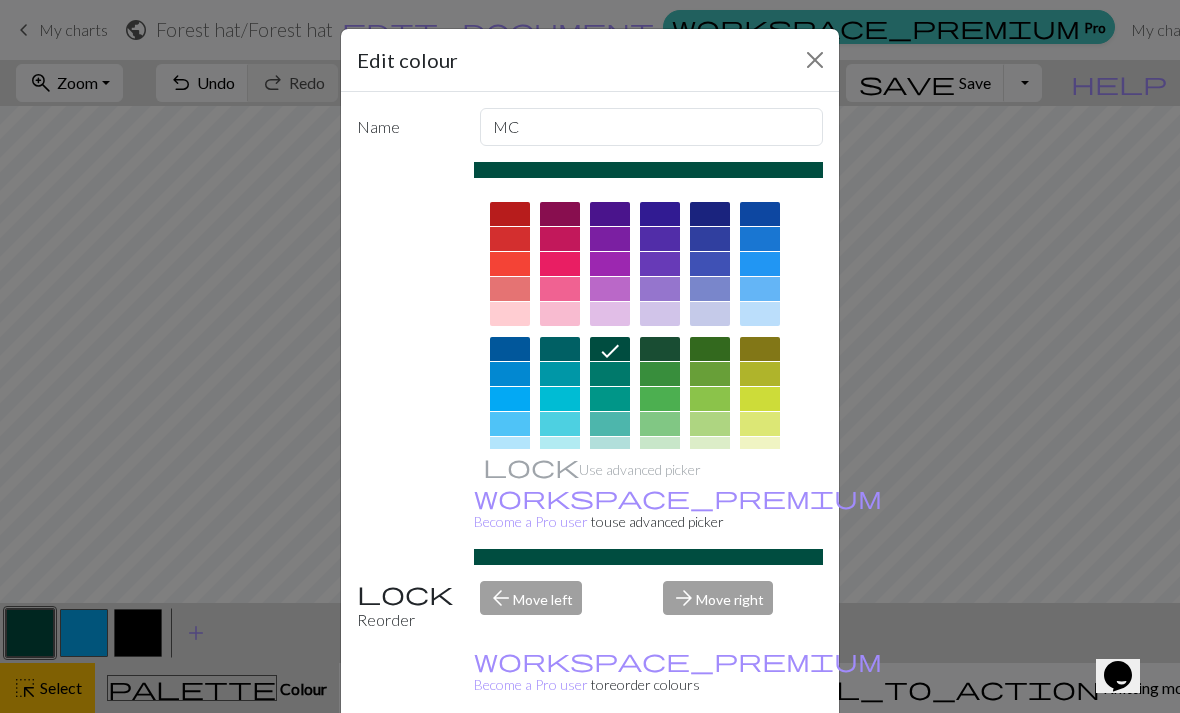 click at bounding box center (510, 399) 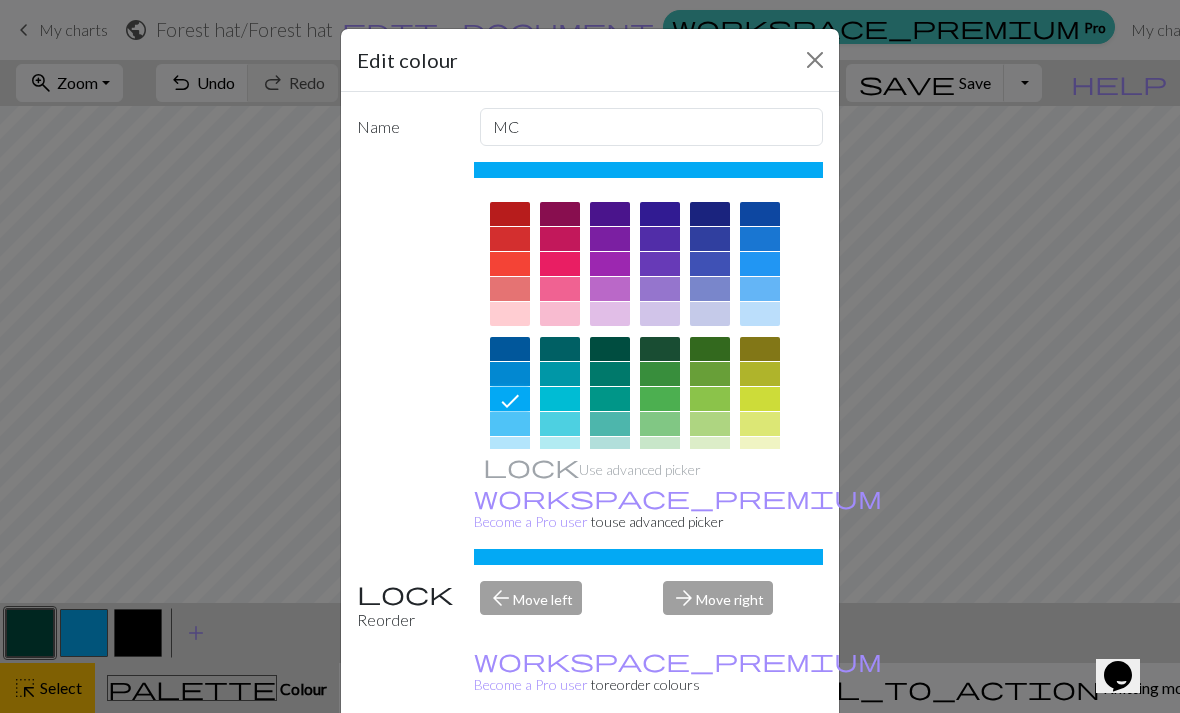click at bounding box center (510, 424) 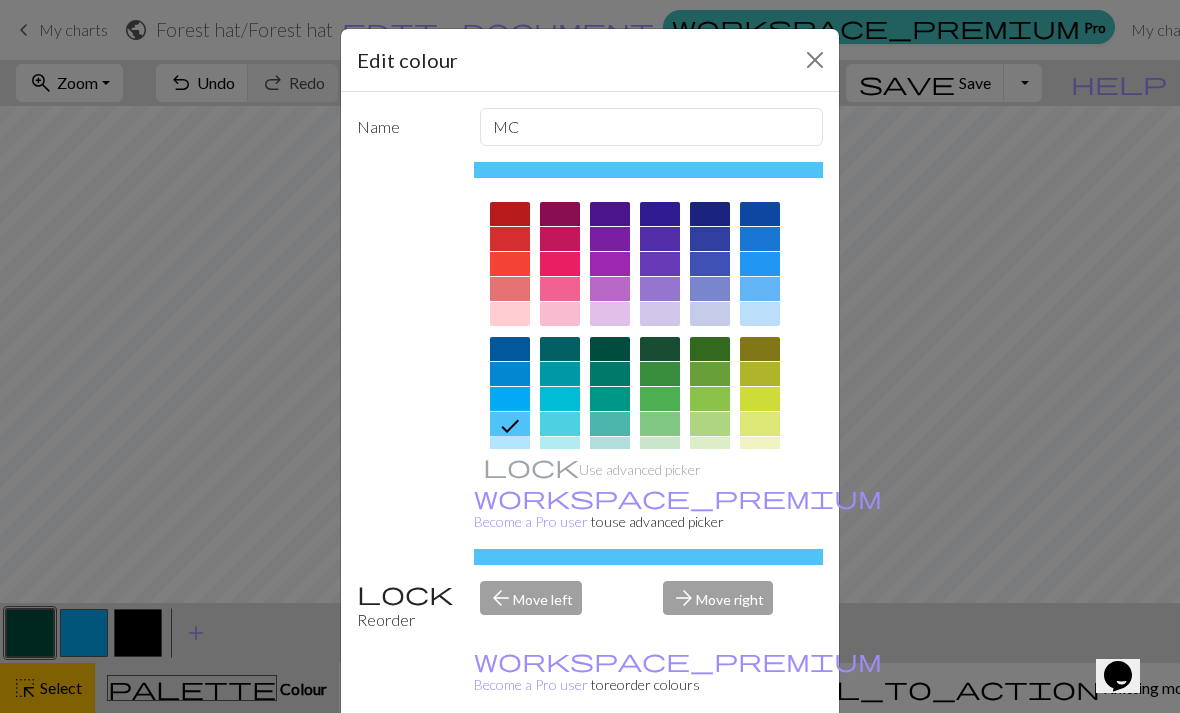 click at bounding box center [510, 399] 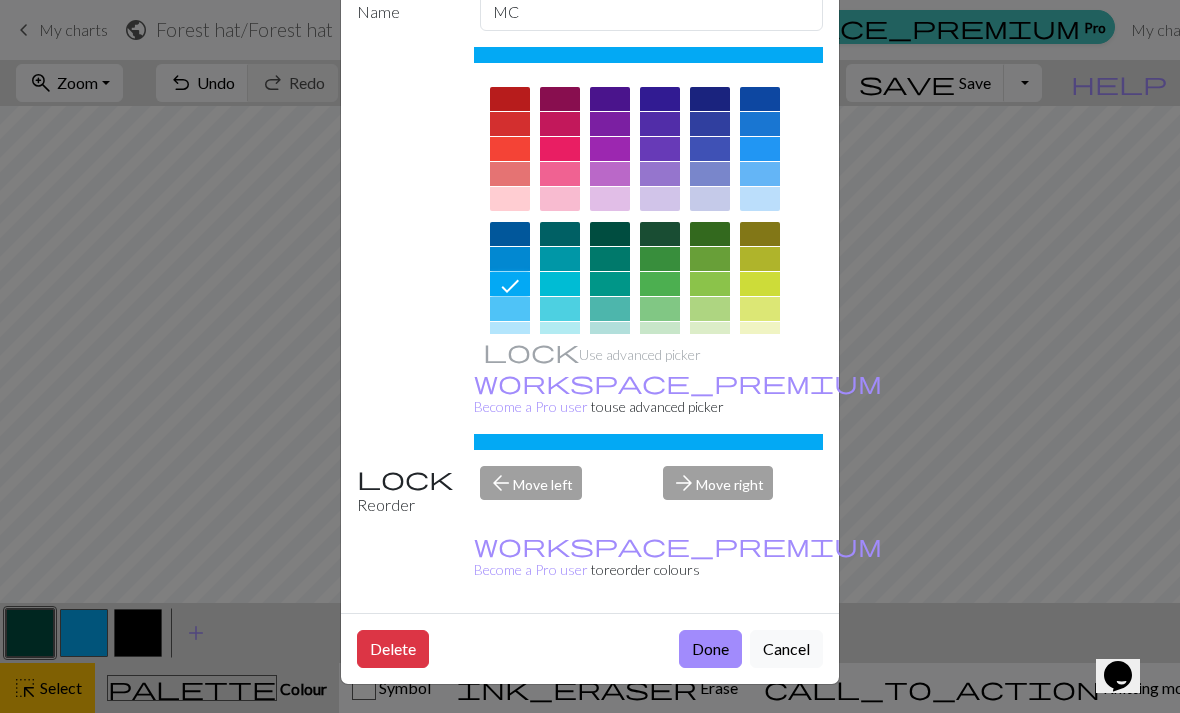 scroll, scrollTop: 114, scrollLeft: 0, axis: vertical 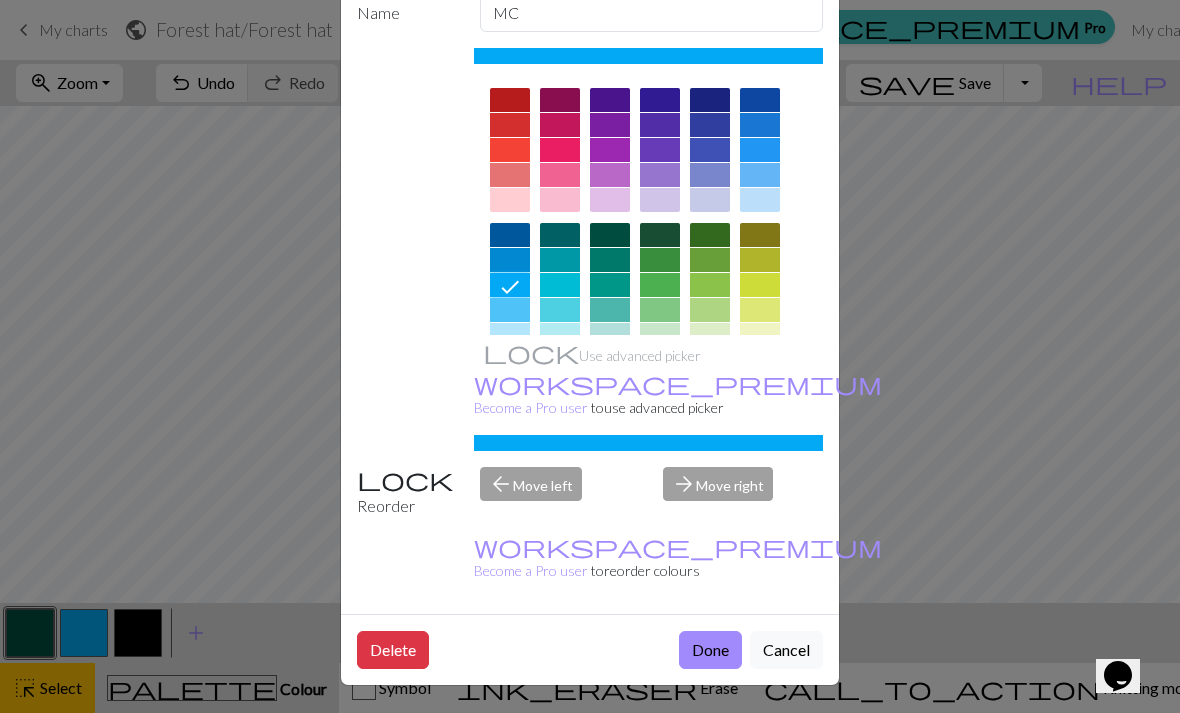 click on "Done" at bounding box center [710, 650] 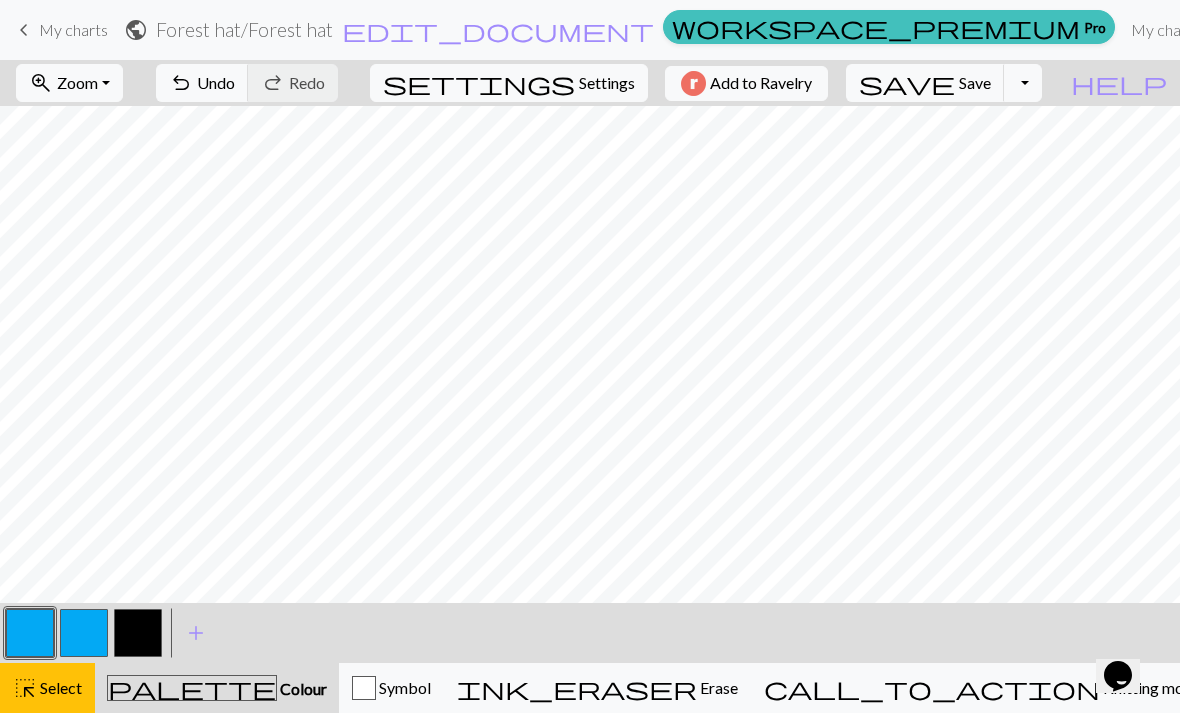 click at bounding box center [84, 633] 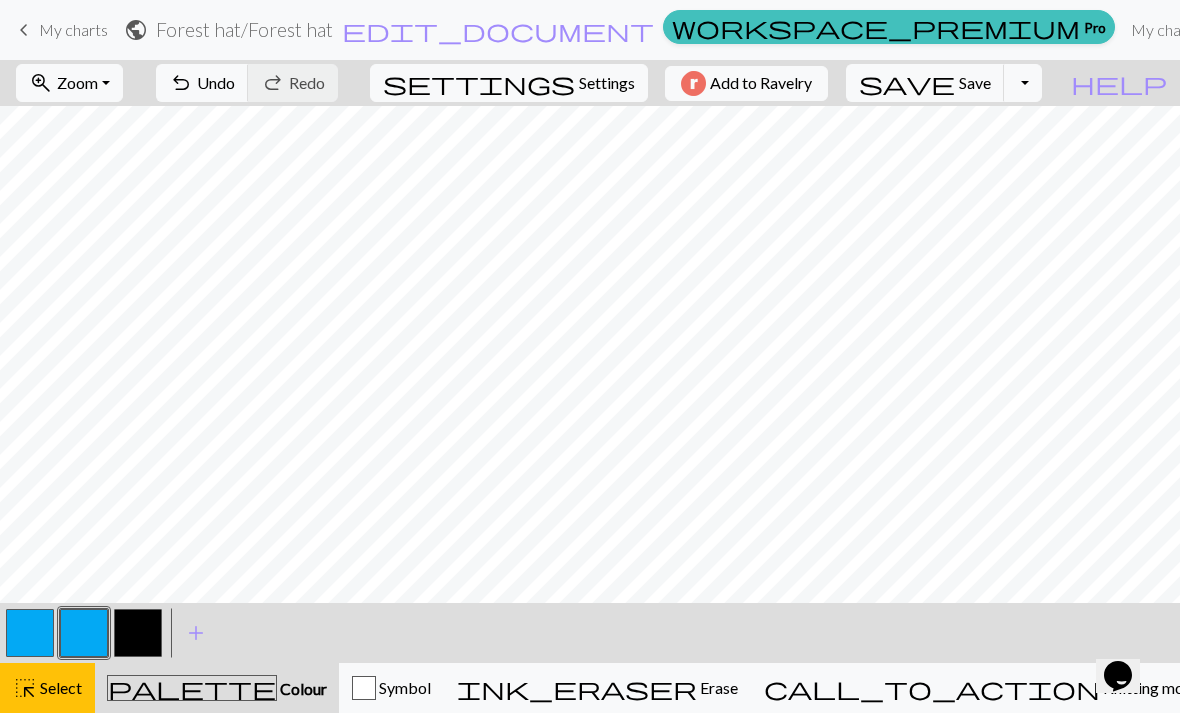 click on "Select" at bounding box center [59, 687] 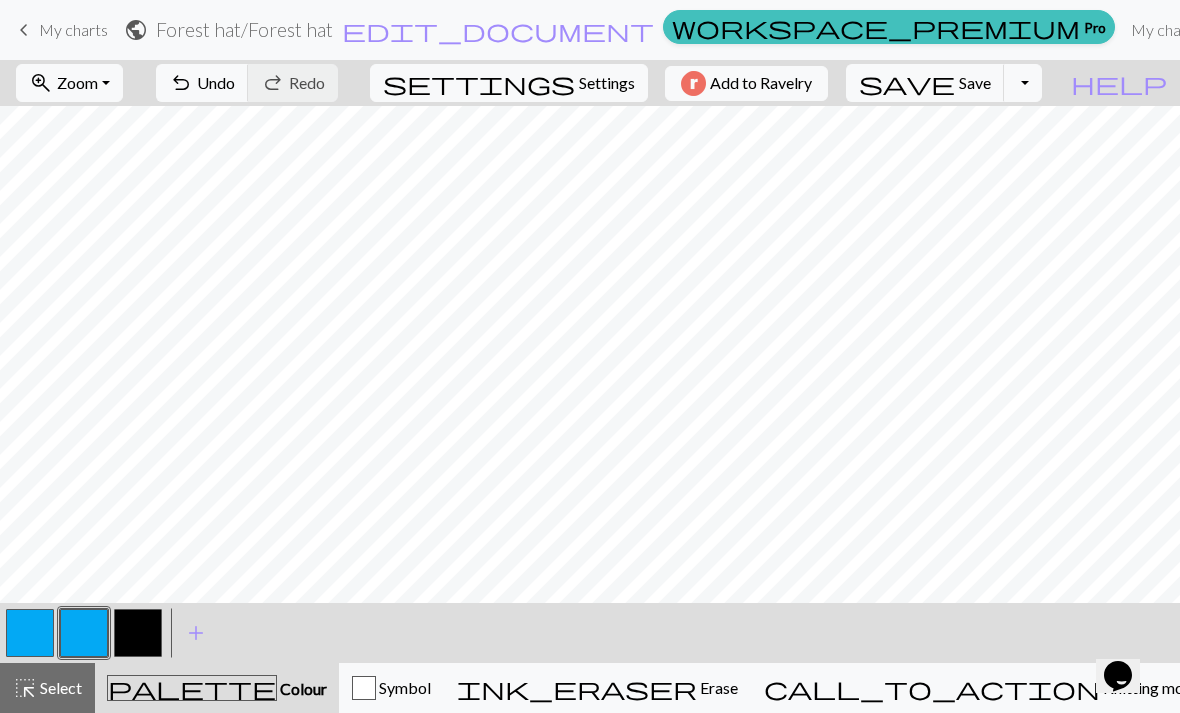 click at bounding box center [84, 633] 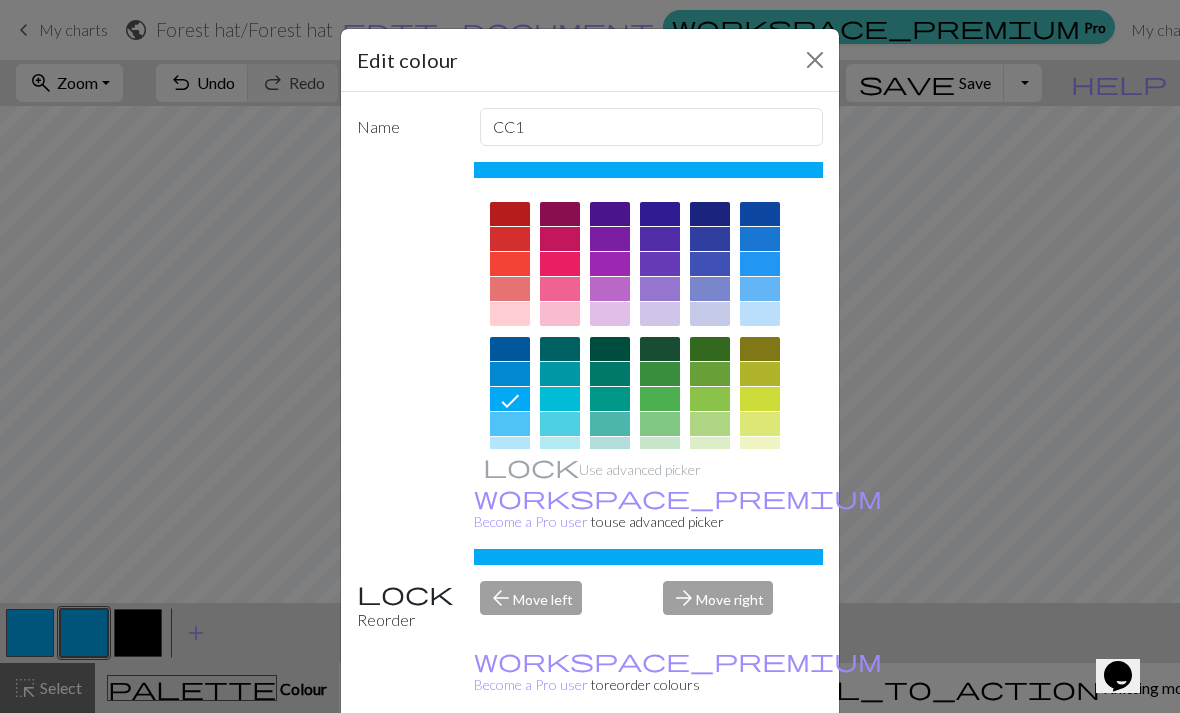 click at bounding box center (610, 349) 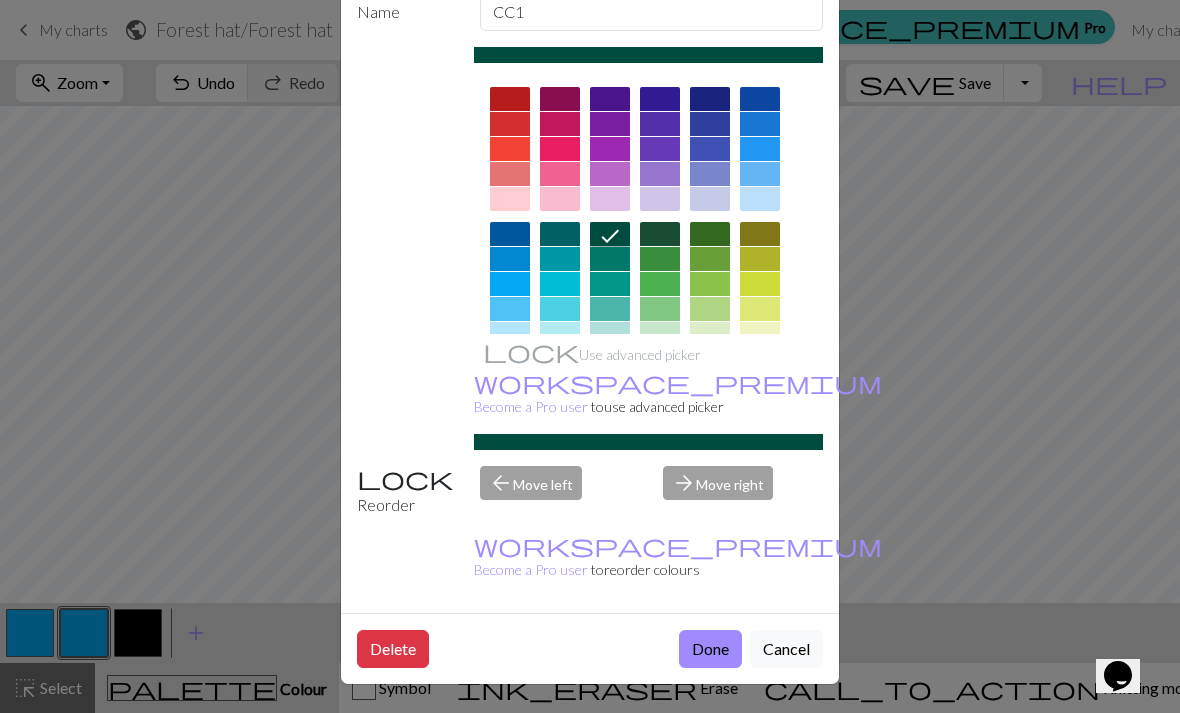 scroll, scrollTop: 114, scrollLeft: 0, axis: vertical 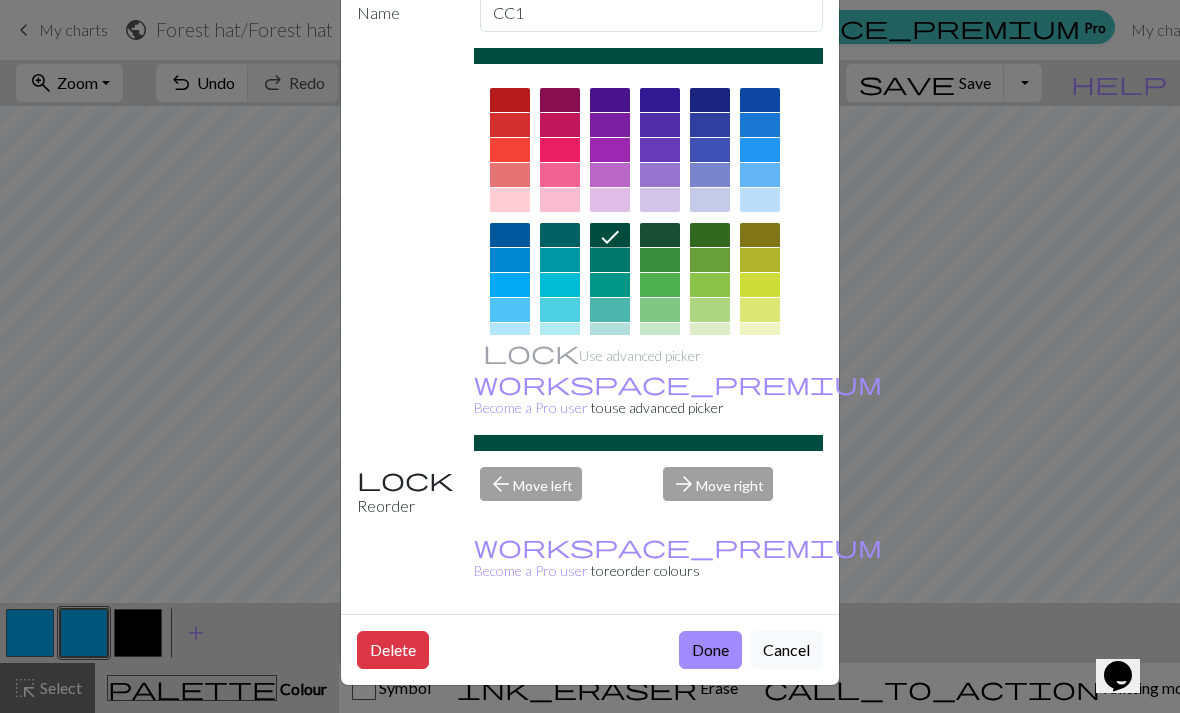click on "Done" at bounding box center (710, 650) 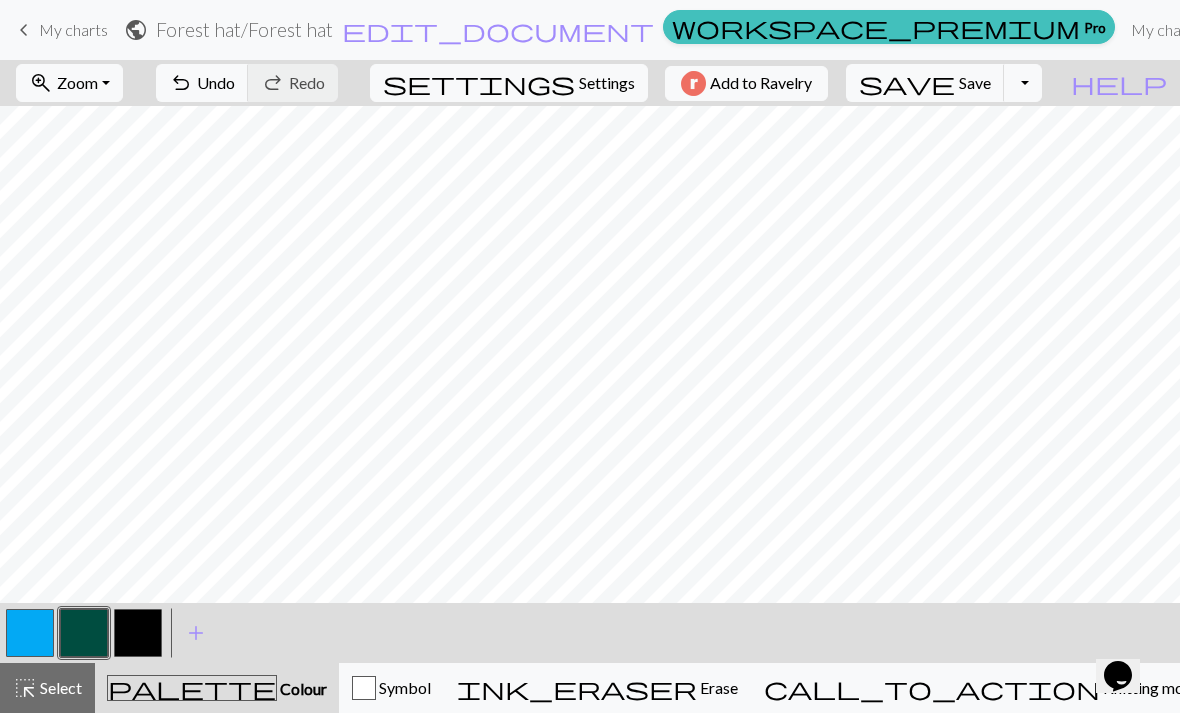 click at bounding box center (138, 633) 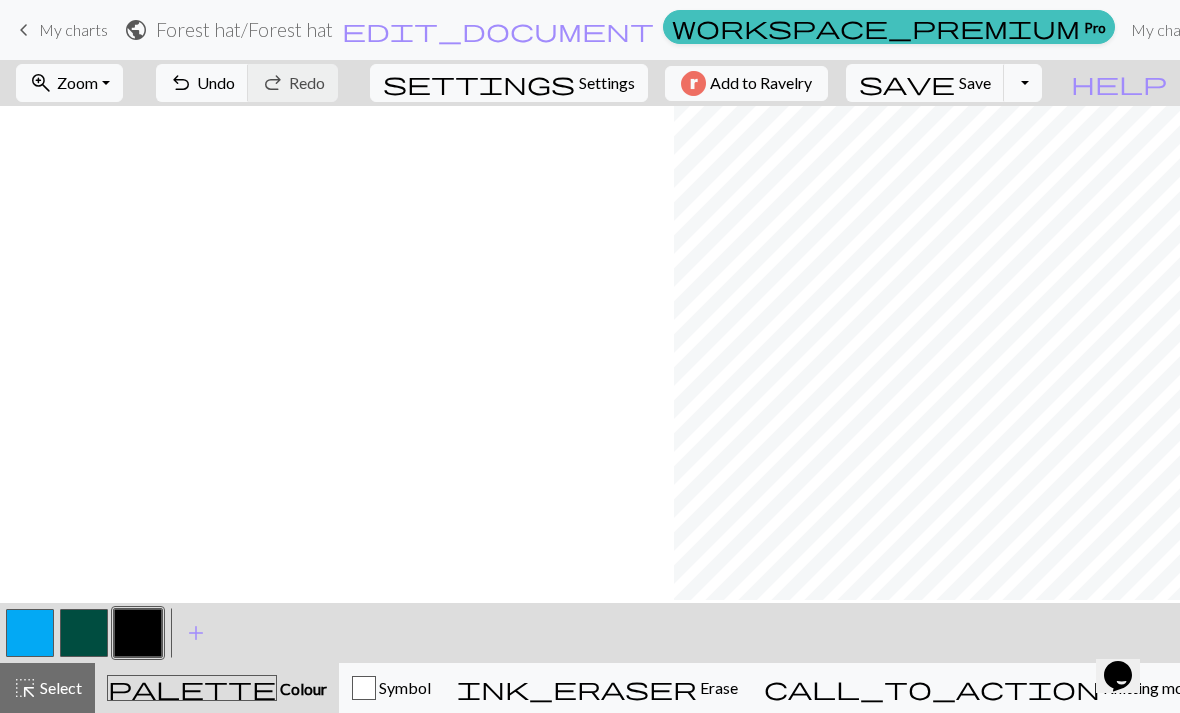 scroll, scrollTop: 0, scrollLeft: 707, axis: horizontal 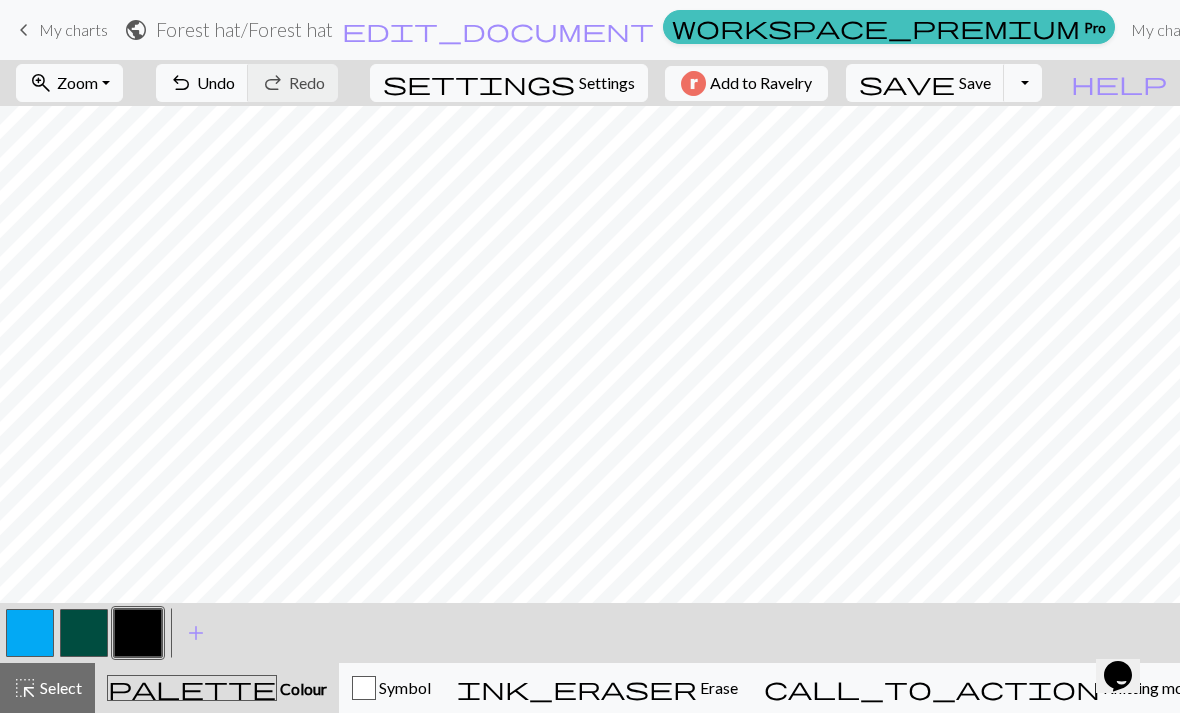 click on "call_to_action   Knitting mode   Knitting mode" at bounding box center (982, 688) 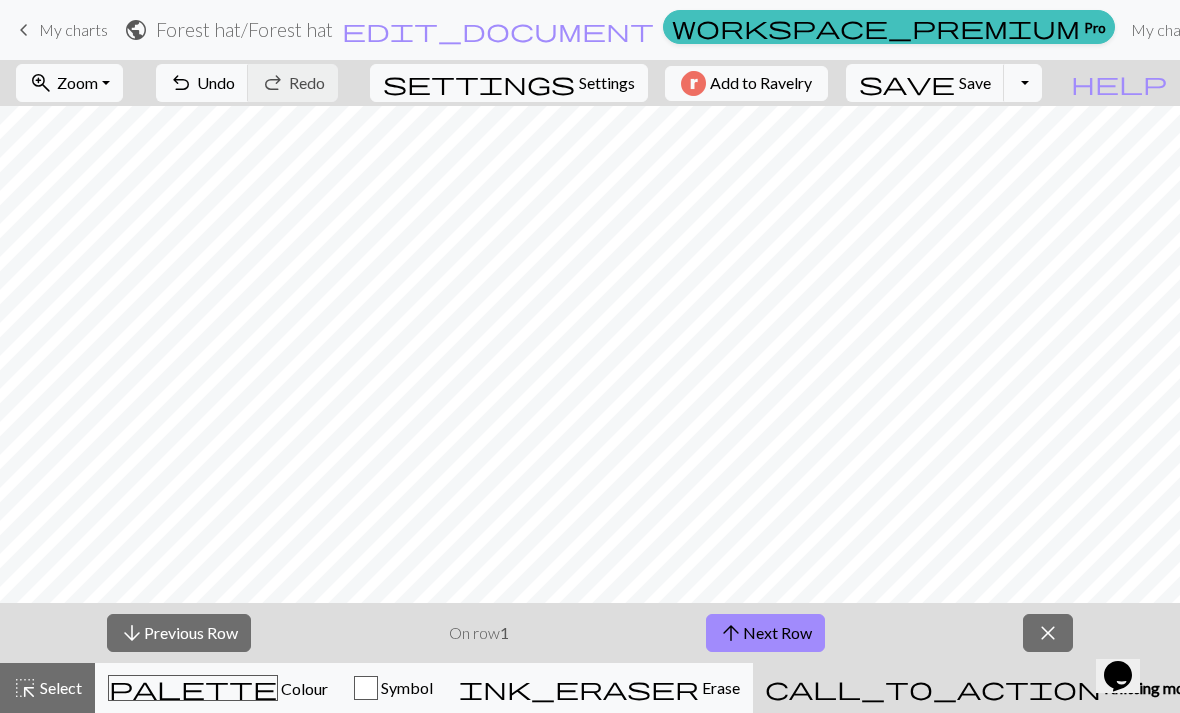 click on "close" at bounding box center (1048, 633) 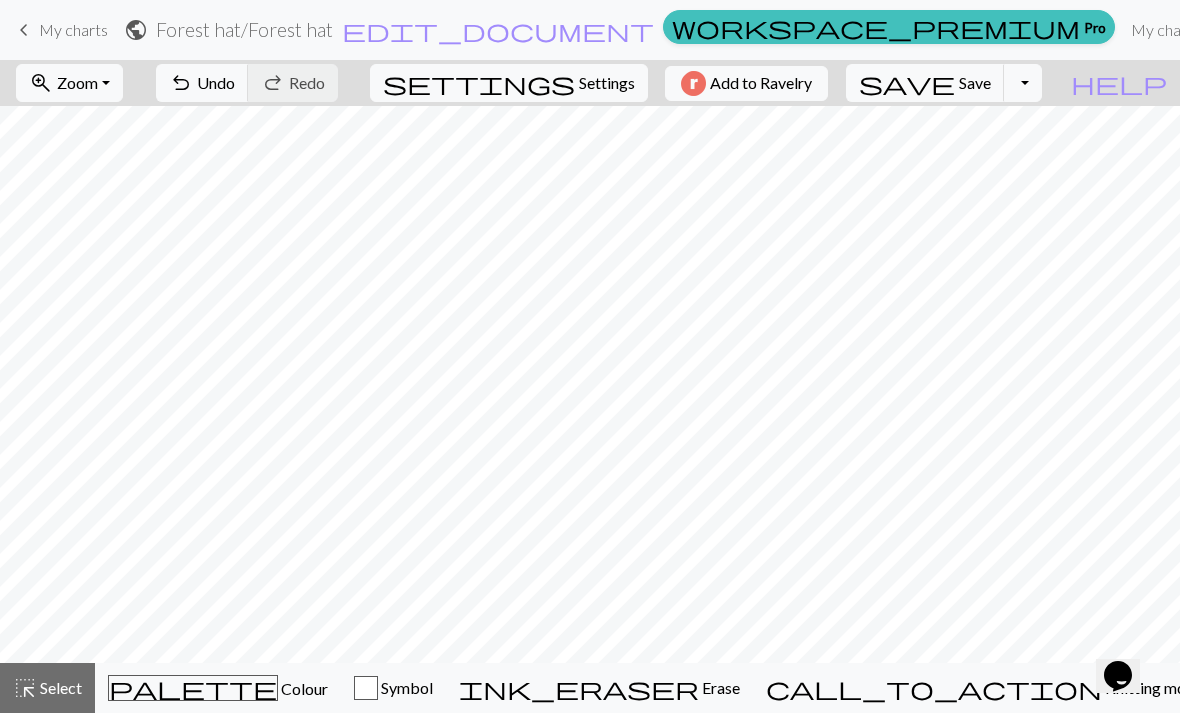 click on "ink_eraser   Erase   Erase" at bounding box center (599, 688) 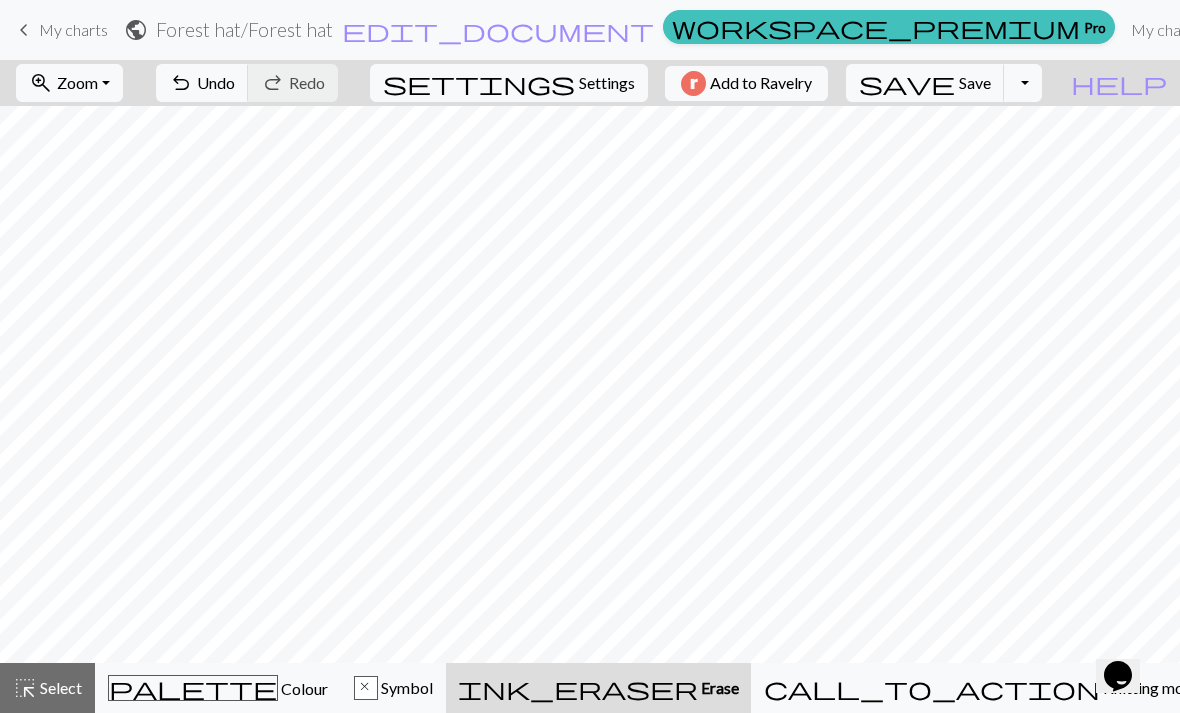 click on "Colour" at bounding box center (303, 688) 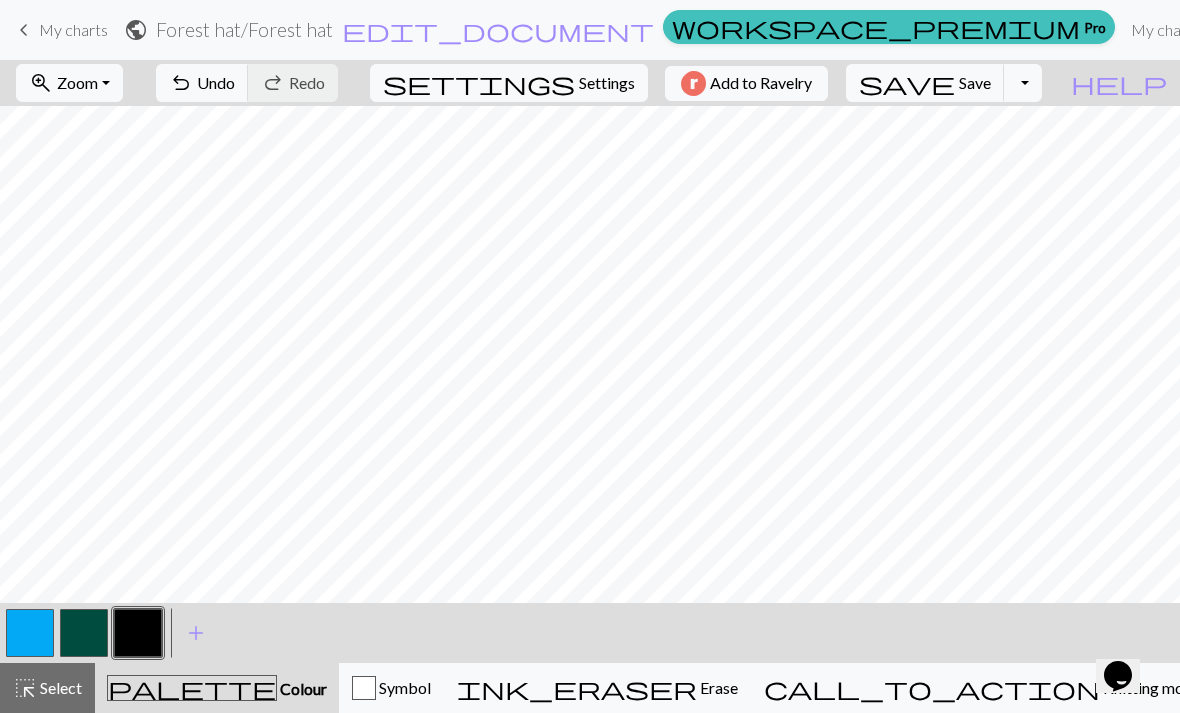 click at bounding box center [138, 633] 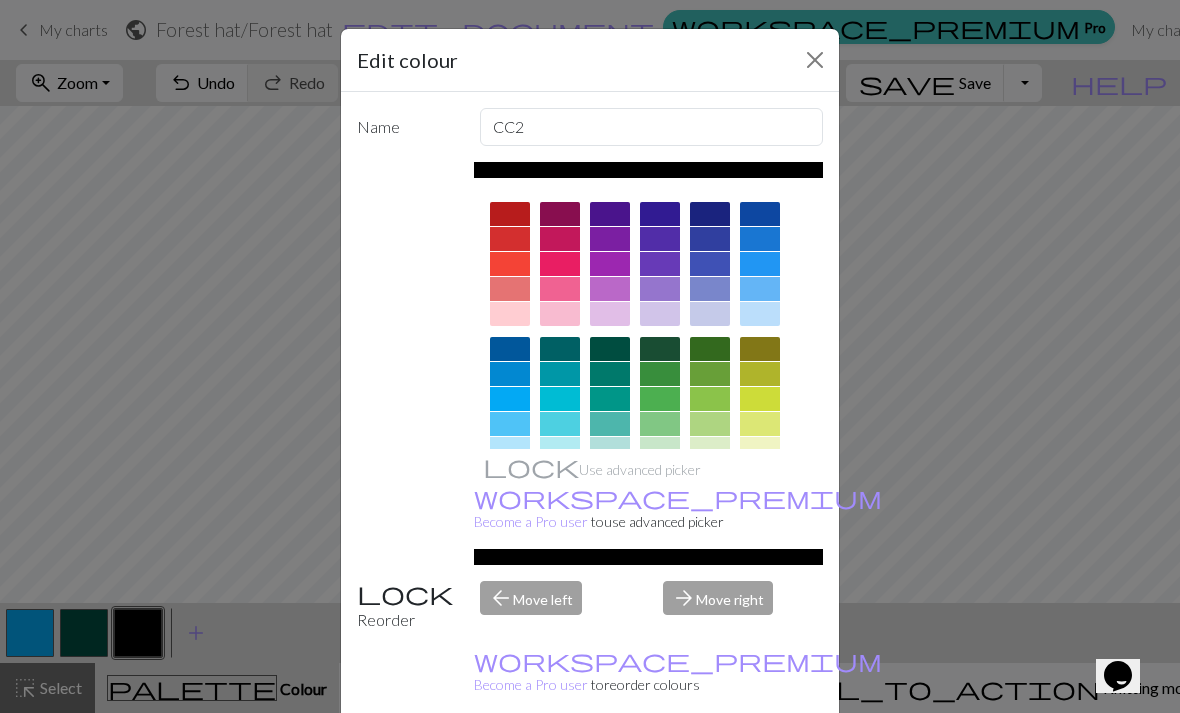 click at bounding box center (815, 60) 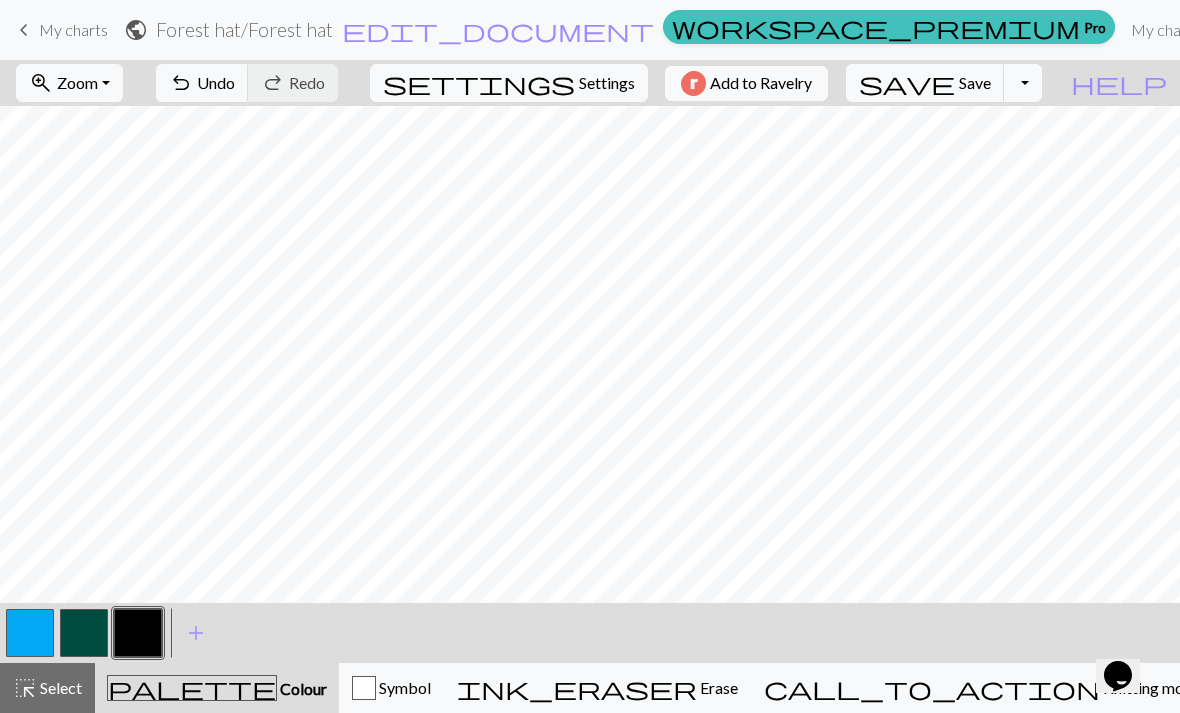 click at bounding box center [30, 633] 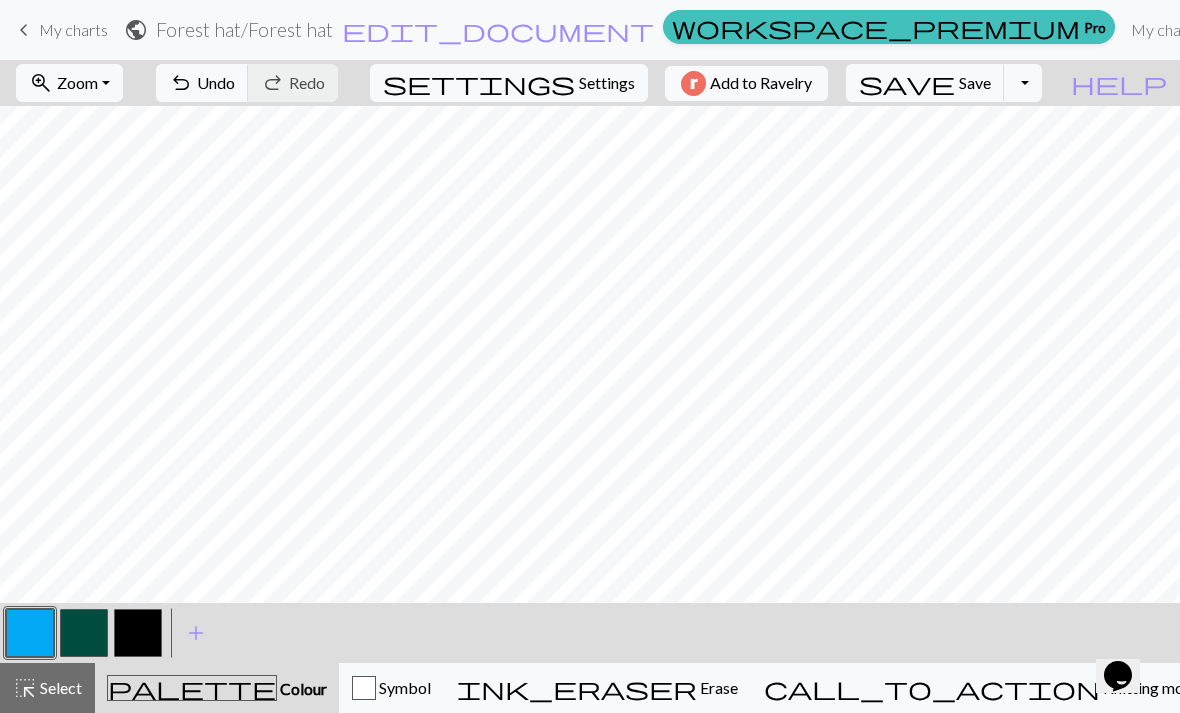 click at bounding box center [138, 633] 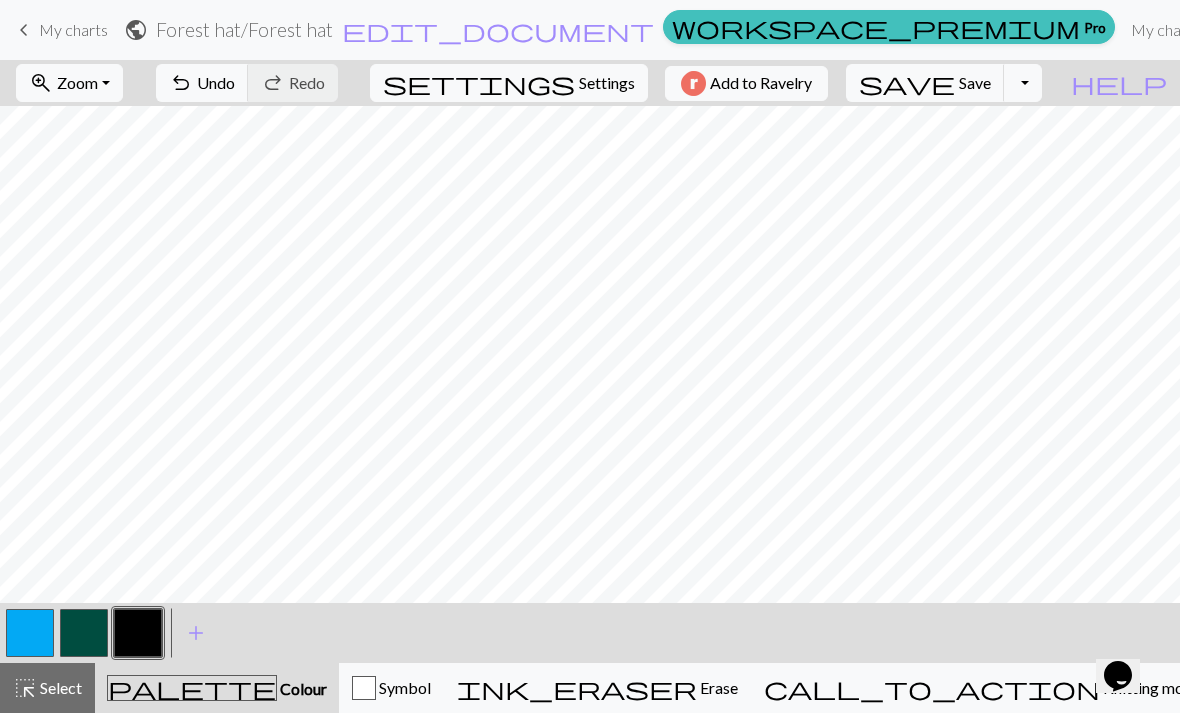 click on "Undo" at bounding box center [216, 82] 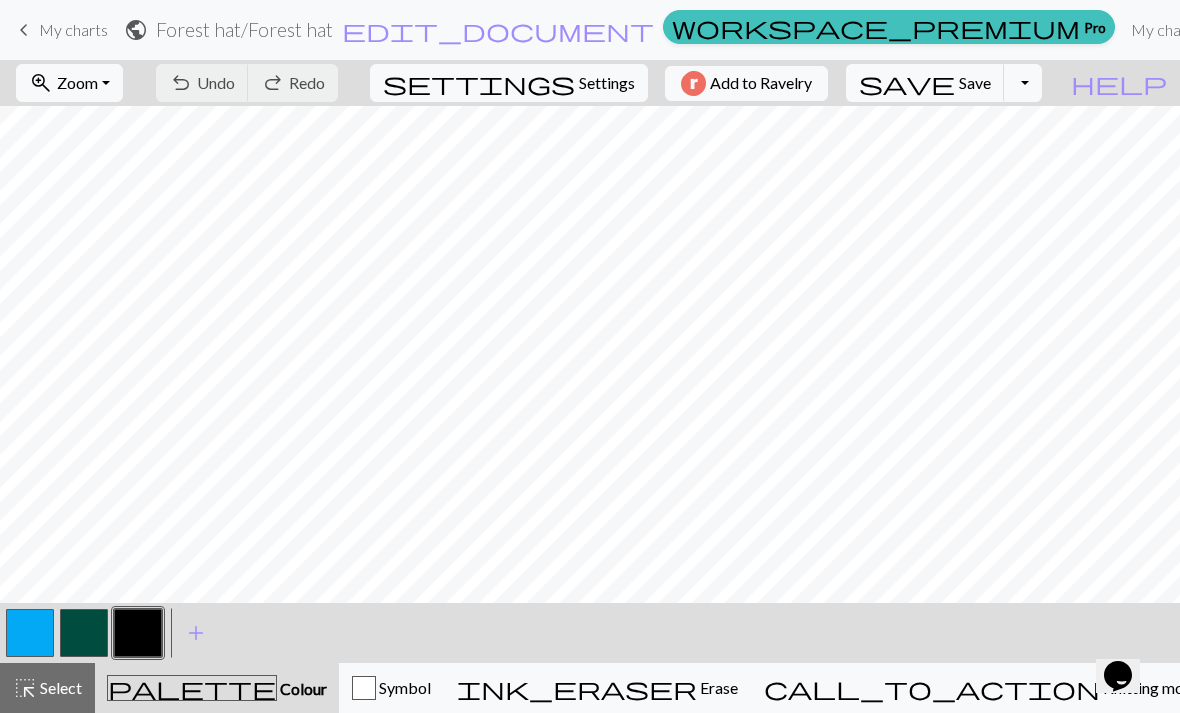 click at bounding box center [84, 633] 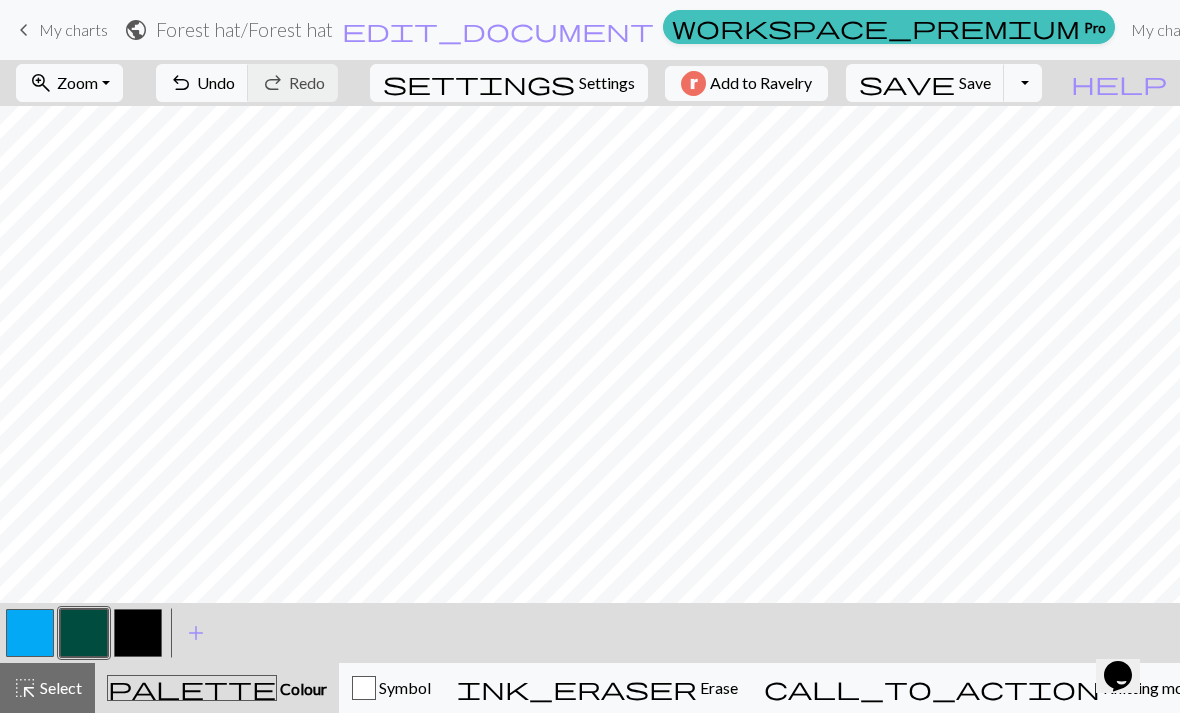 click on "Undo" at bounding box center (216, 82) 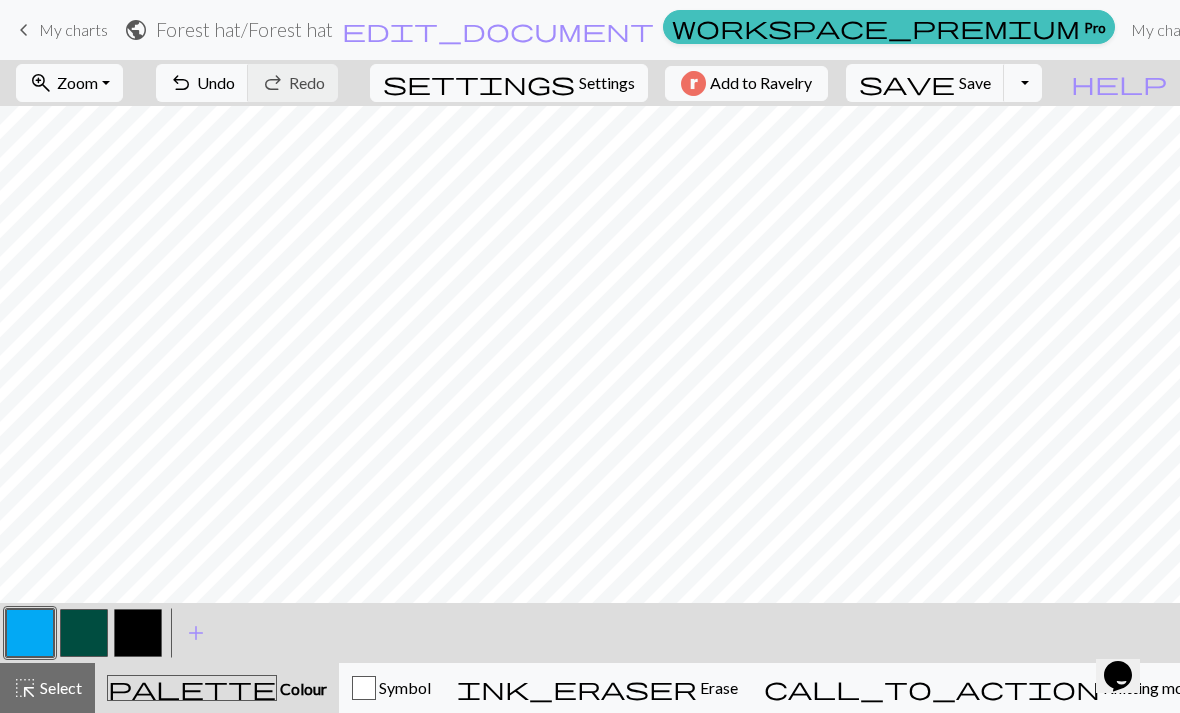 click at bounding box center [84, 633] 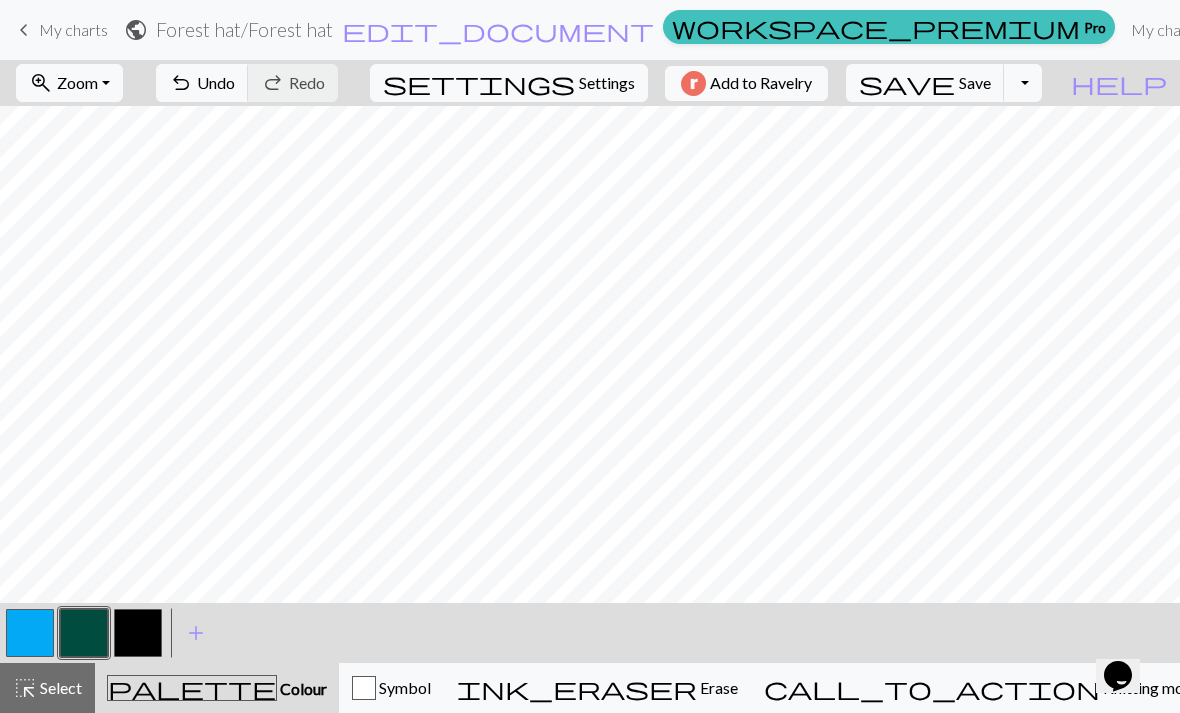 click at bounding box center [30, 633] 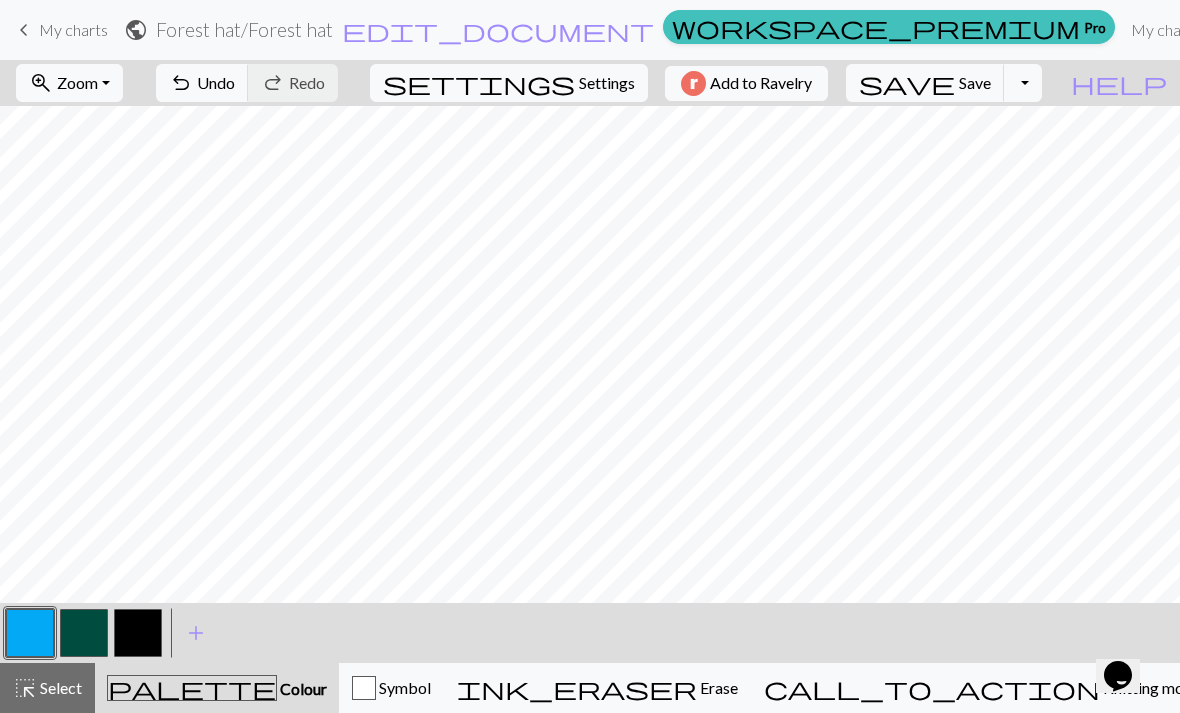 click at bounding box center (84, 633) 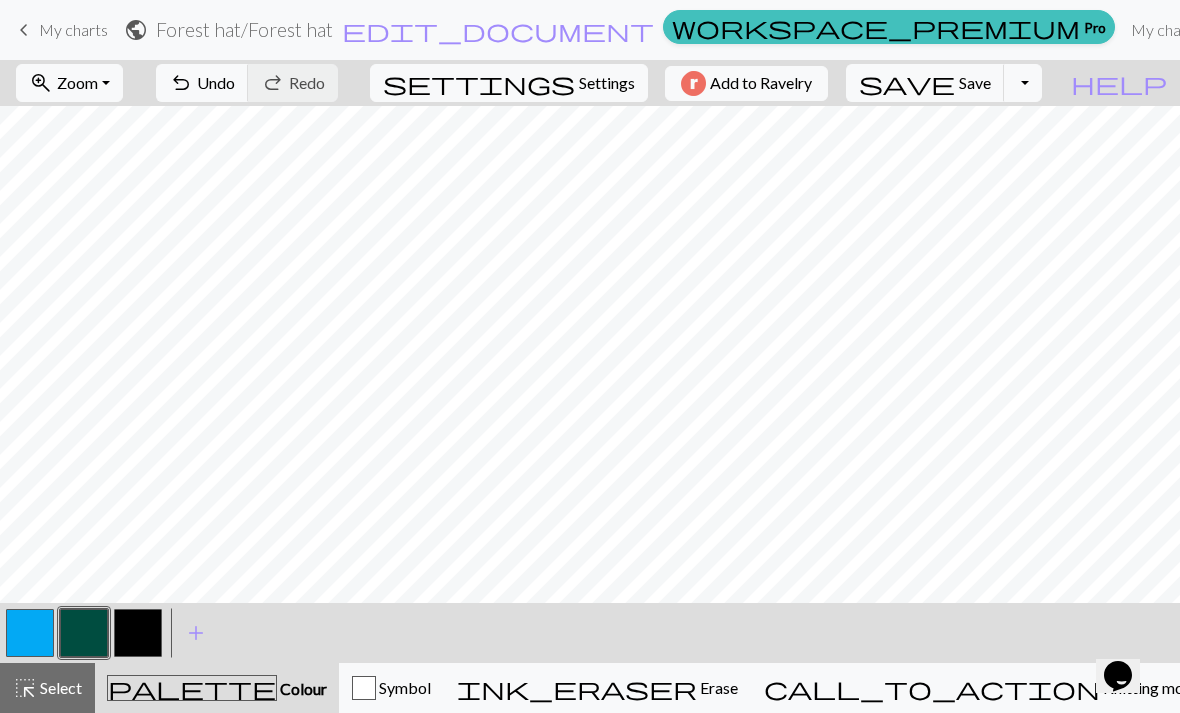 click at bounding box center [30, 633] 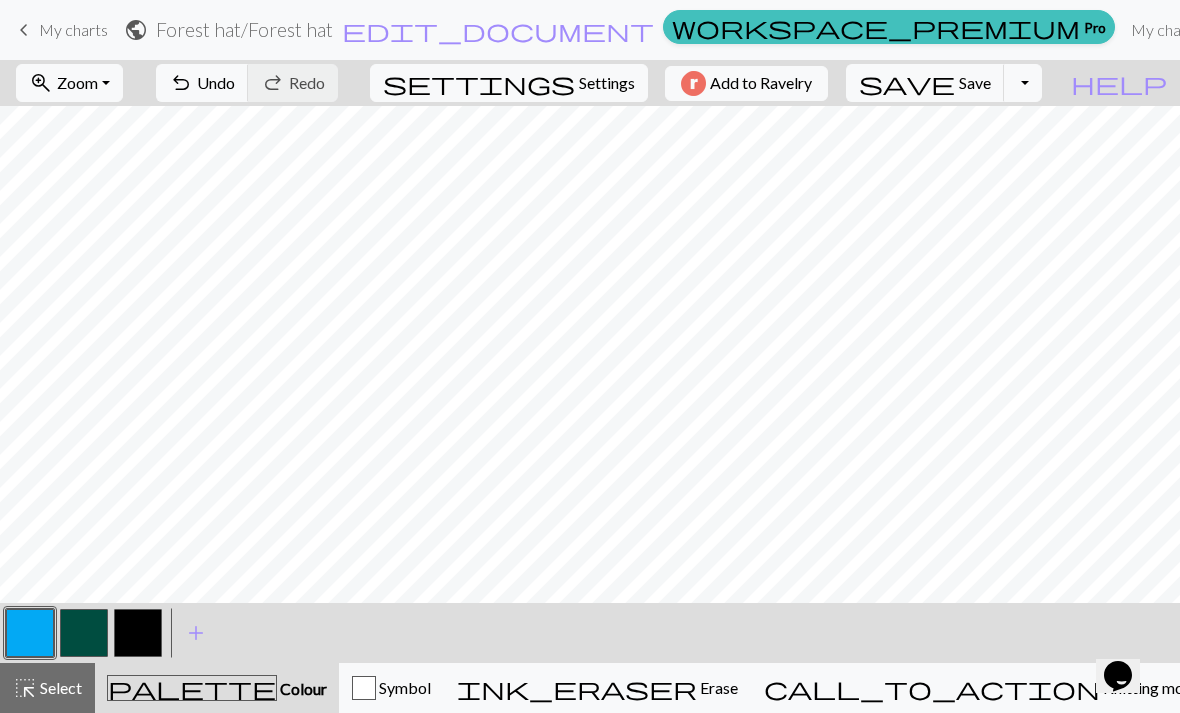 click at bounding box center (84, 633) 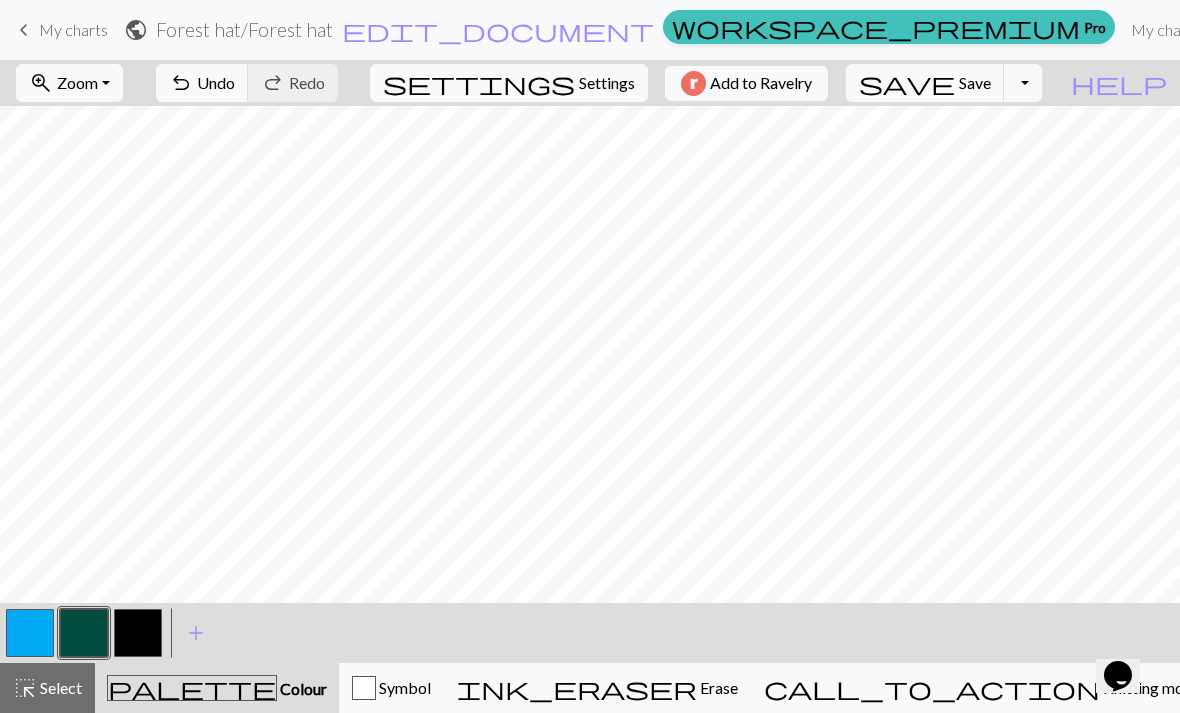 click at bounding box center [30, 633] 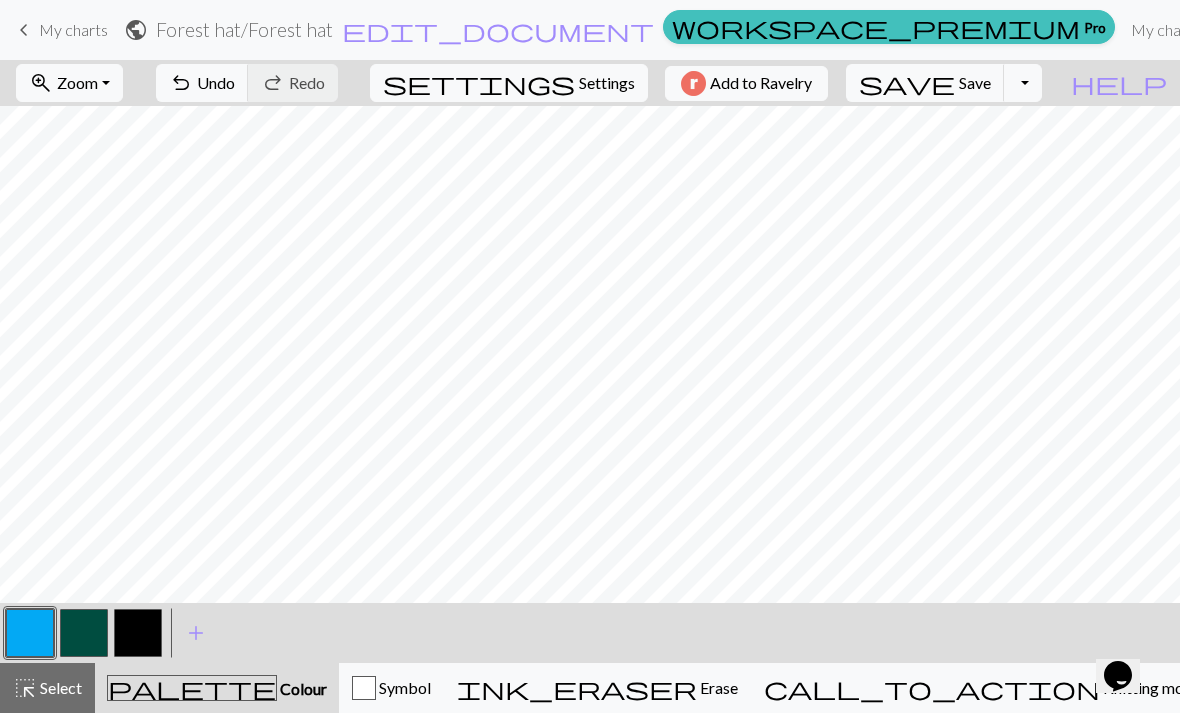 click at bounding box center [84, 633] 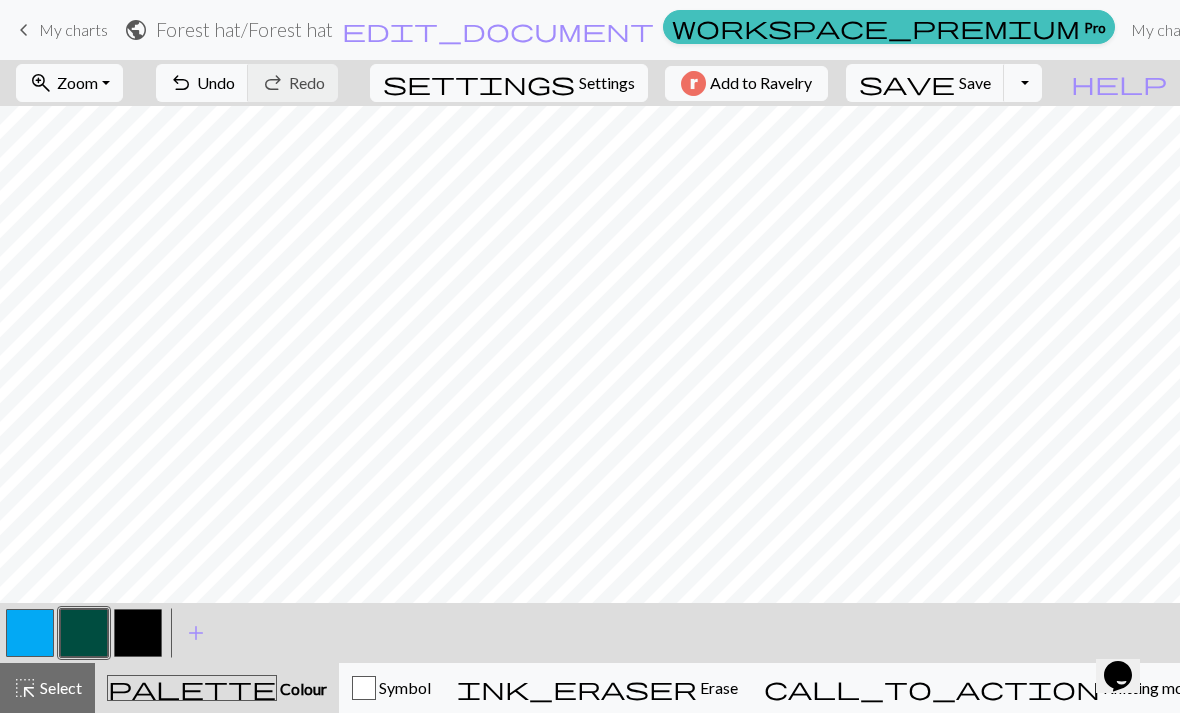 click on "Undo" at bounding box center [216, 82] 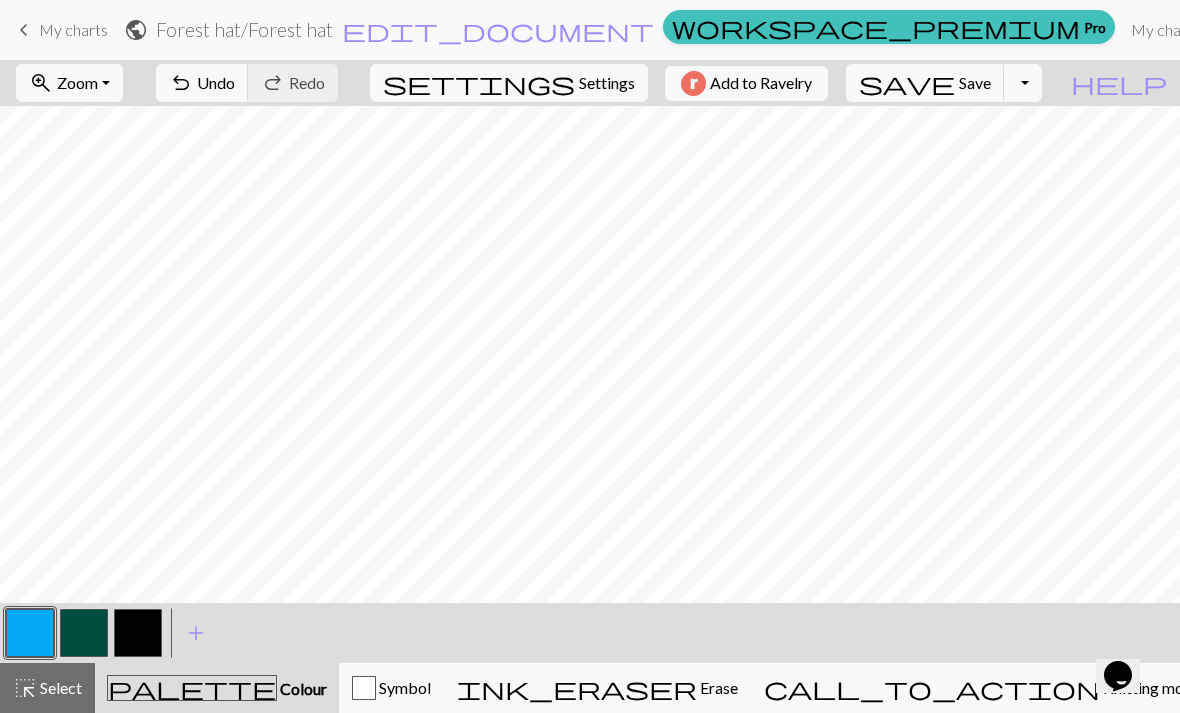 click at bounding box center (84, 633) 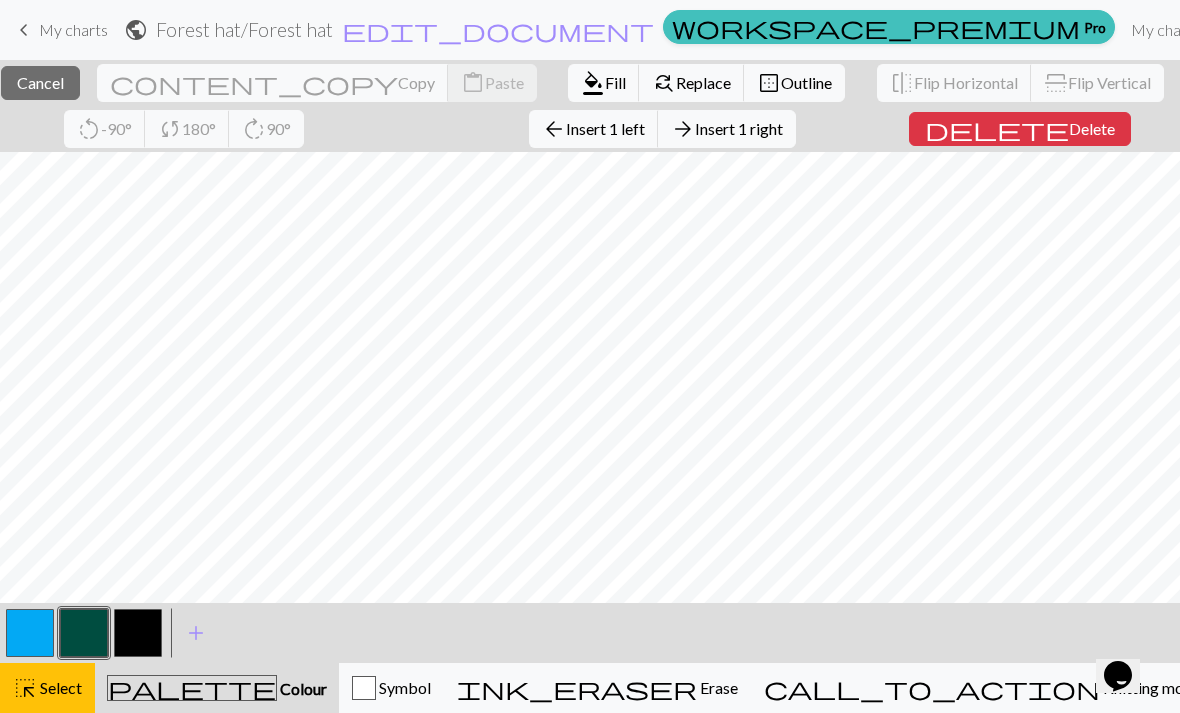 click on "< > add Add a  colour" at bounding box center (590, 633) 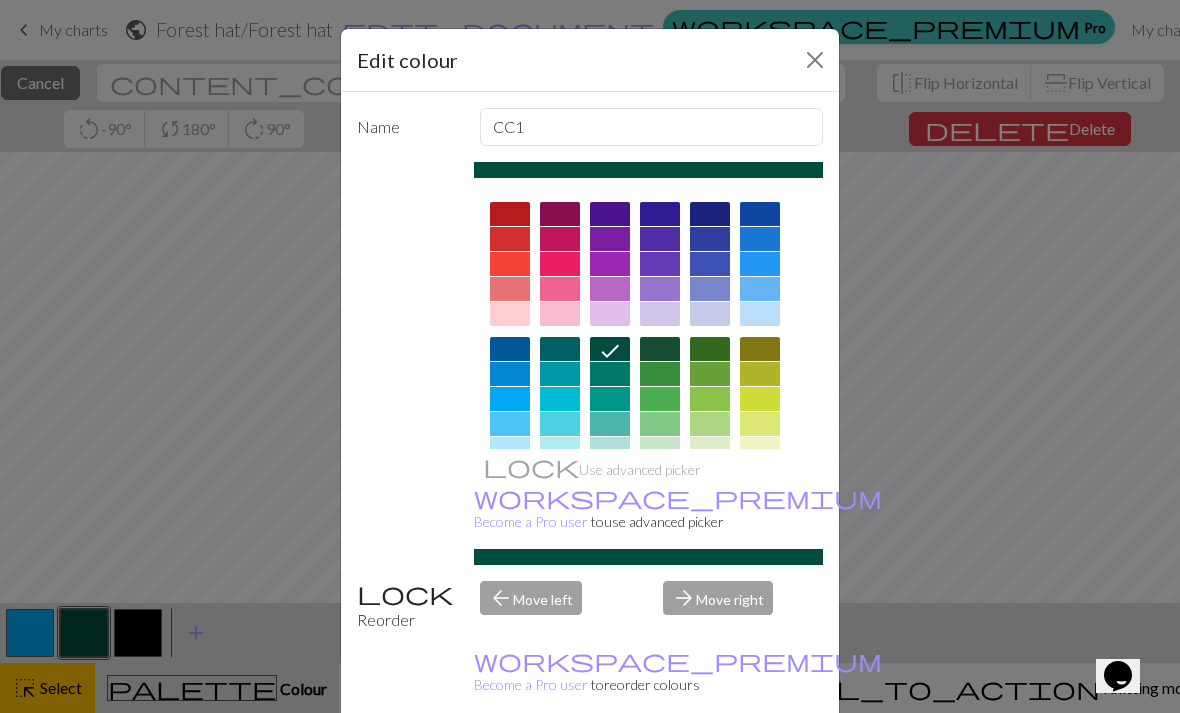 click on "Edit colour" at bounding box center (590, 60) 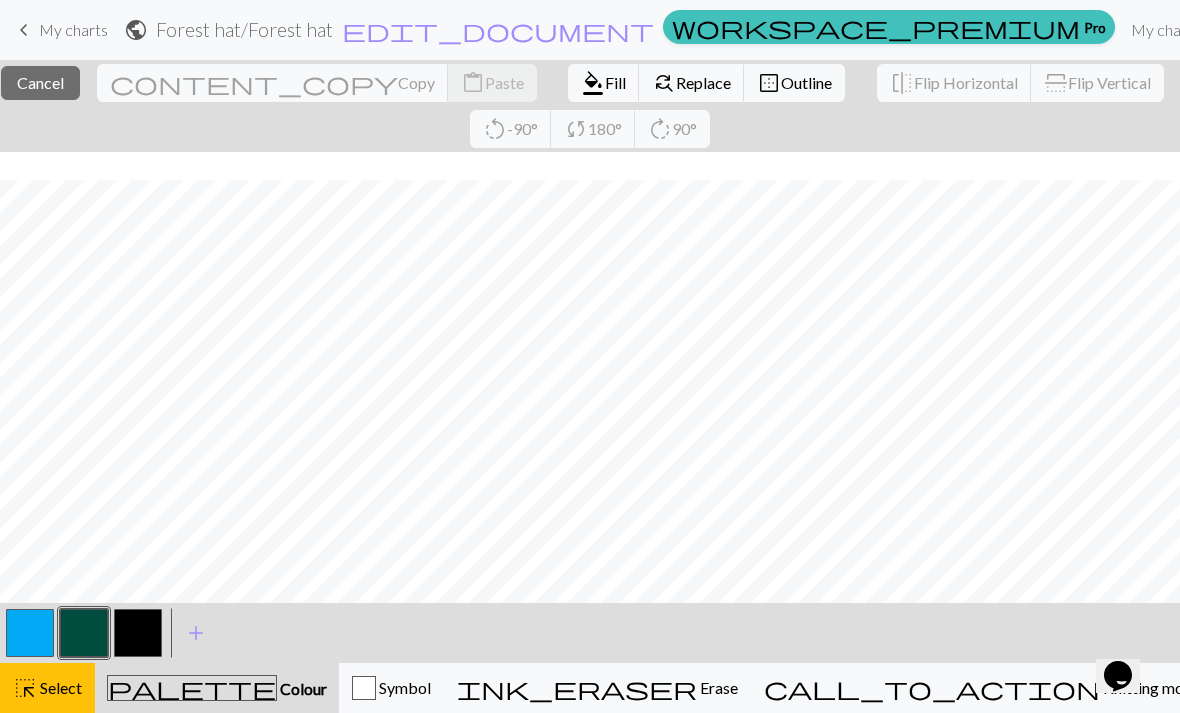 scroll, scrollTop: 28, scrollLeft: 603, axis: both 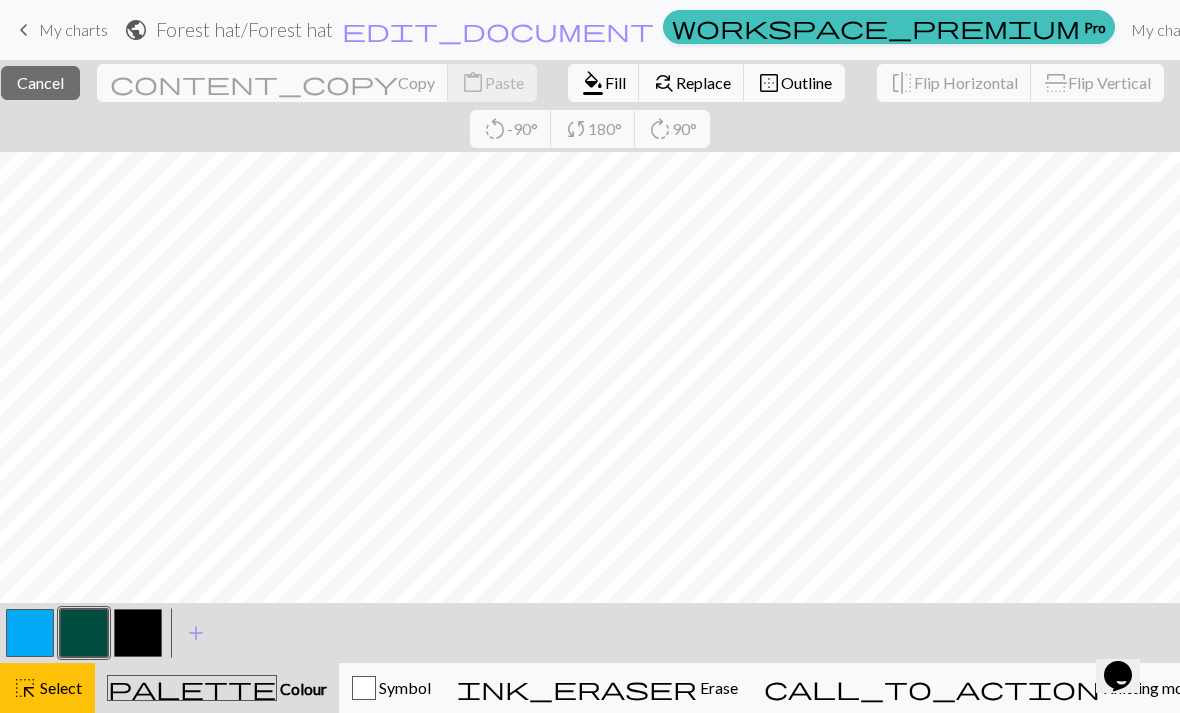 click on "close Cancel content_copy  Copy content_paste  Paste format_color_fill  Fill find_replace  Replace border_outer  Outline flip  Flip Horizontal flip  Flip Vertical rotate_left  -90° sync  180° rotate_right  90°" at bounding box center (590, 106) 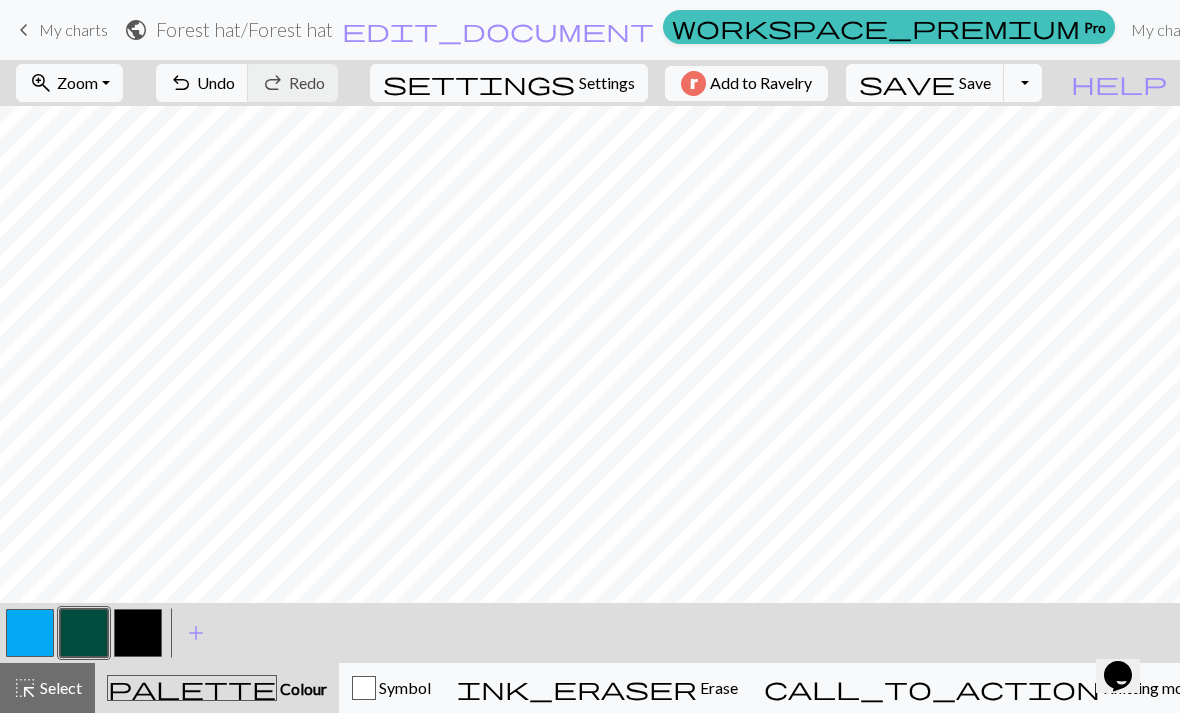 click on "Undo" at bounding box center (216, 82) 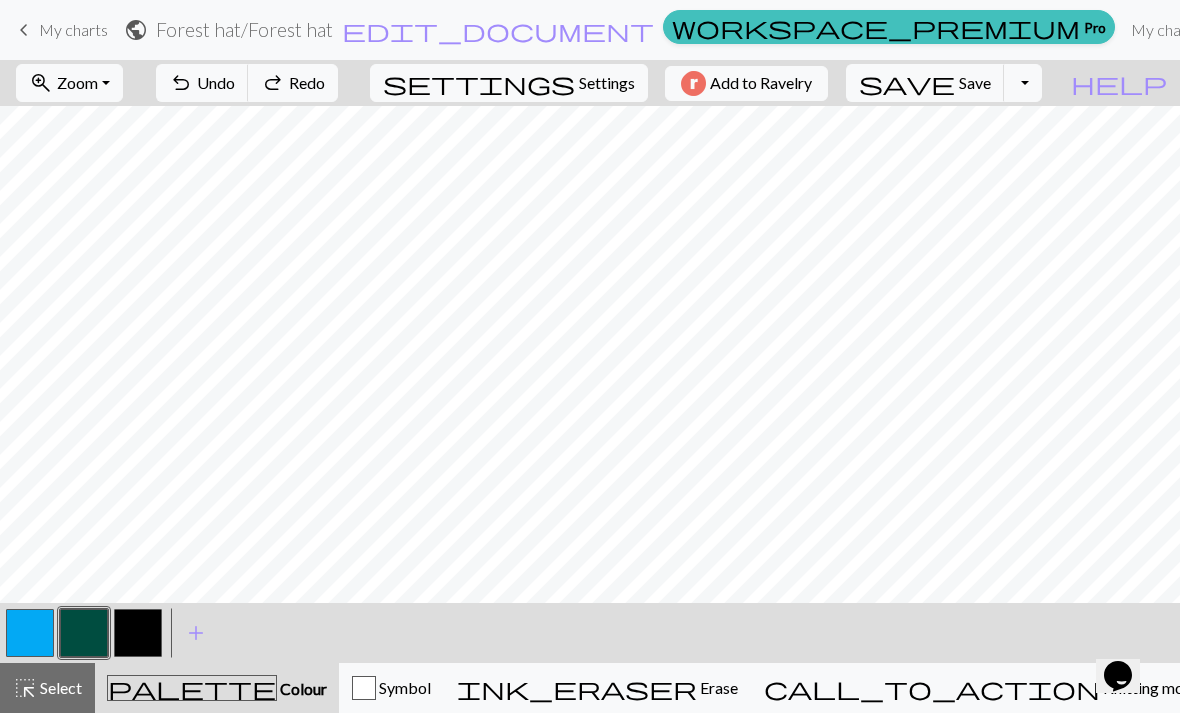 click on "Select" at bounding box center (59, 687) 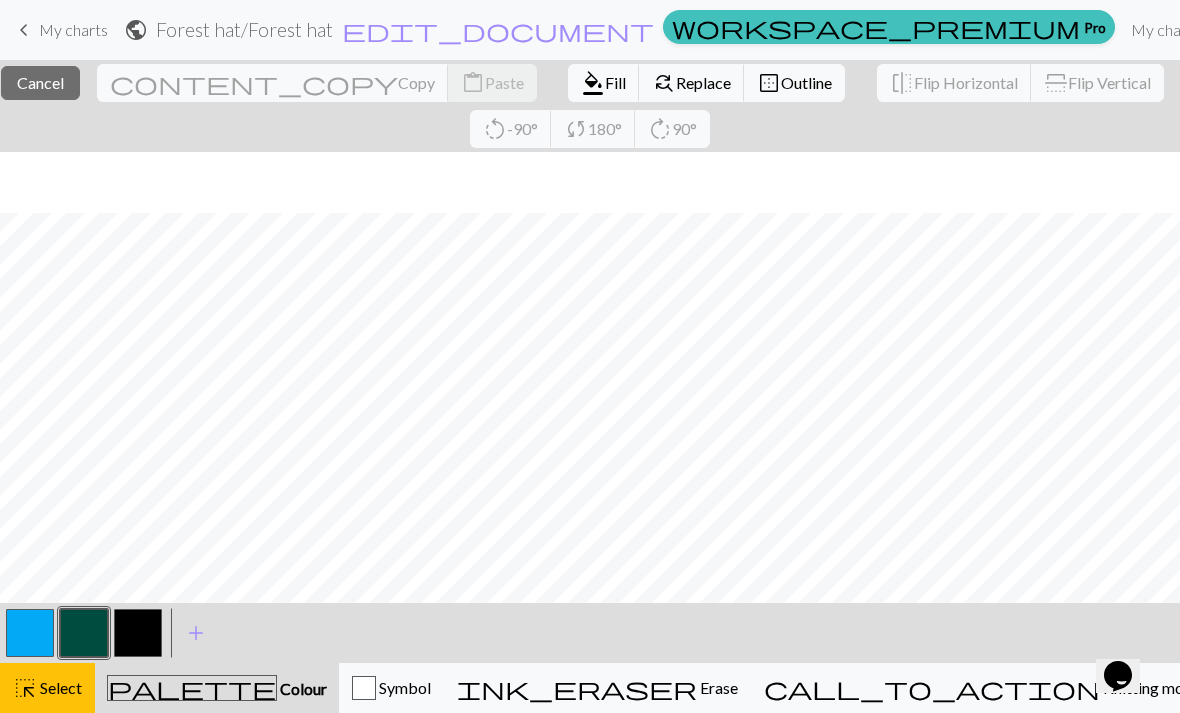 scroll, scrollTop: 89, scrollLeft: 603, axis: both 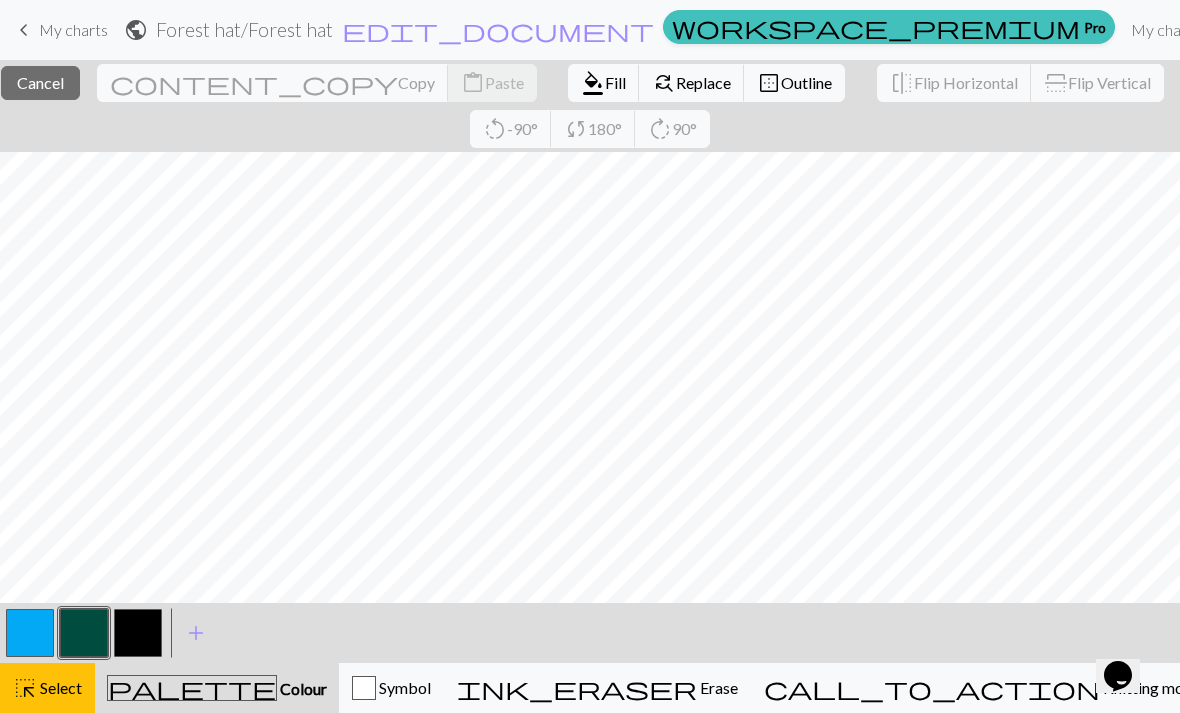 click on "Copy" at bounding box center (416, 82) 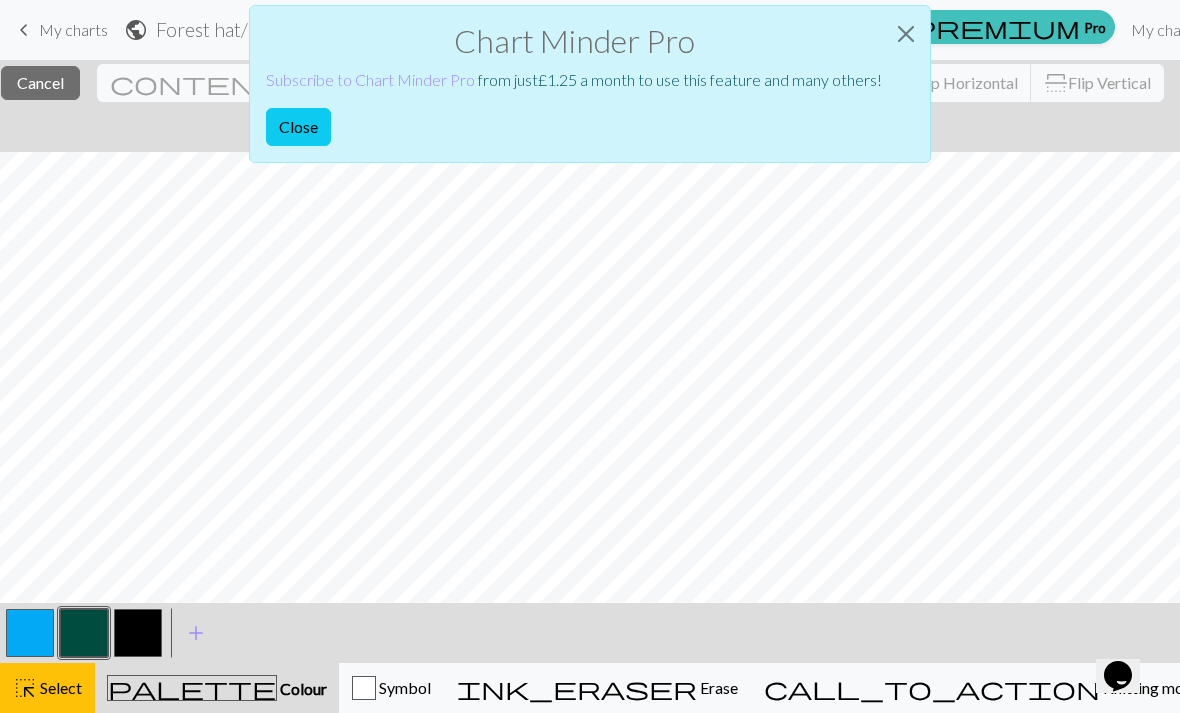 click at bounding box center (906, 34) 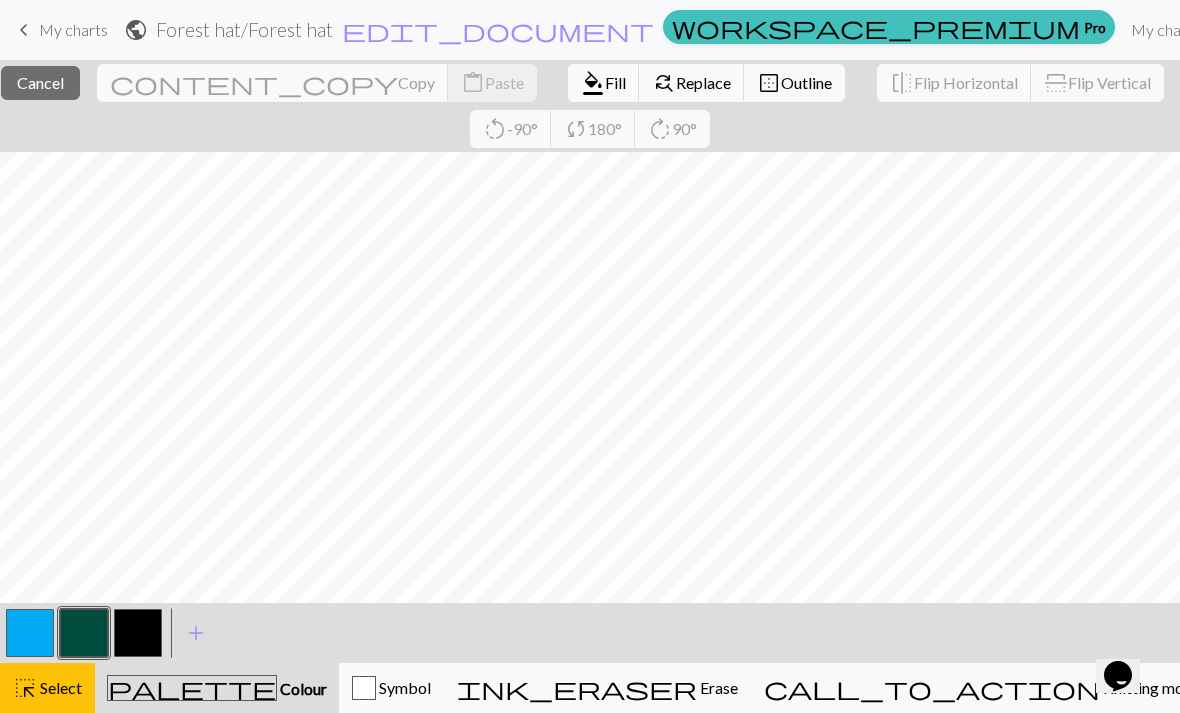 click on "Select" at bounding box center (59, 687) 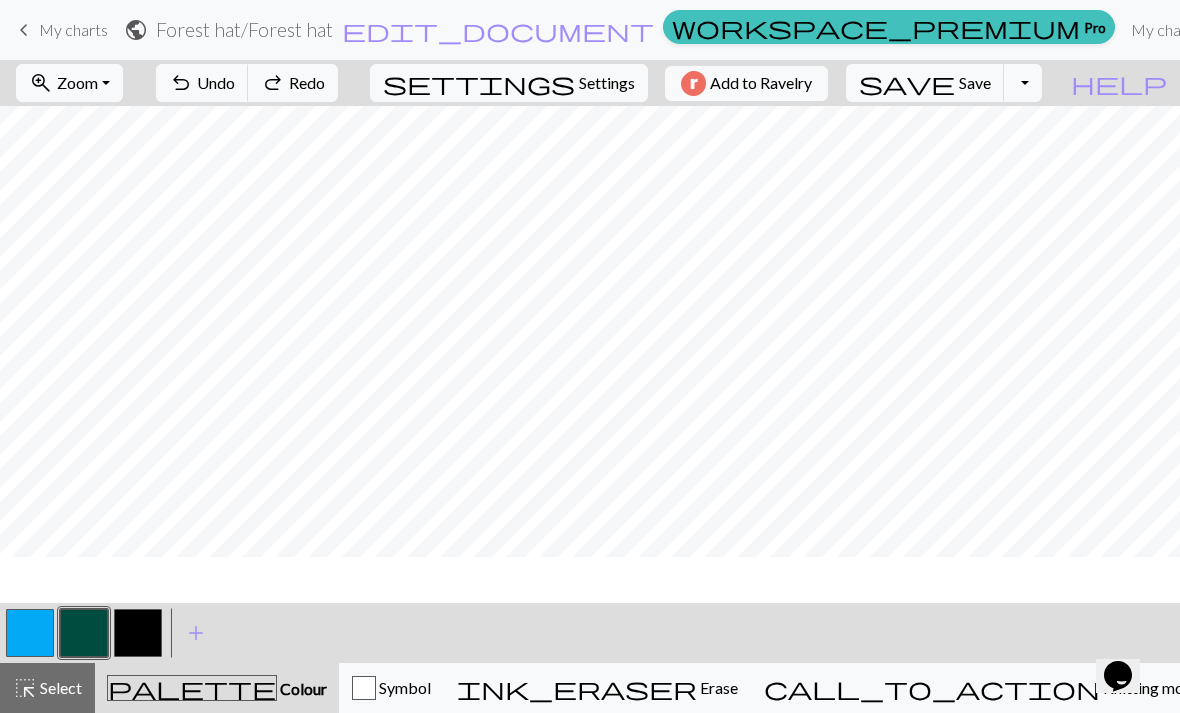 scroll, scrollTop: 43, scrollLeft: 603, axis: both 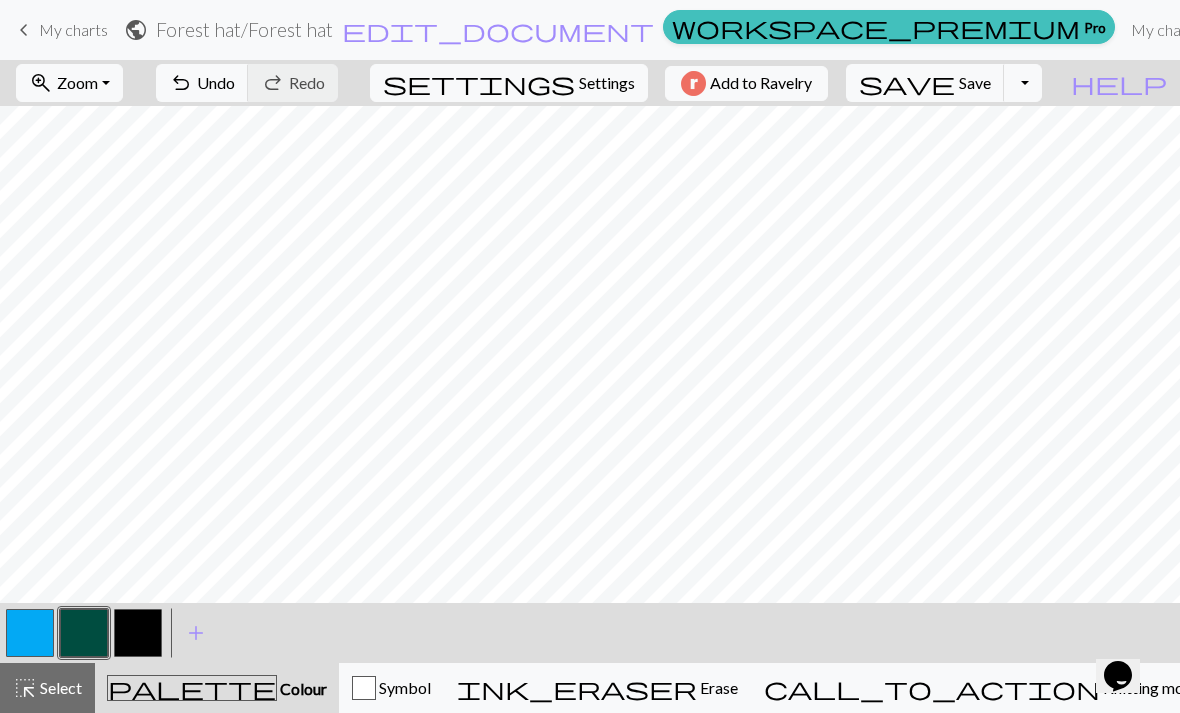 click on "Undo" at bounding box center (216, 82) 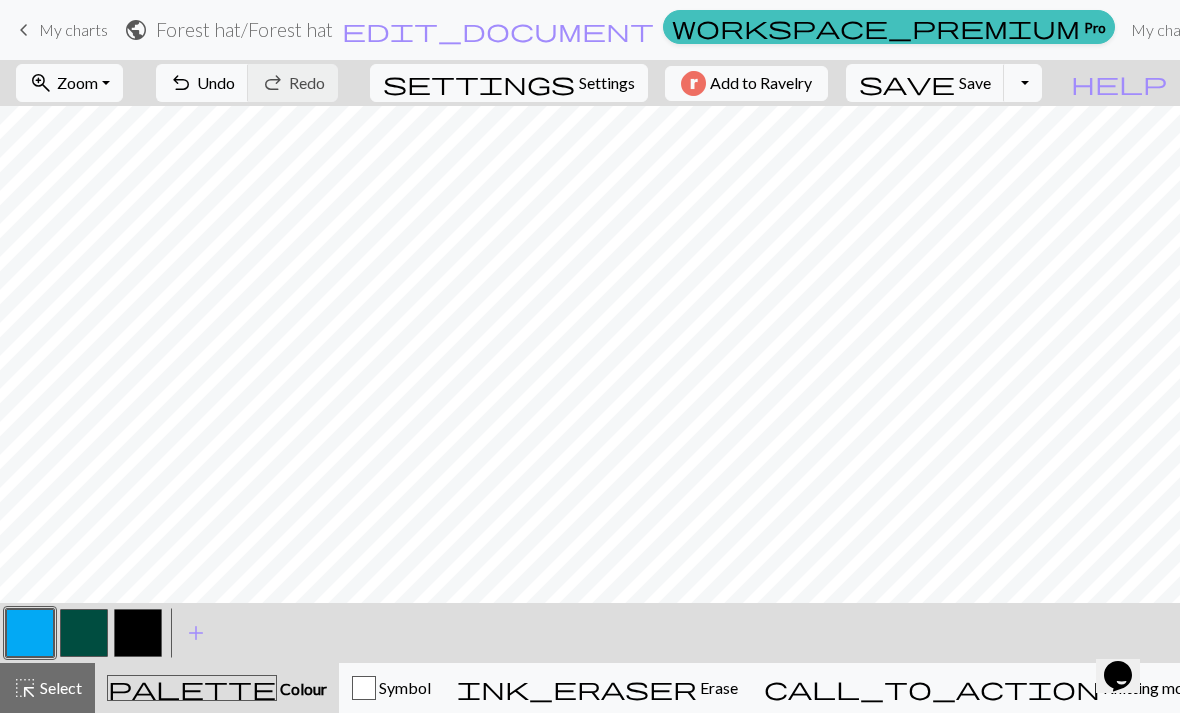 click at bounding box center (84, 633) 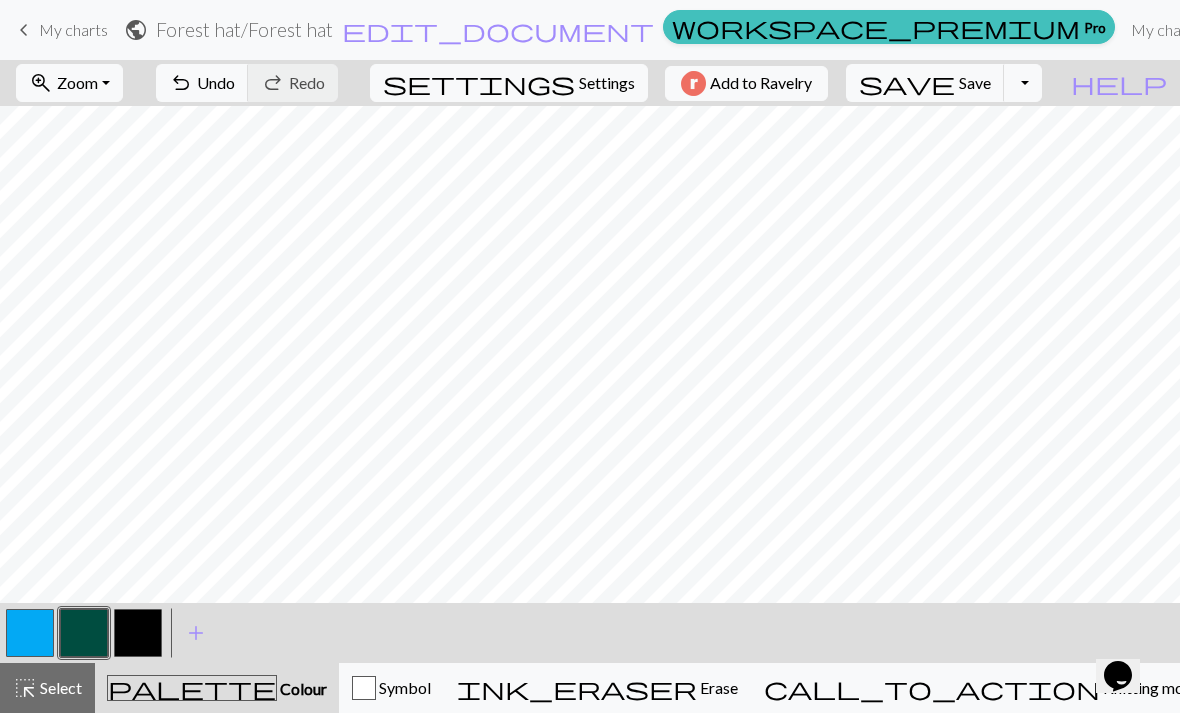 click on "Undo" at bounding box center [216, 82] 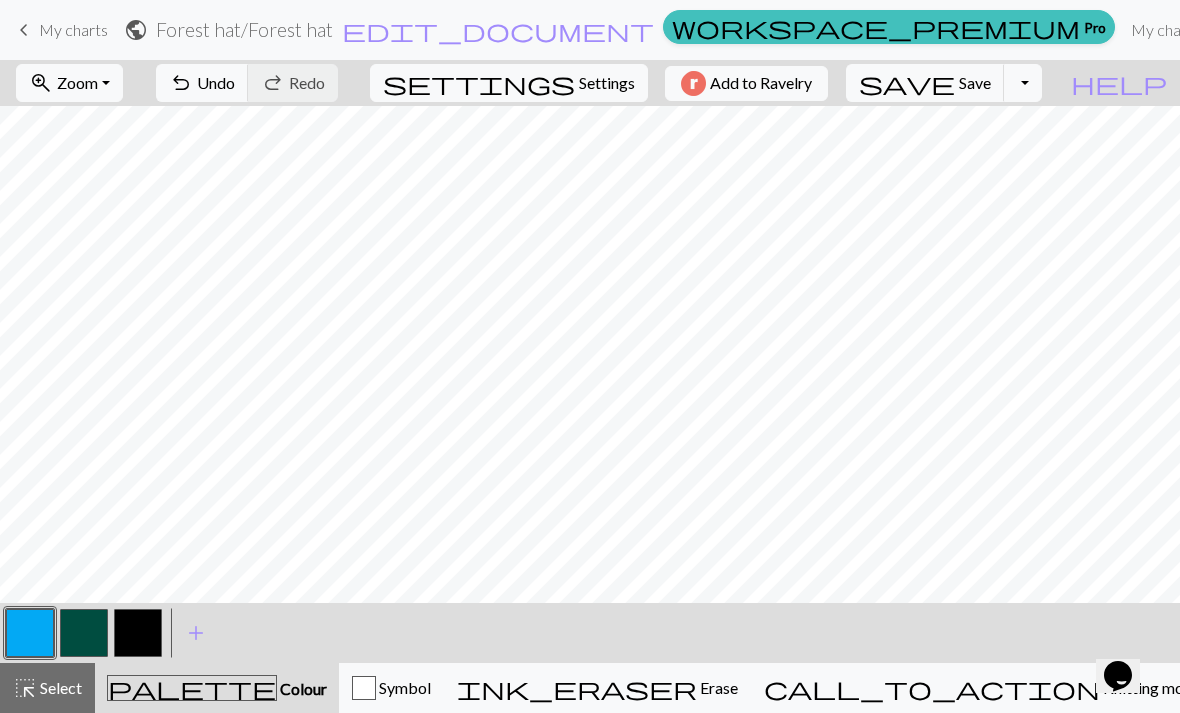 click at bounding box center [84, 633] 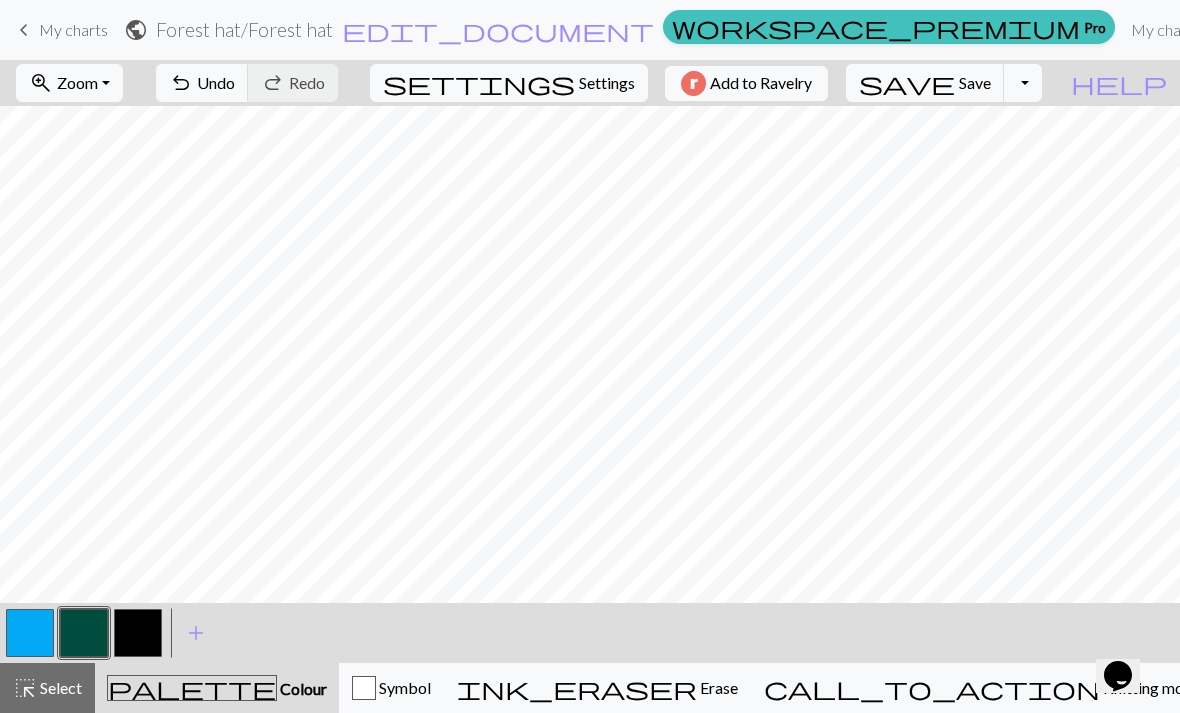 click at bounding box center (30, 633) 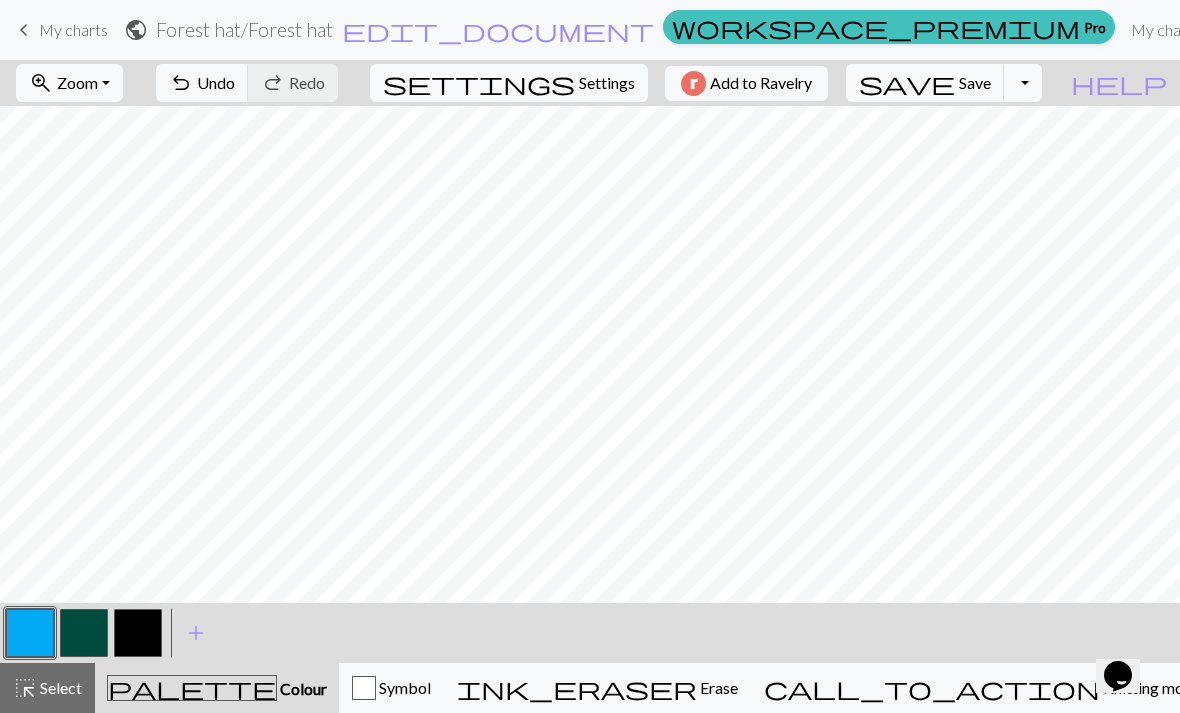 click at bounding box center [84, 633] 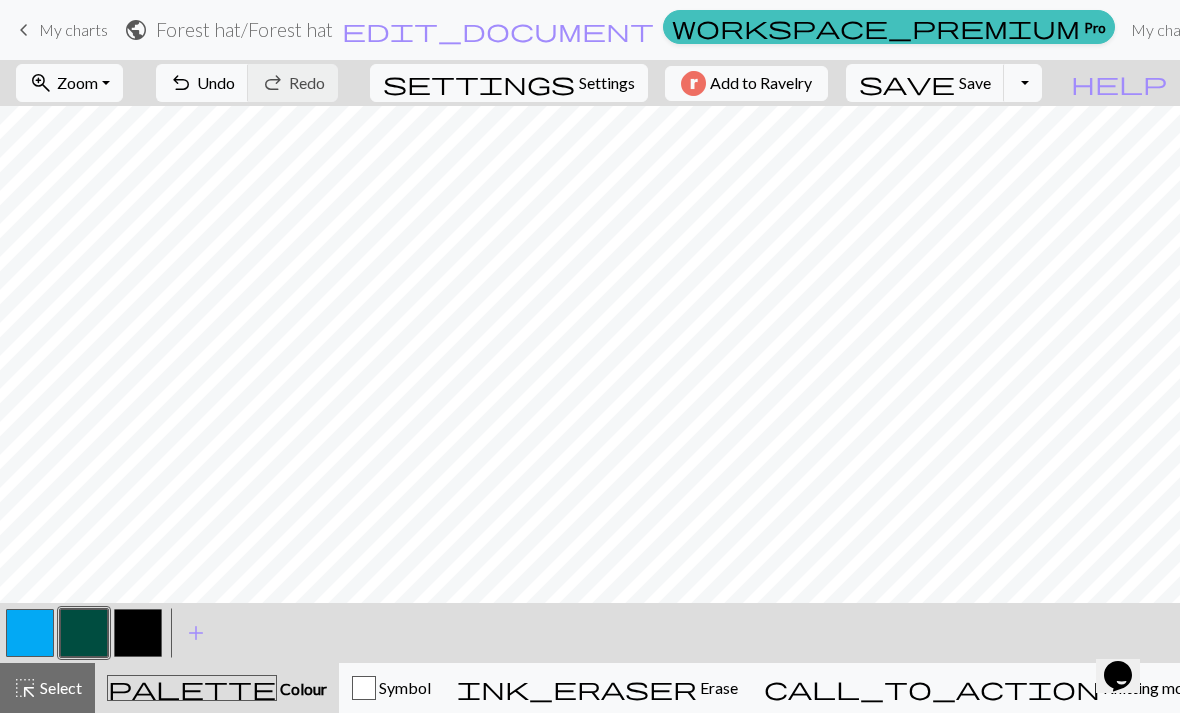click at bounding box center [30, 633] 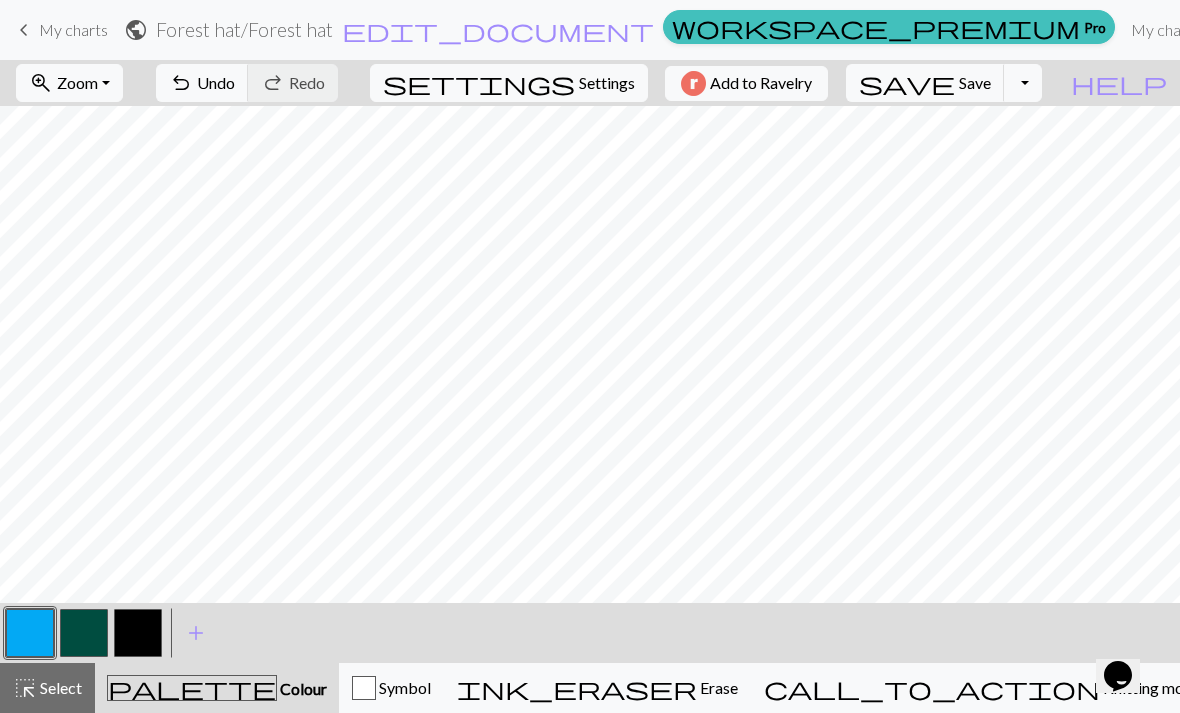 click at bounding box center (84, 633) 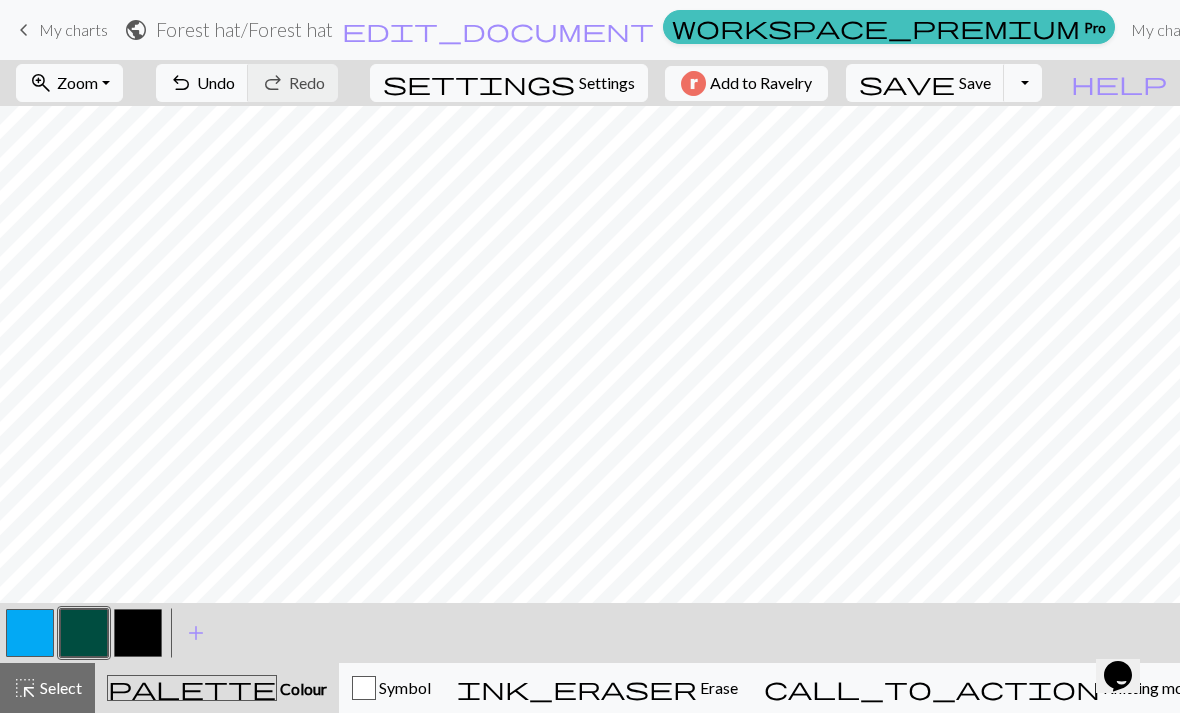 click at bounding box center [30, 633] 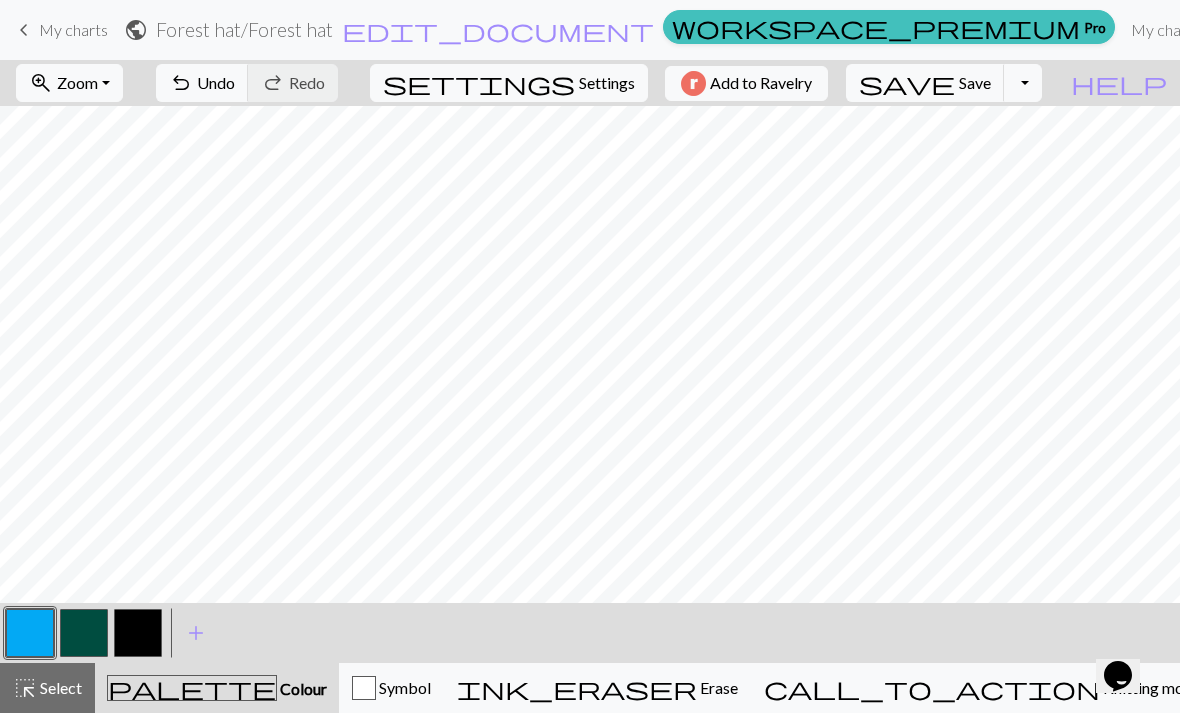 click at bounding box center (84, 633) 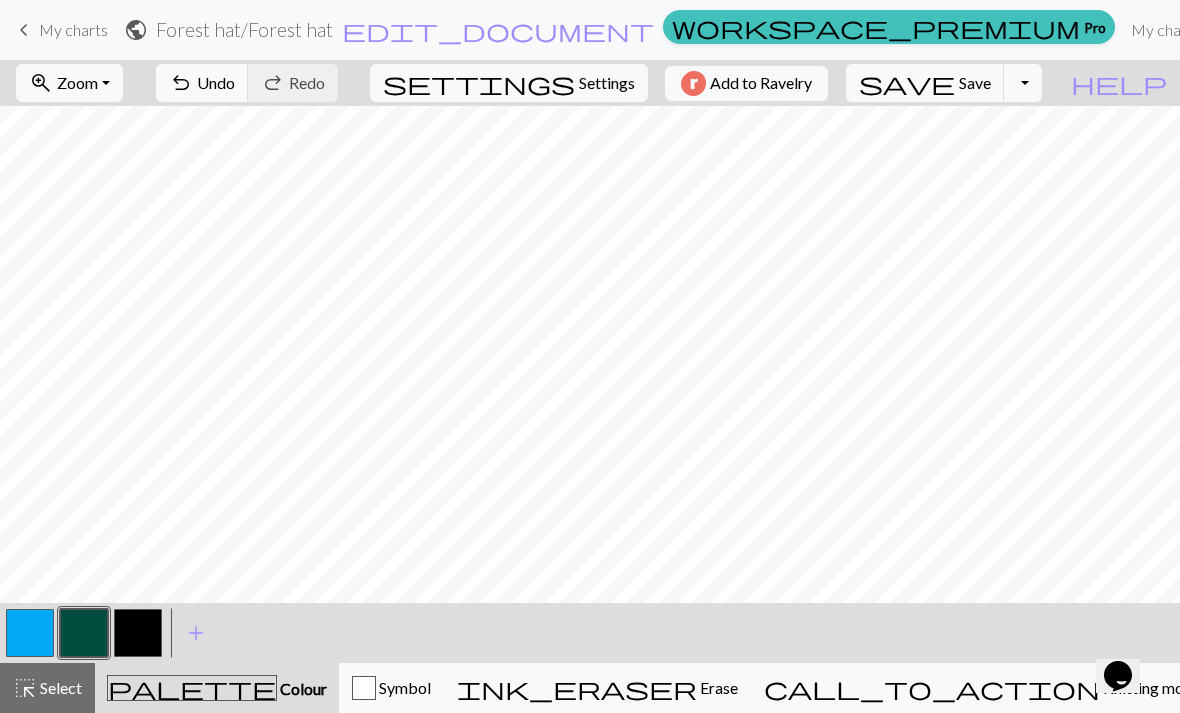 click on "undo" at bounding box center (181, 83) 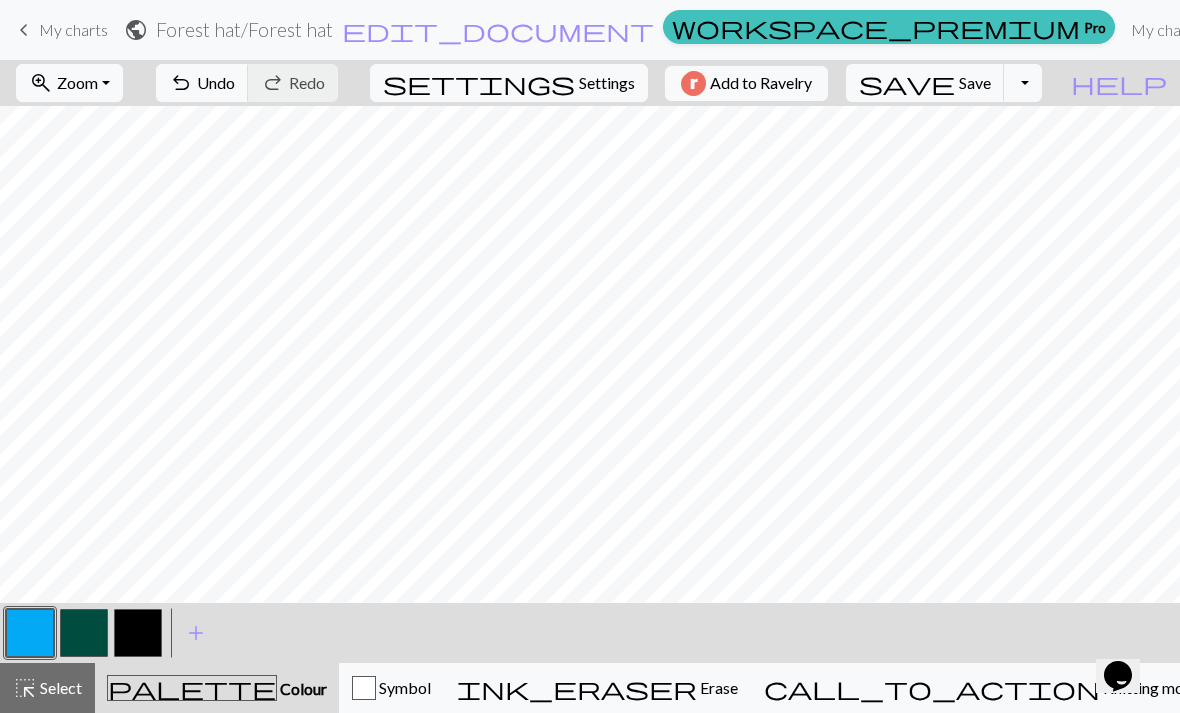 click at bounding box center (84, 633) 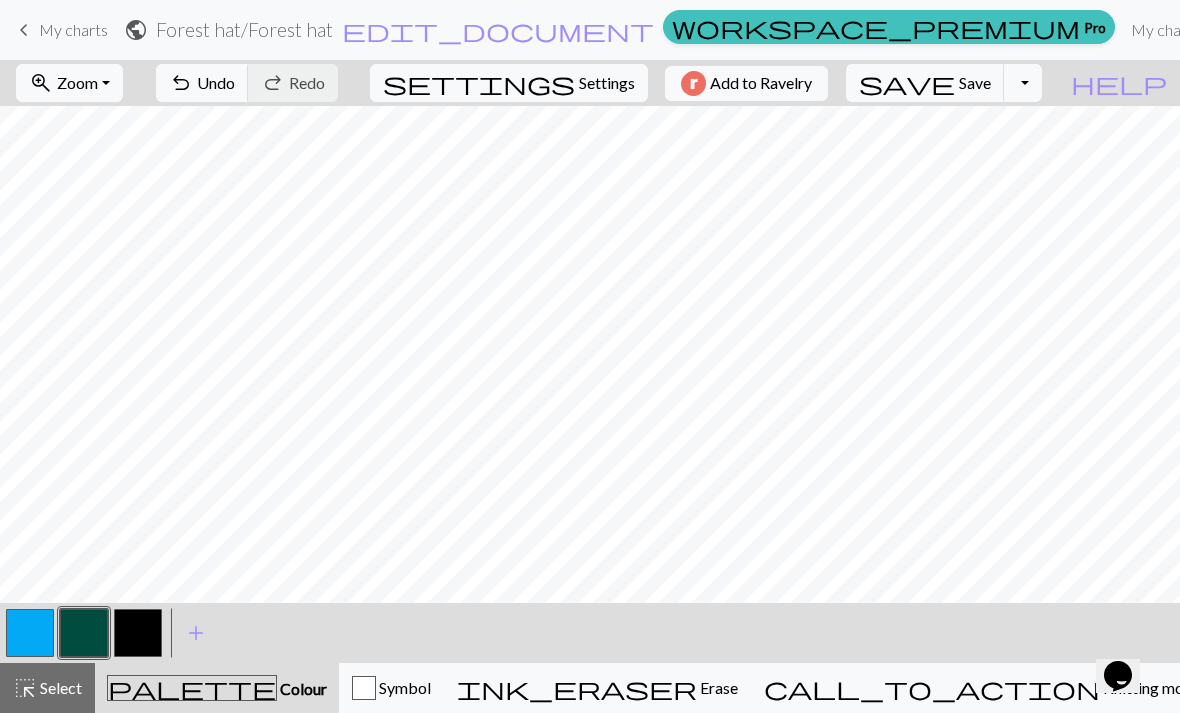 click at bounding box center (30, 633) 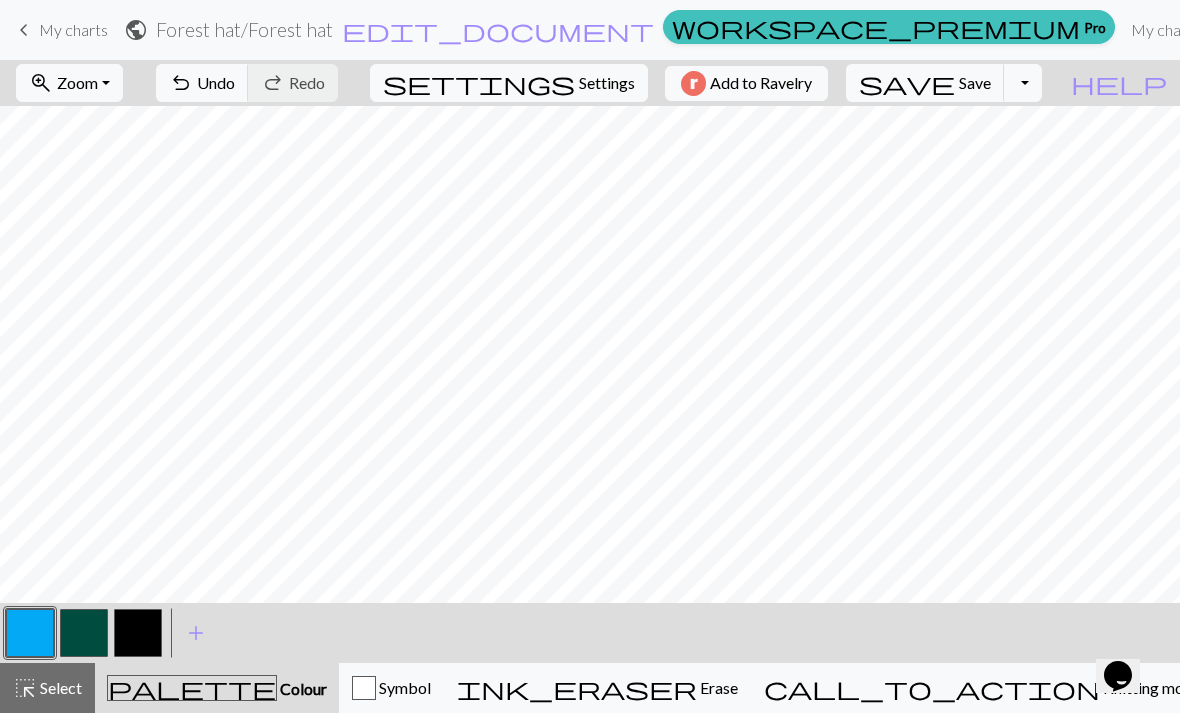 click at bounding box center [84, 633] 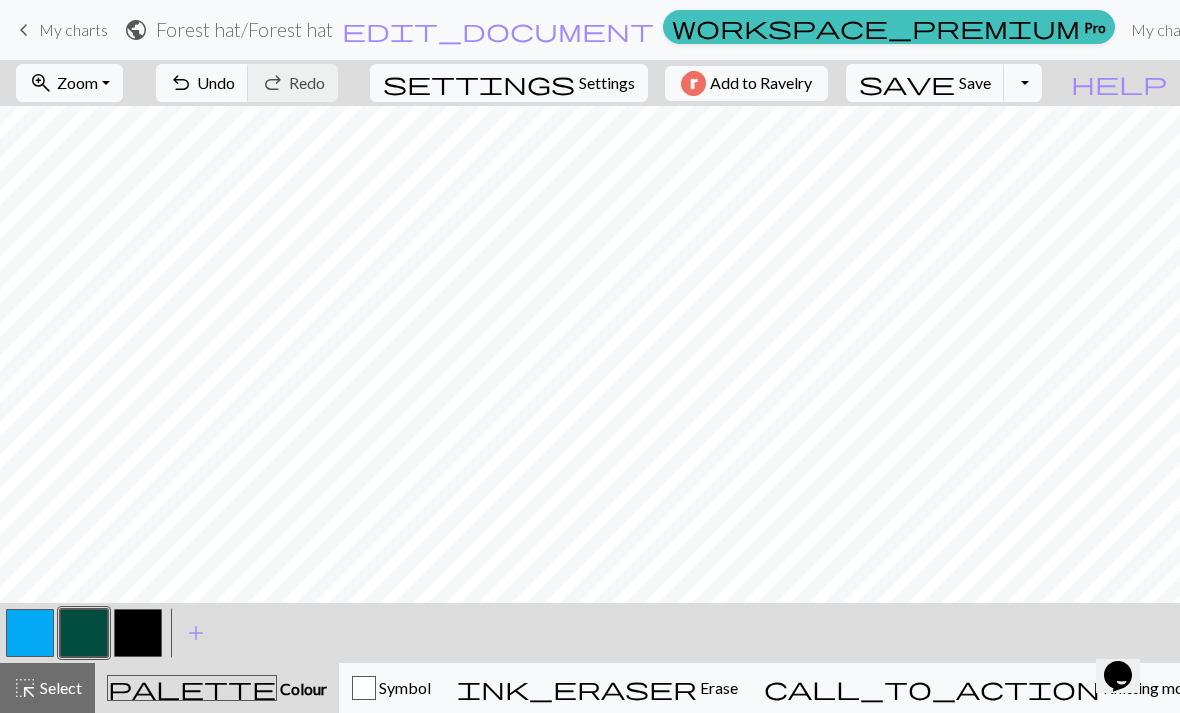 click on "Undo" at bounding box center (216, 82) 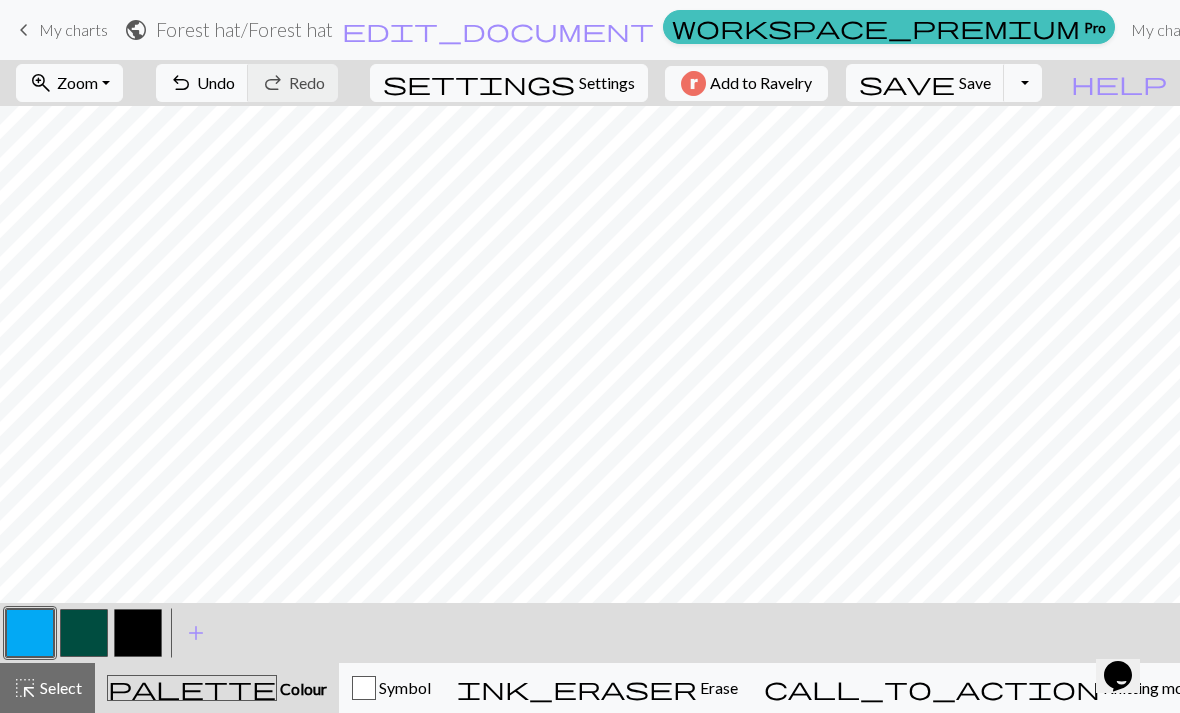 click at bounding box center [84, 633] 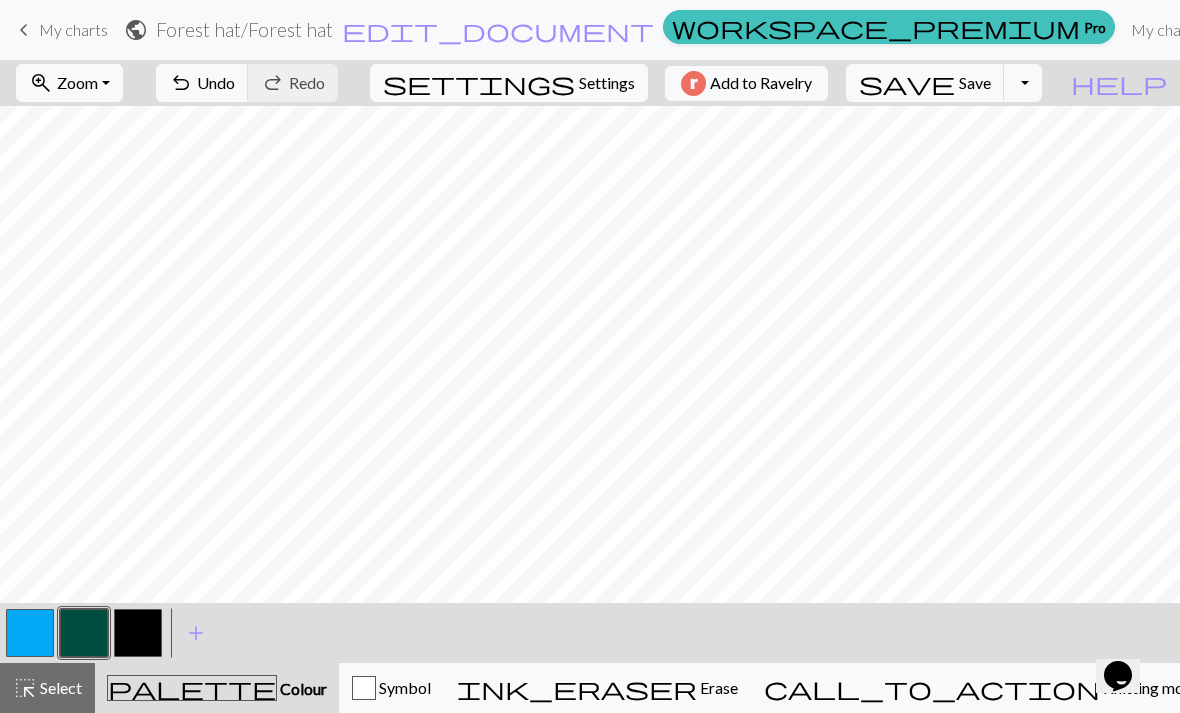 click at bounding box center [30, 633] 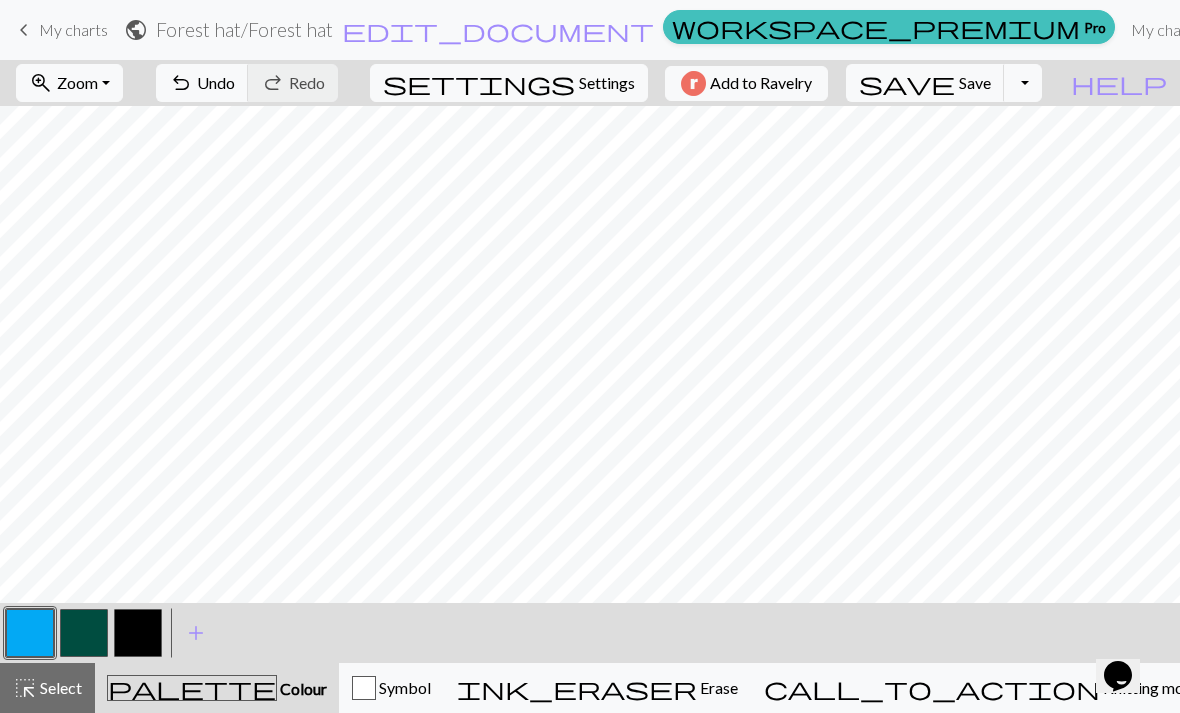 click at bounding box center (84, 633) 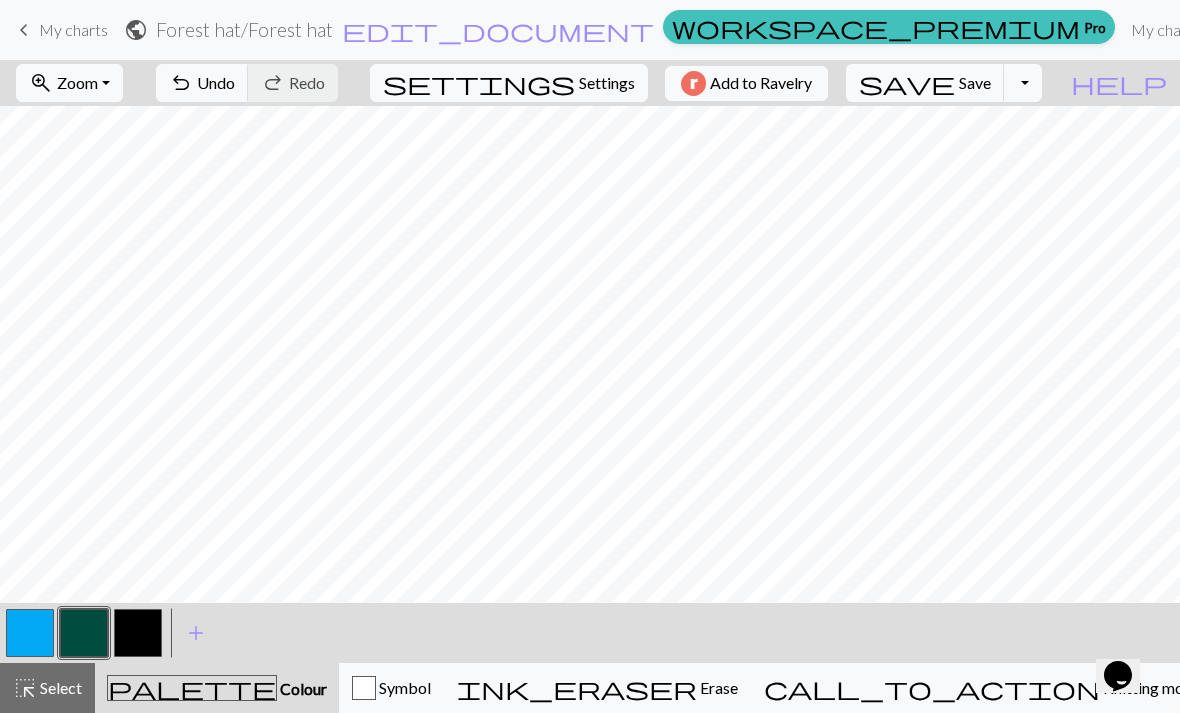 click at bounding box center [30, 633] 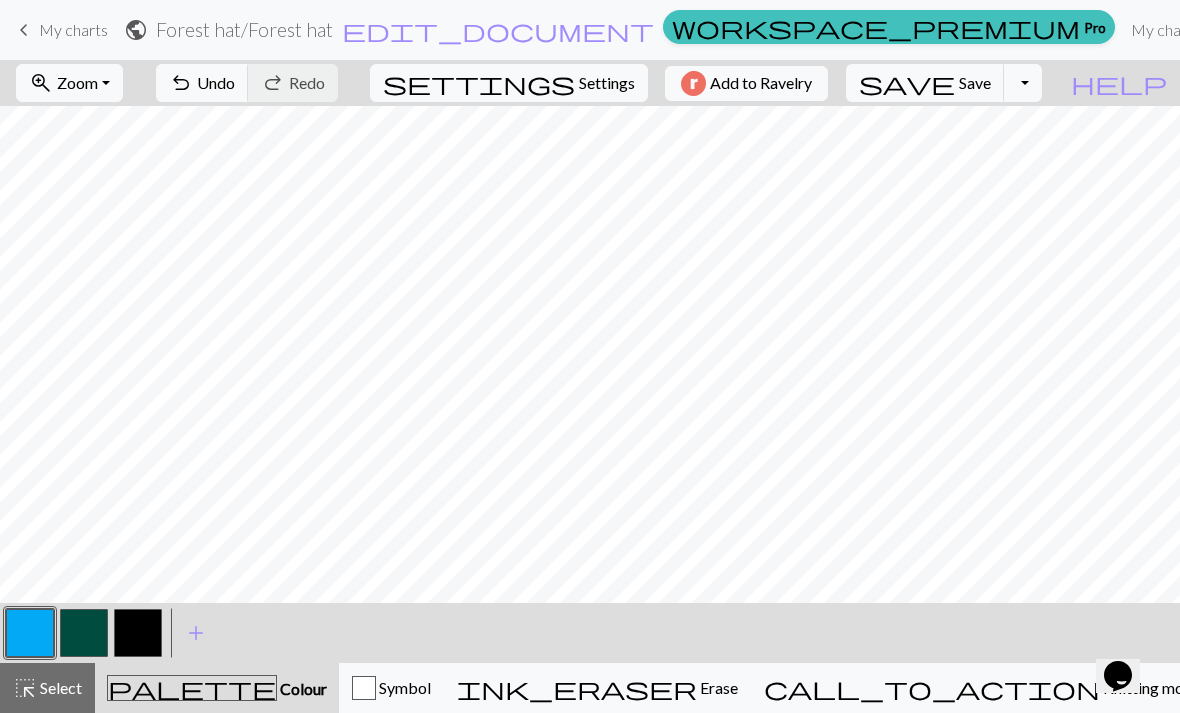 click at bounding box center [84, 633] 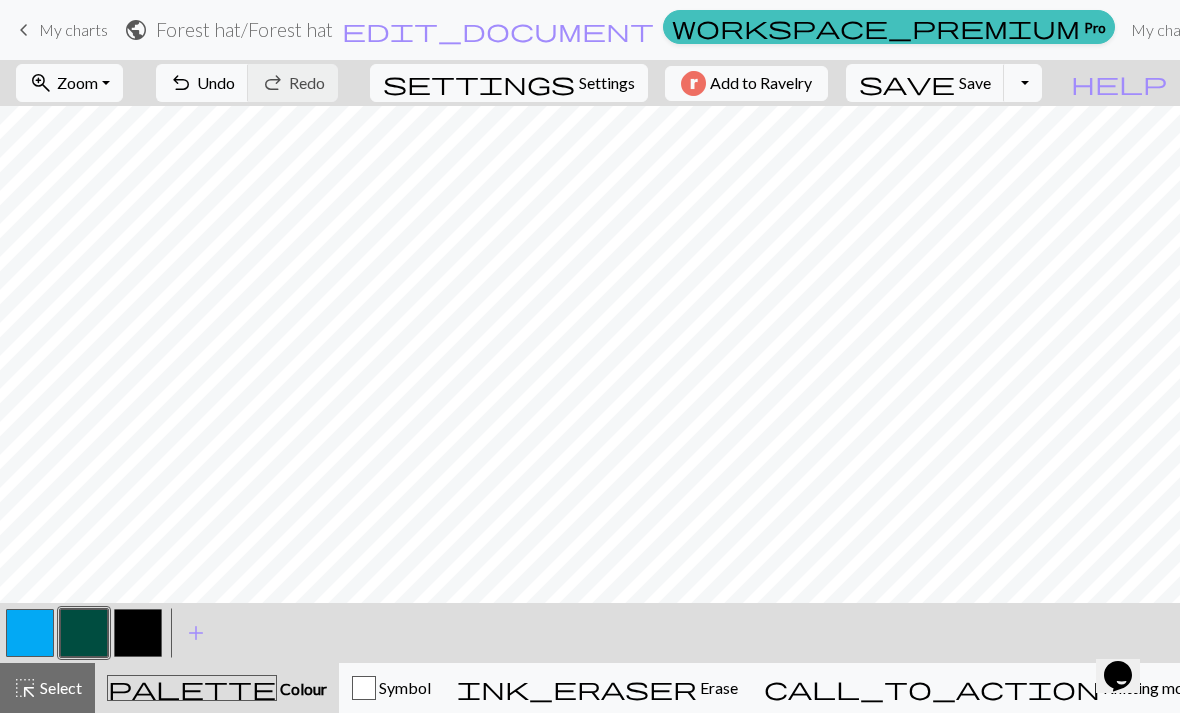 click at bounding box center [30, 633] 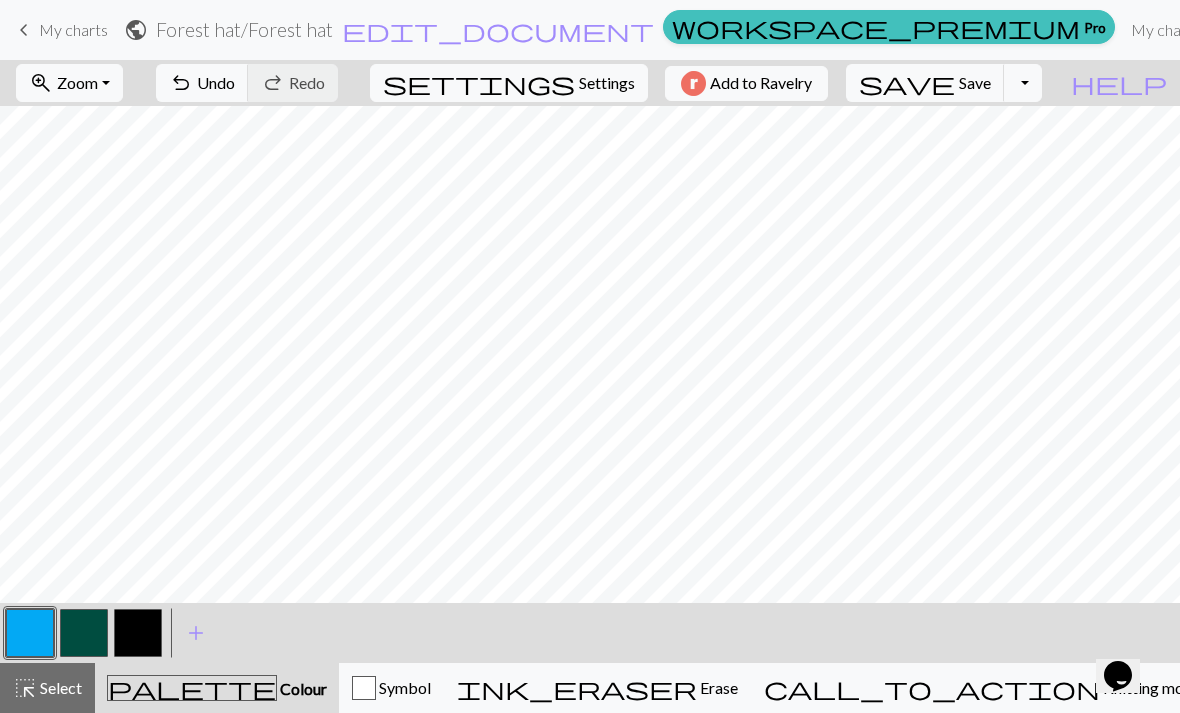 click at bounding box center (84, 633) 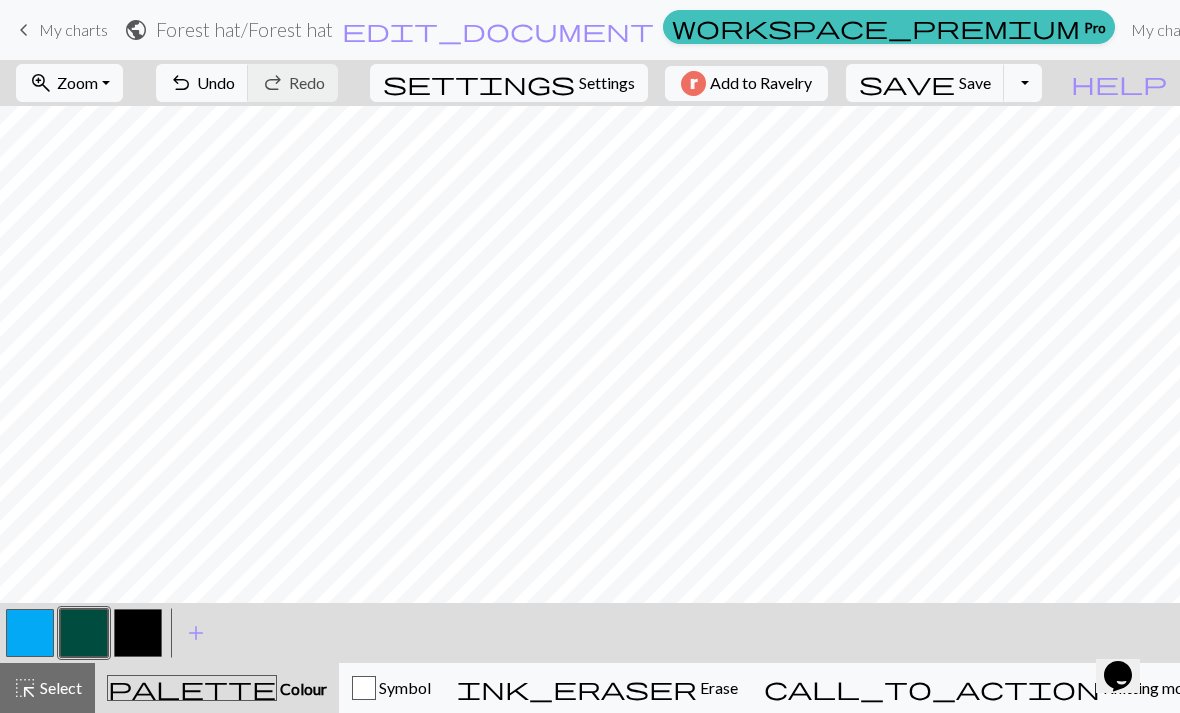 click at bounding box center (84, 633) 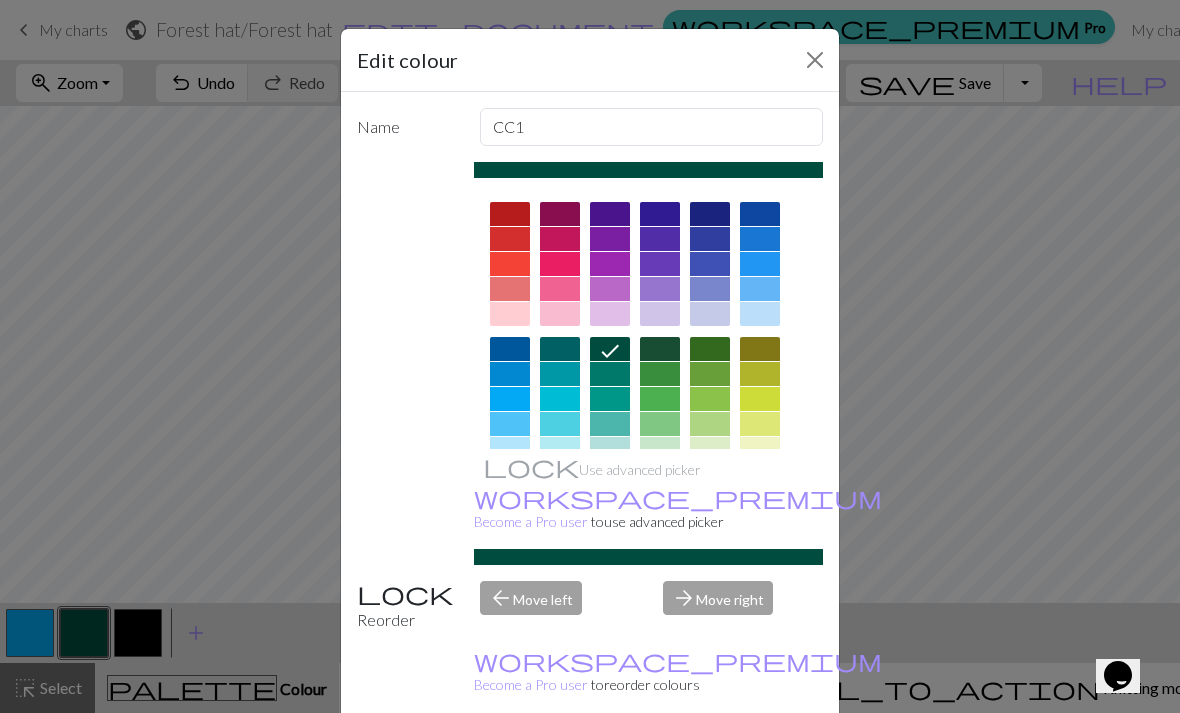 click on "Edit colour Name CC1 Use advanced picker workspace_premium Become a Pro user   to  use advanced picker Reorder arrow_back Move left arrow_forward Move right workspace_premium Become a Pro user   to  reorder colours Delete Done Cancel" at bounding box center [590, 356] 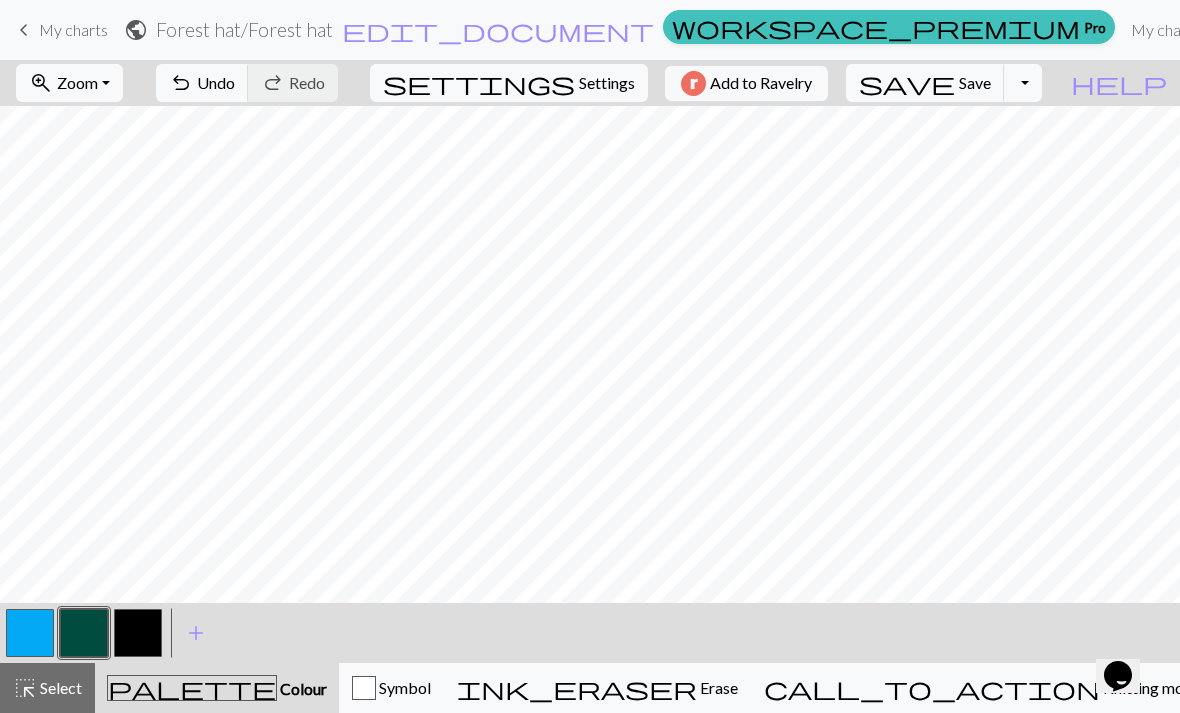 click at bounding box center (30, 633) 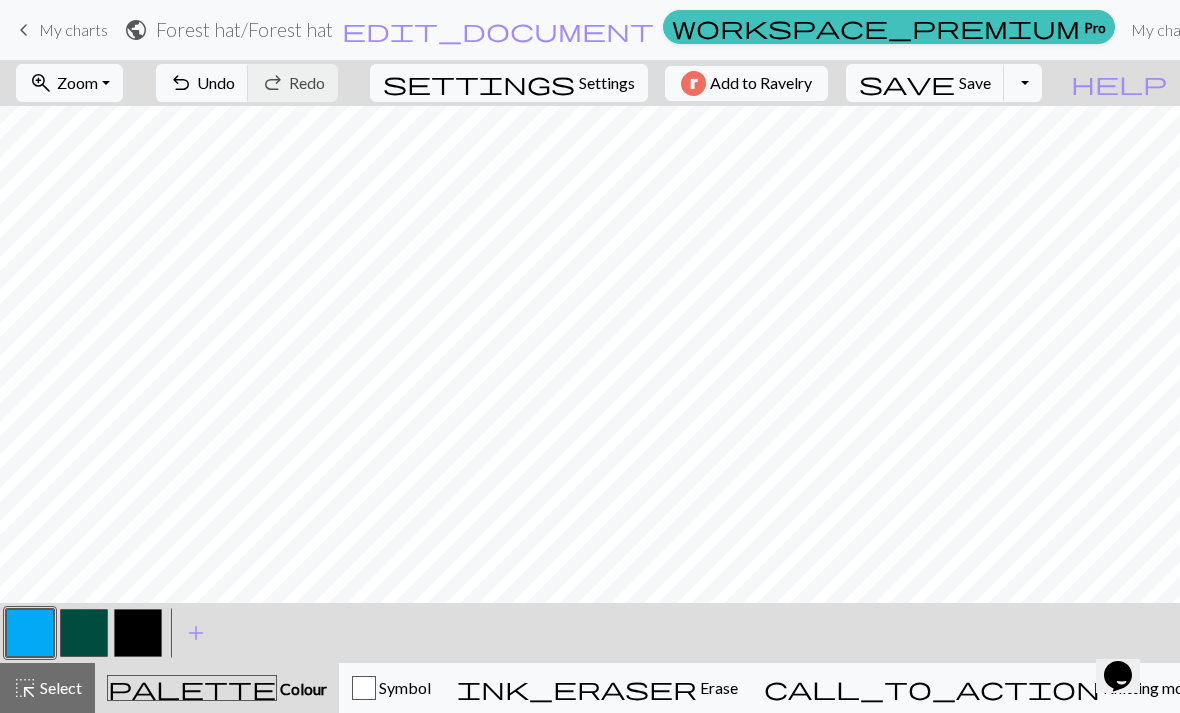click at bounding box center (84, 633) 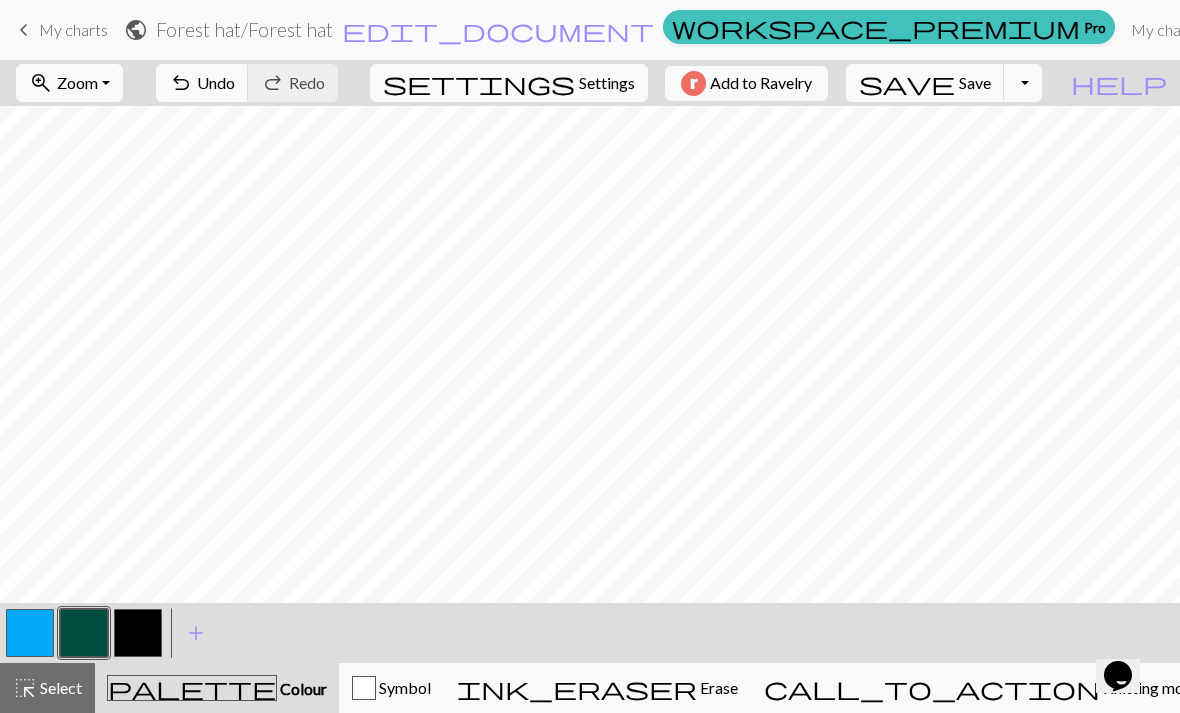 click at bounding box center (30, 633) 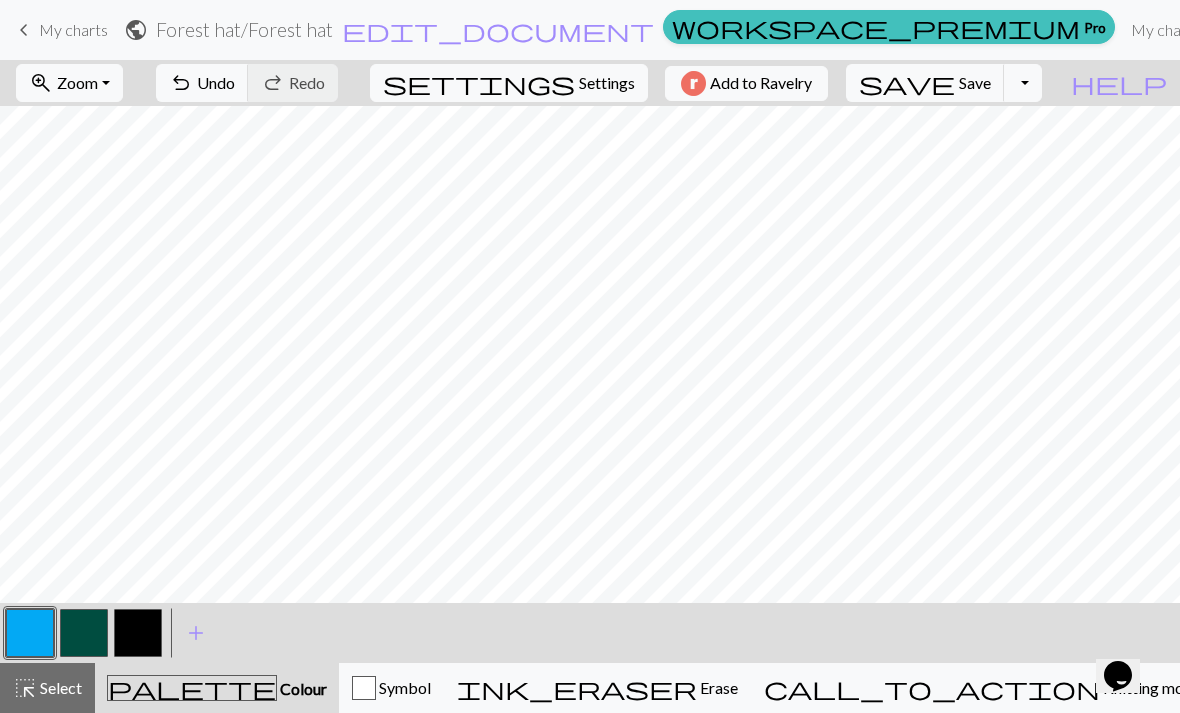 click at bounding box center (84, 633) 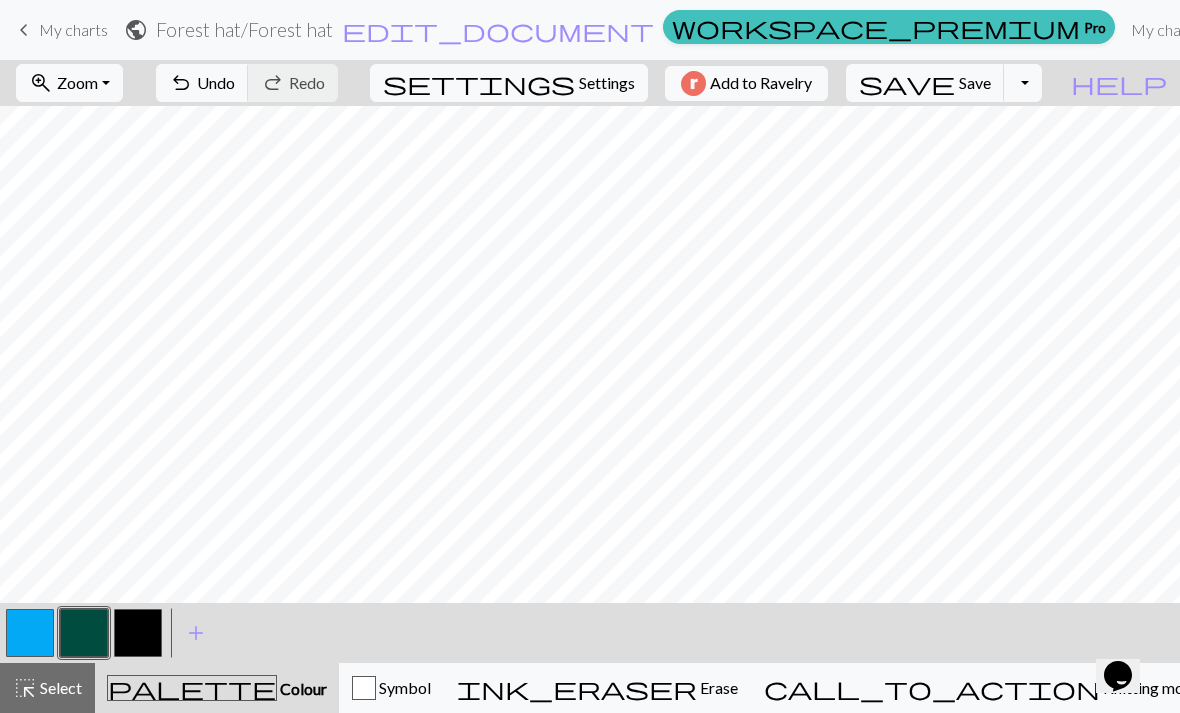 click at bounding box center [30, 633] 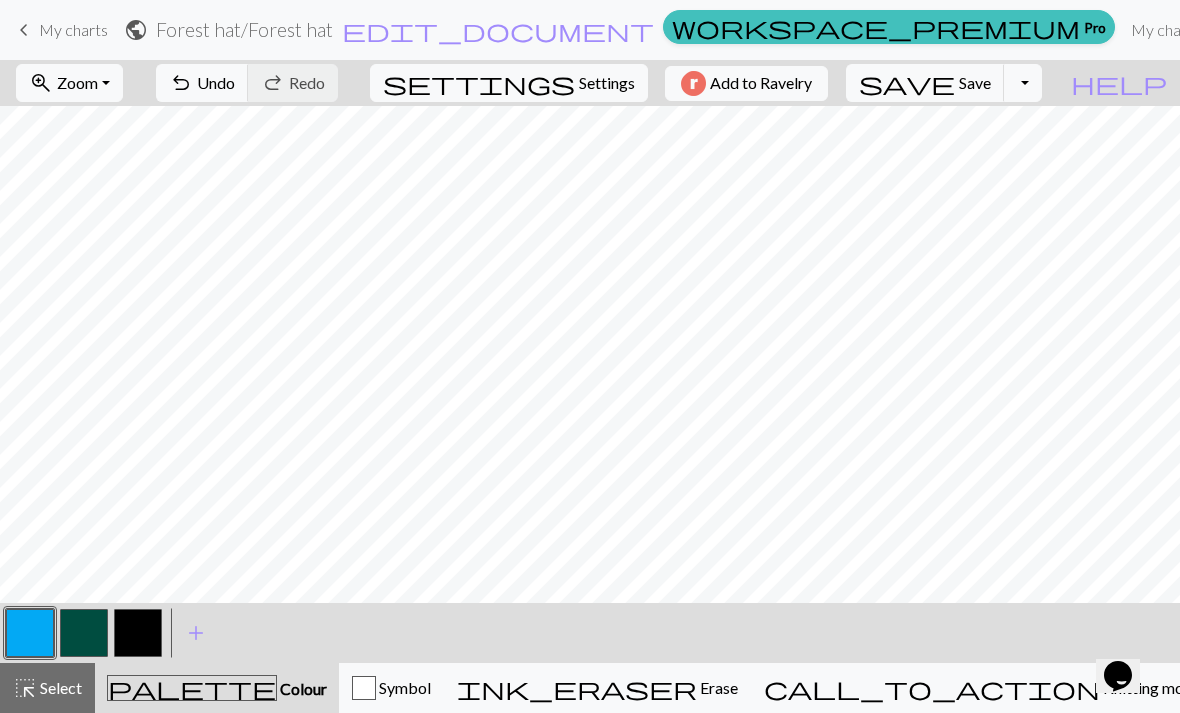 click at bounding box center (84, 633) 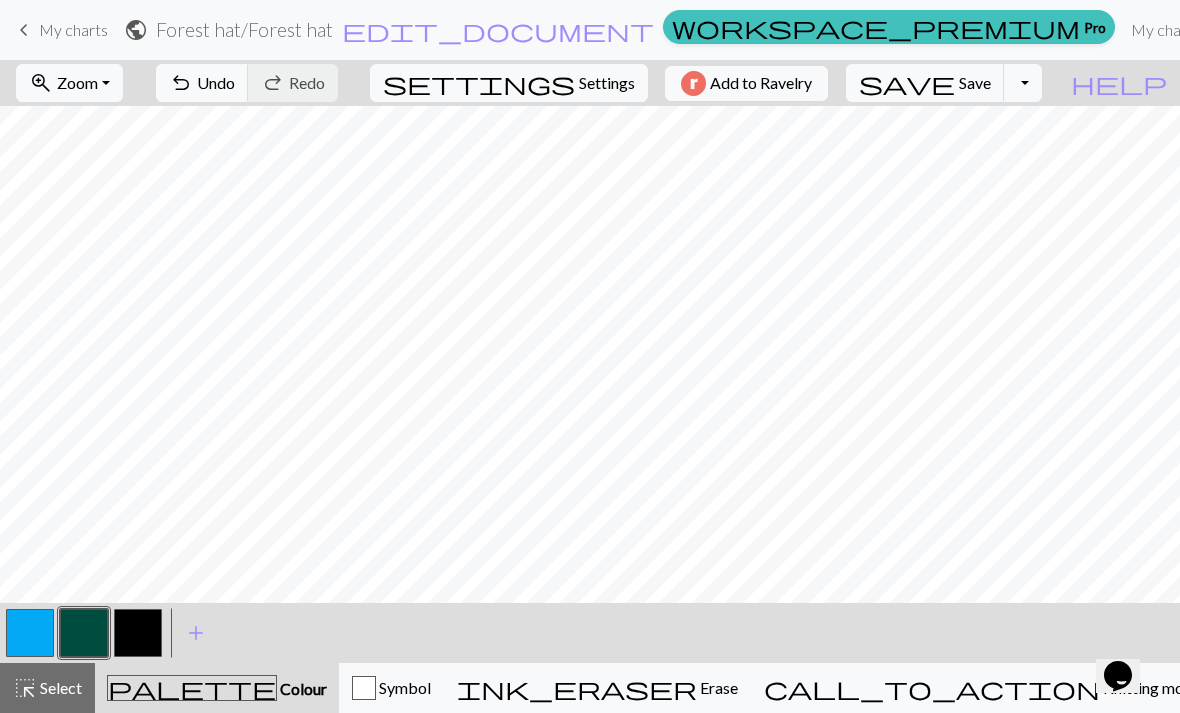 click on "Undo" at bounding box center (216, 82) 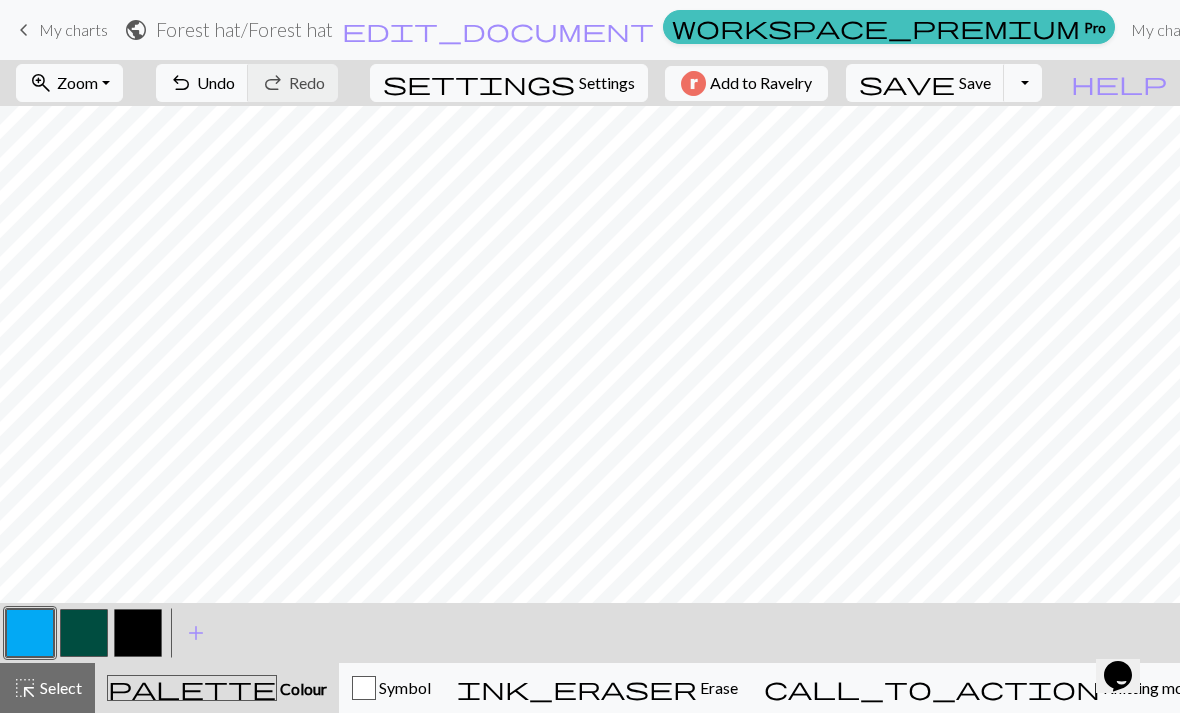 click at bounding box center [84, 633] 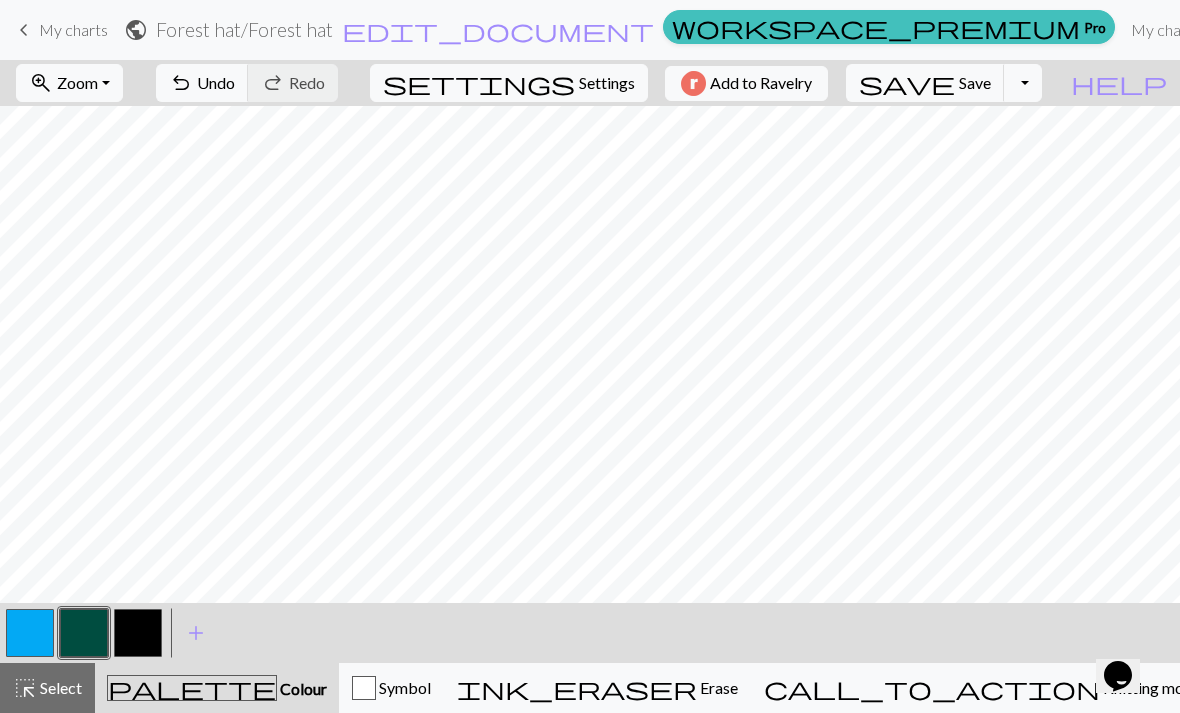 click at bounding box center (84, 633) 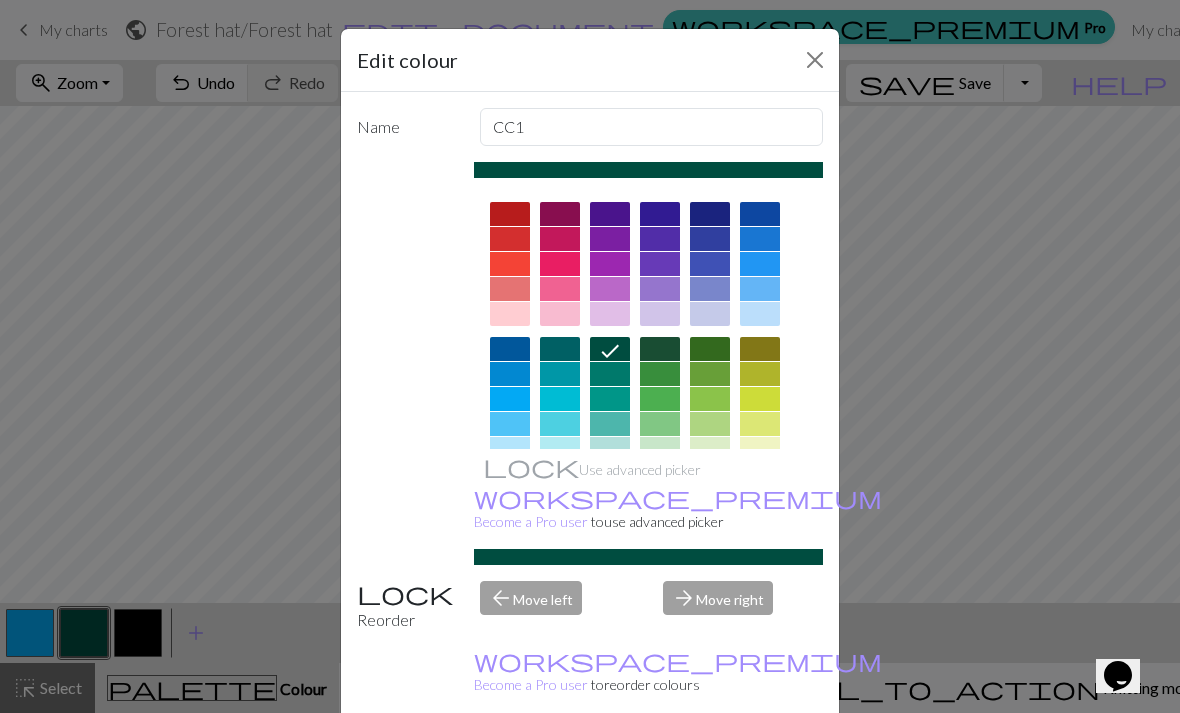 click on "Edit colour Name CC1 Use advanced picker workspace_premium Become a Pro user   to  use advanced picker Reorder arrow_back Move left arrow_forward Move right workspace_premium Become a Pro user   to  reorder colours Delete Done Cancel" at bounding box center (590, 356) 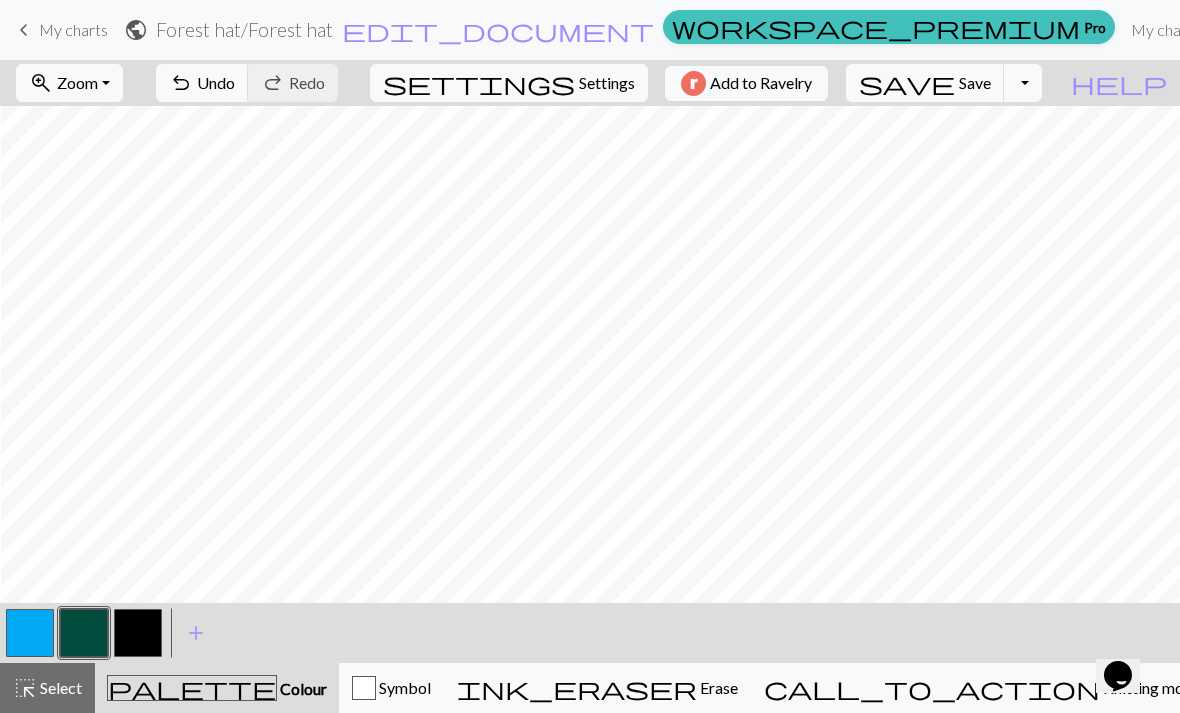 scroll, scrollTop: 0, scrollLeft: 136, axis: horizontal 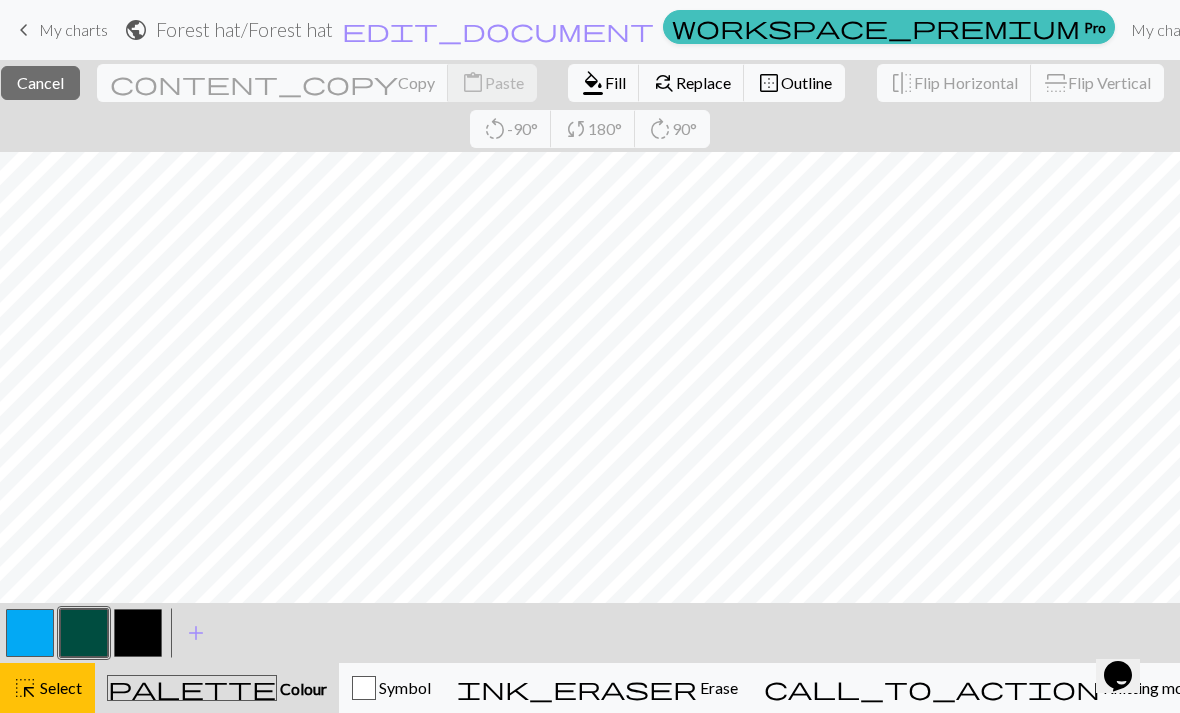 click on "Select" at bounding box center [59, 687] 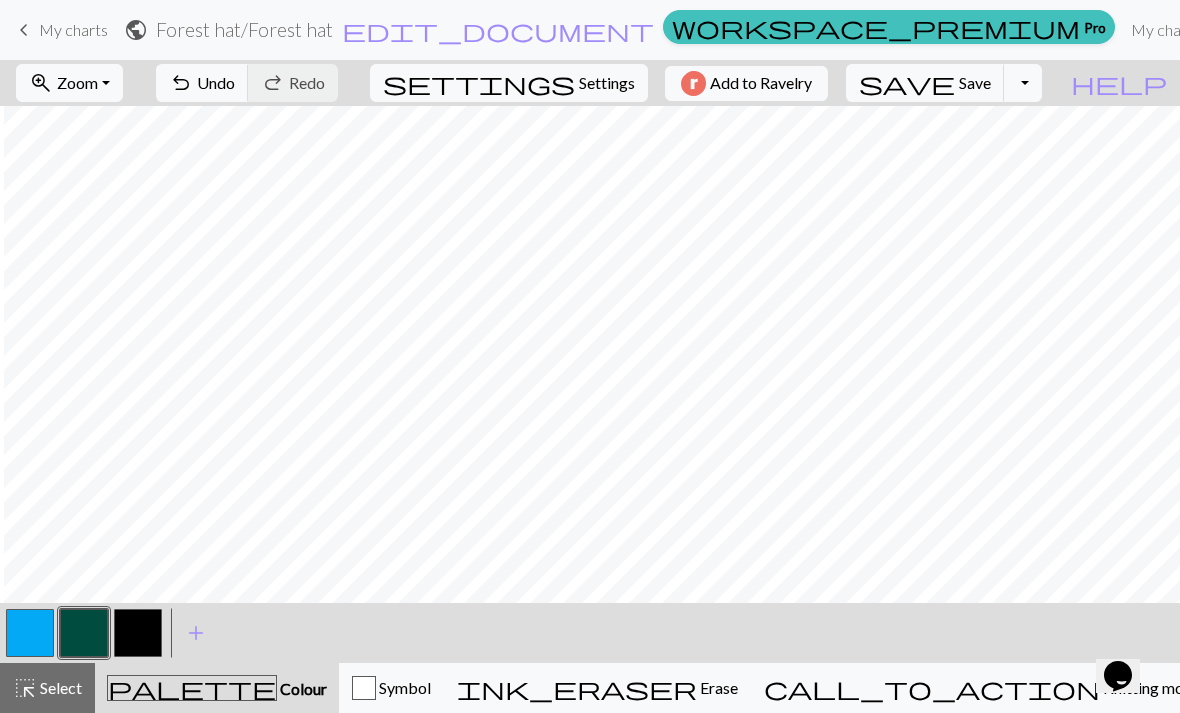 scroll, scrollTop: 102, scrollLeft: 202, axis: both 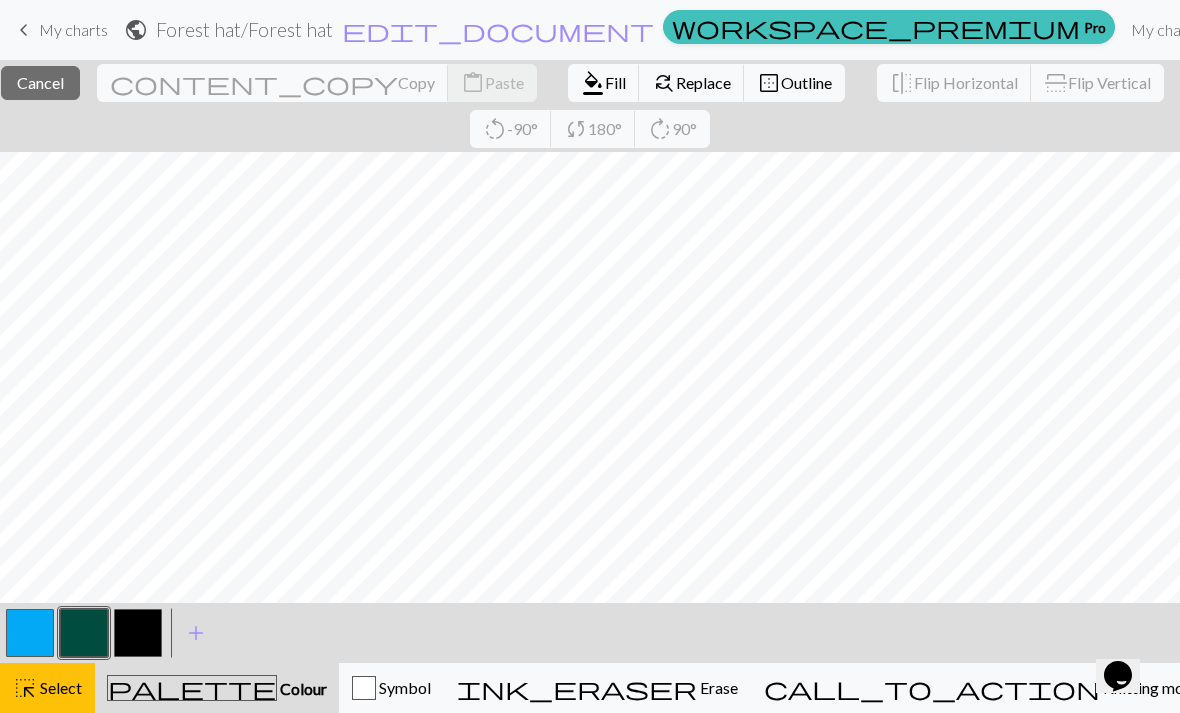 click on "Select" at bounding box center (59, 687) 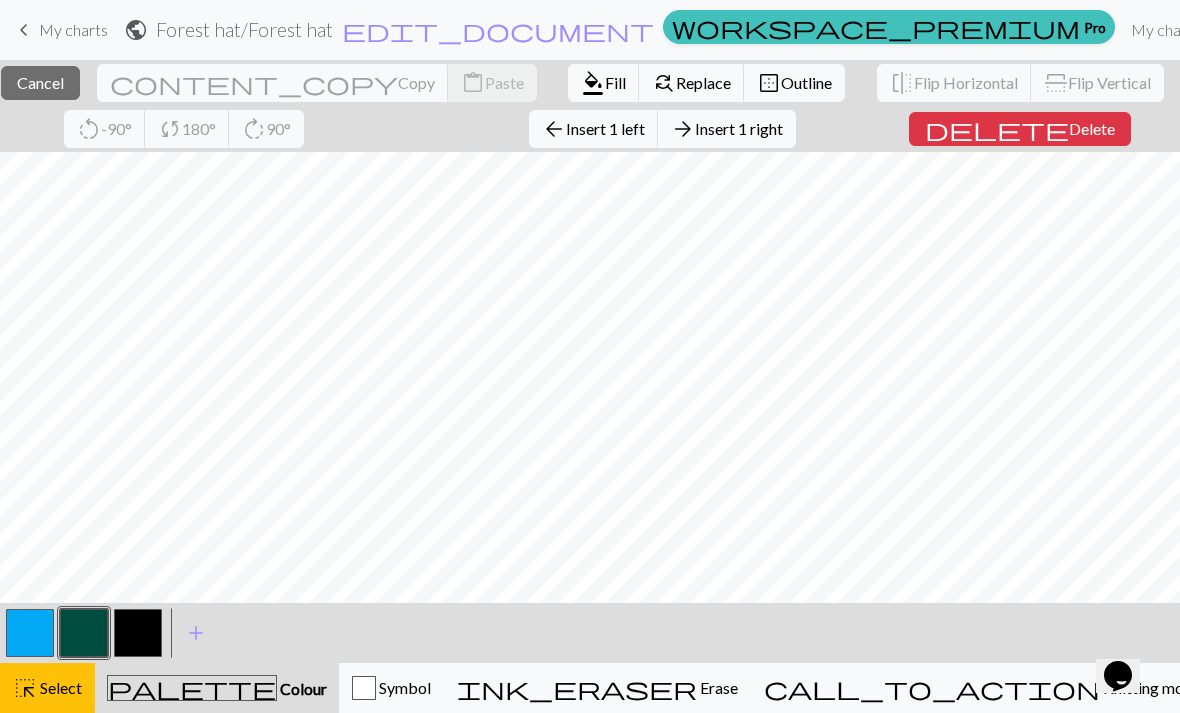 click on "Select" at bounding box center [59, 687] 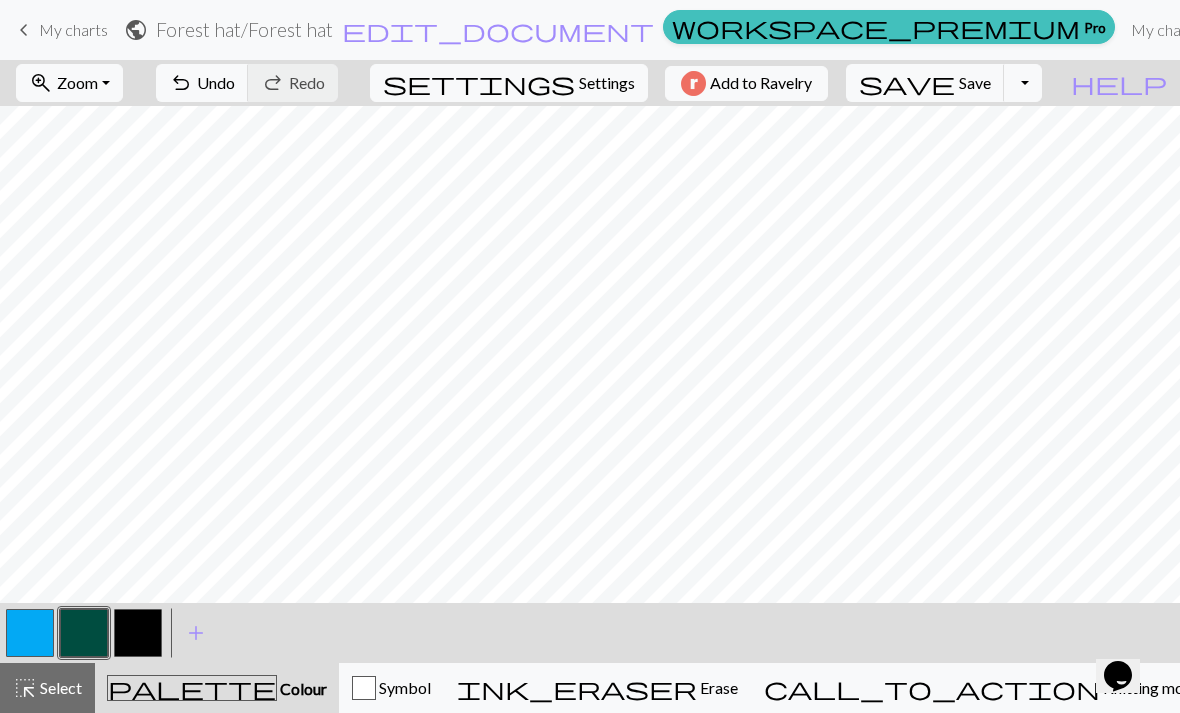 click at bounding box center [84, 633] 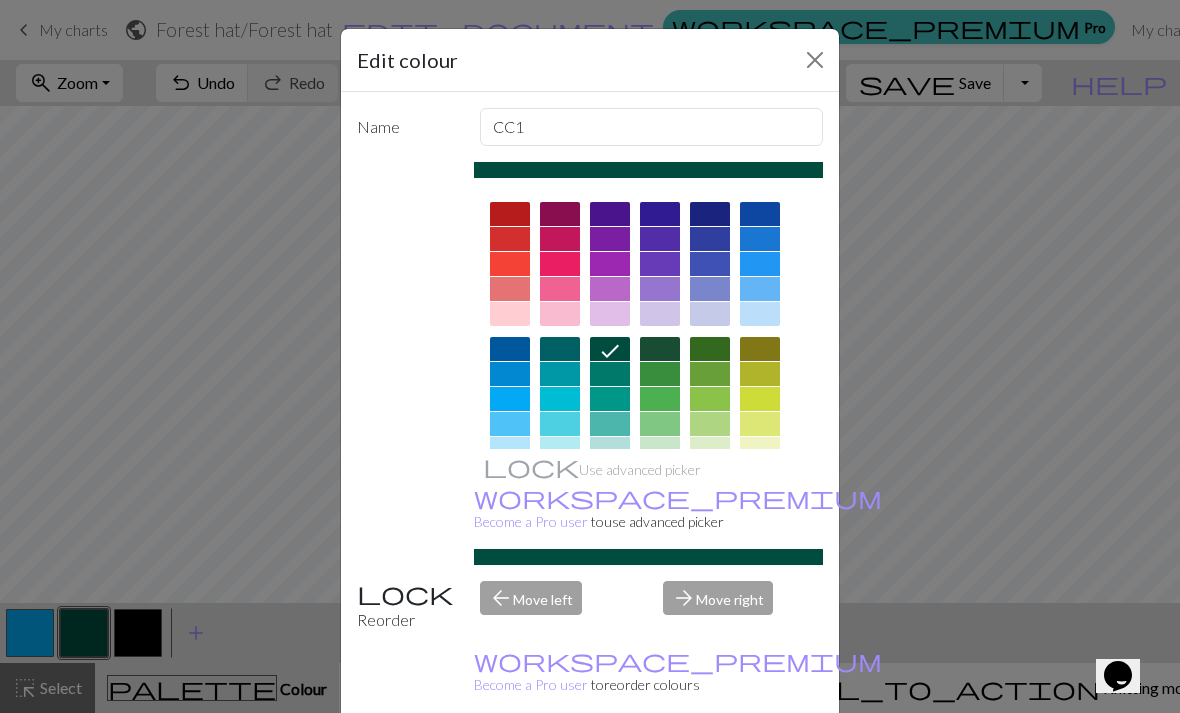 click on "Edit colour Name CC1 Use advanced picker workspace_premium Become a Pro user   to  use advanced picker Reorder arrow_back Move left arrow_forward Move right workspace_premium Become a Pro user   to  reorder colours Delete Done Cancel" at bounding box center [590, 356] 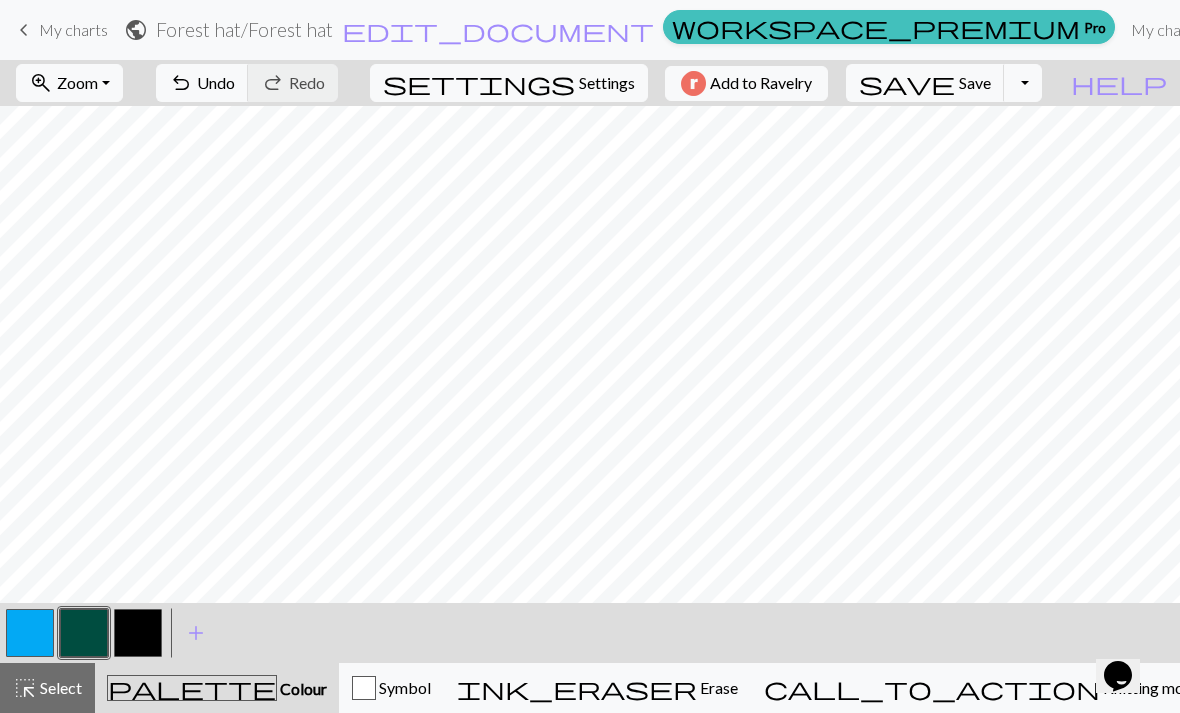 click on "palette" at bounding box center [192, 688] 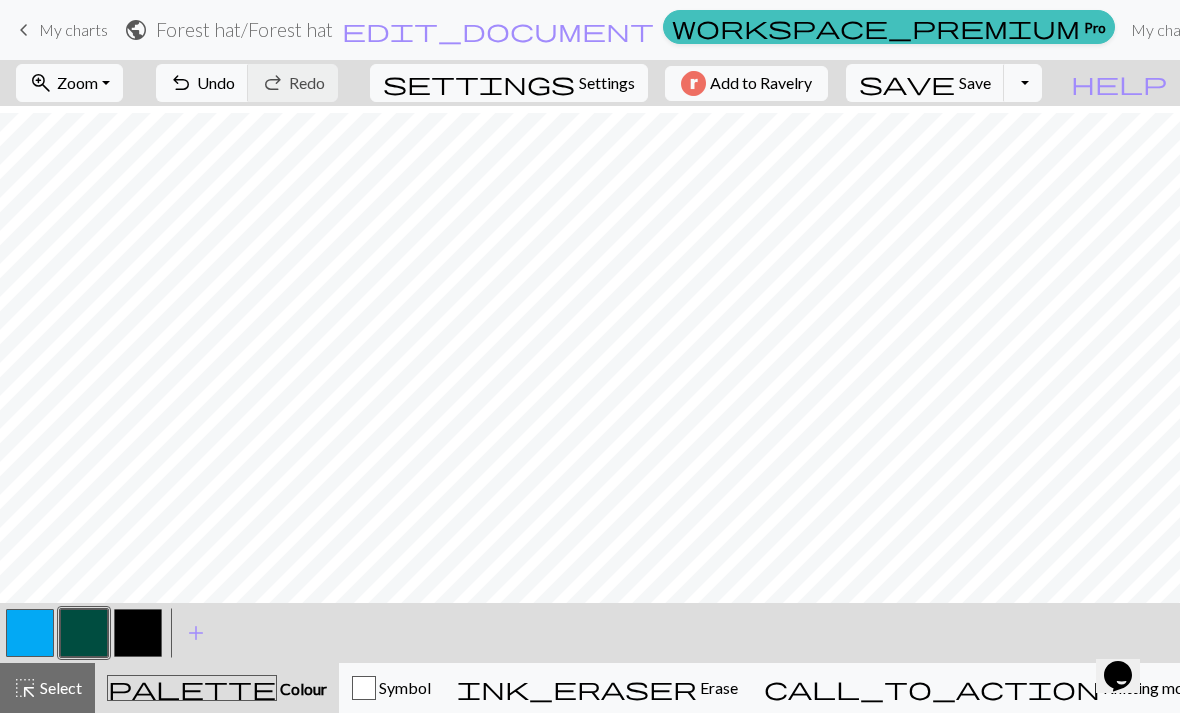 scroll, scrollTop: 56, scrollLeft: 0, axis: vertical 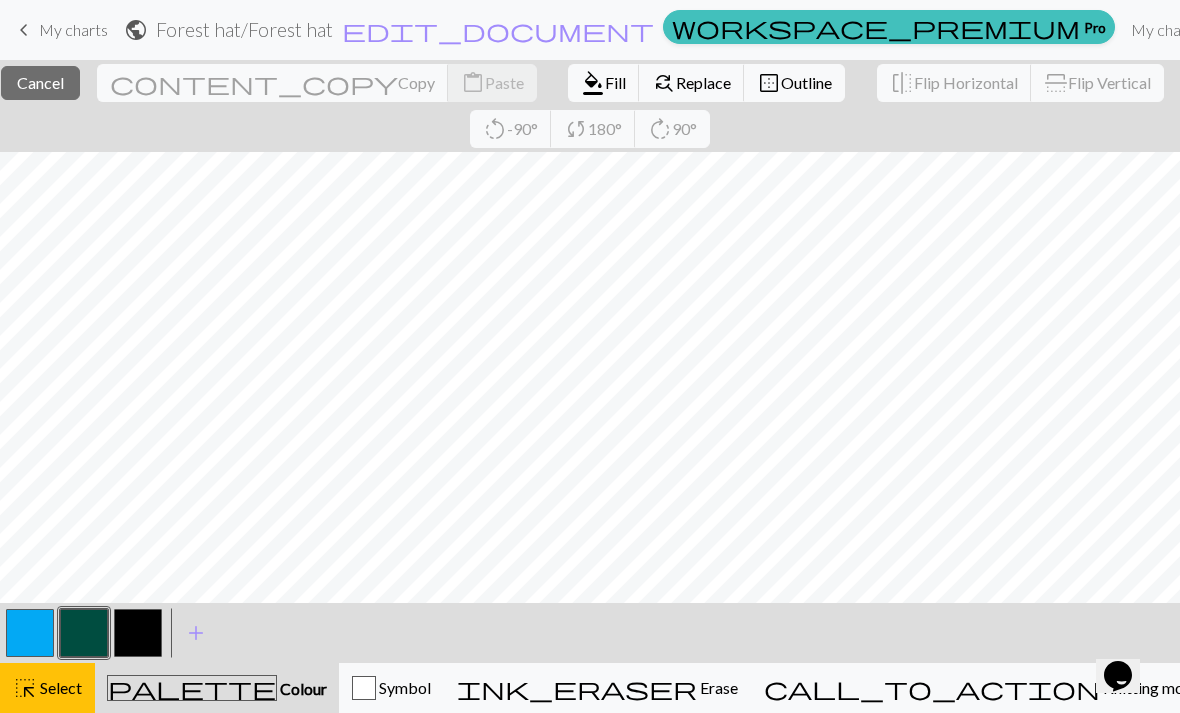 click on "Select" at bounding box center [59, 687] 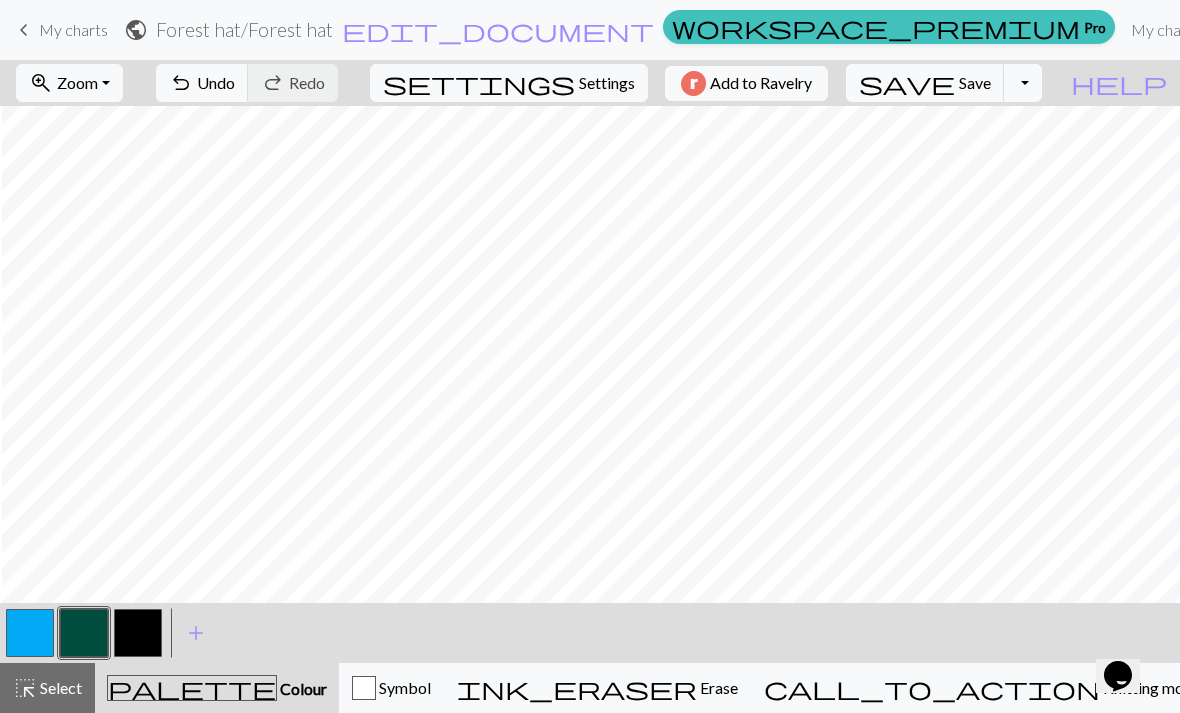 scroll, scrollTop: 131, scrollLeft: 10, axis: both 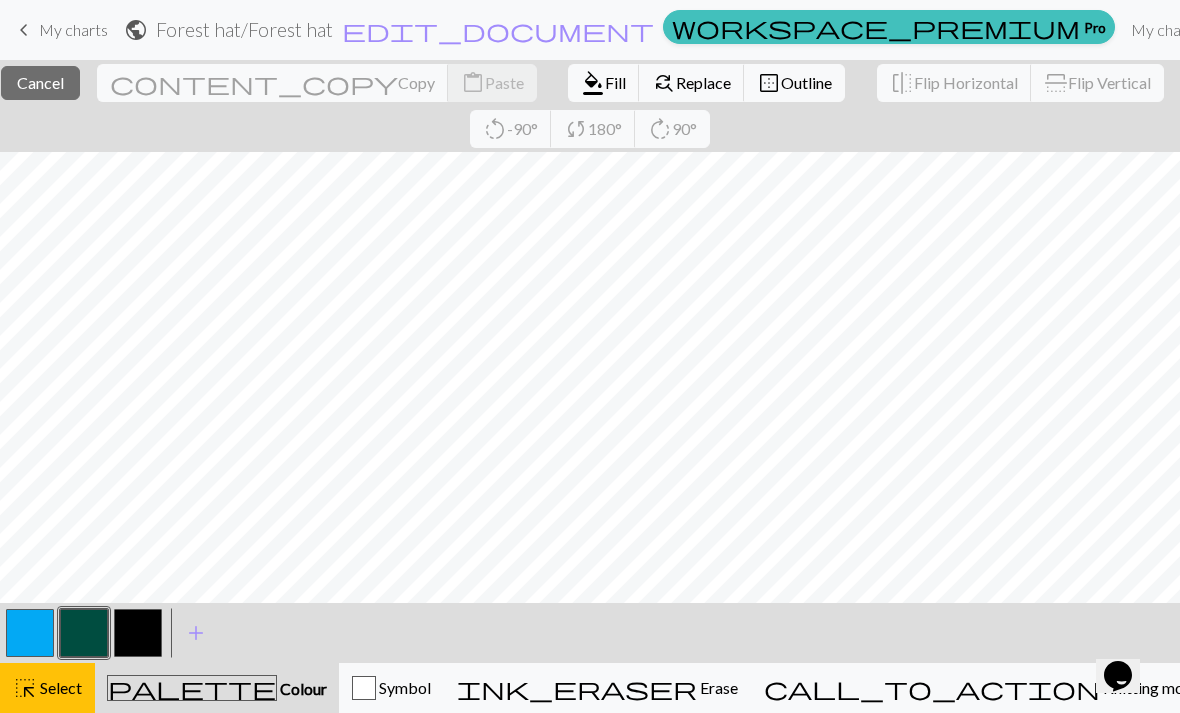 click on "< > add Add a  colour" at bounding box center (590, 633) 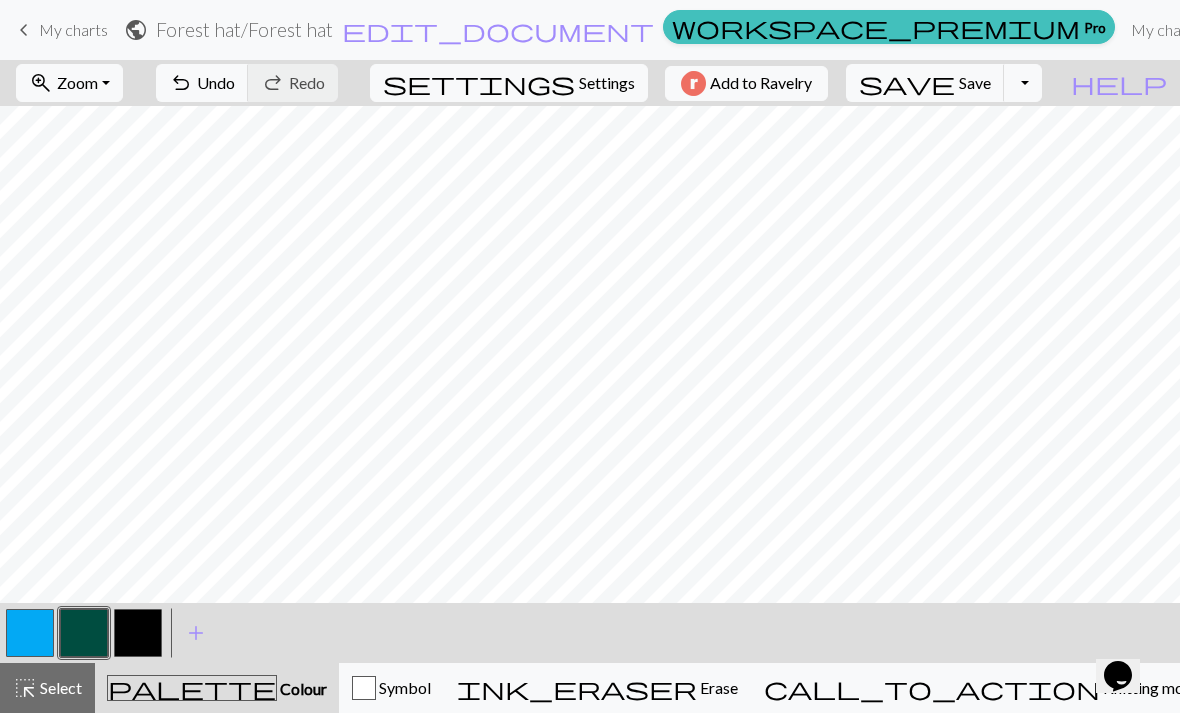 click on "Colour" at bounding box center [302, 688] 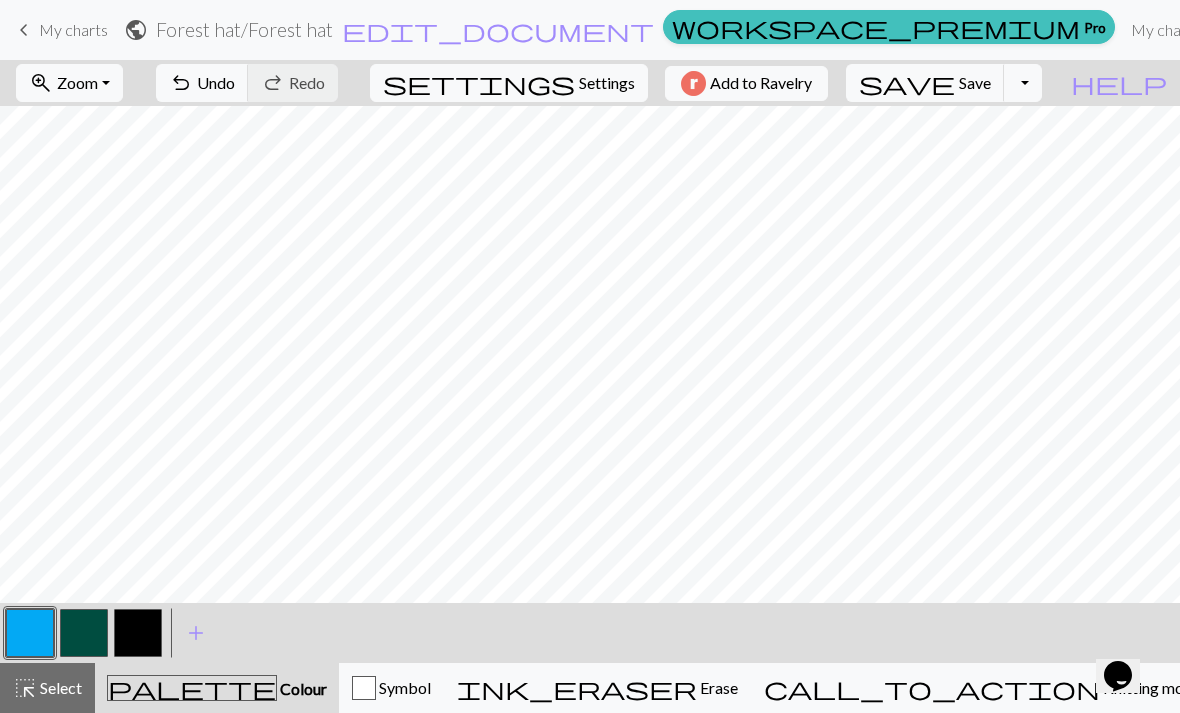 click at bounding box center (84, 633) 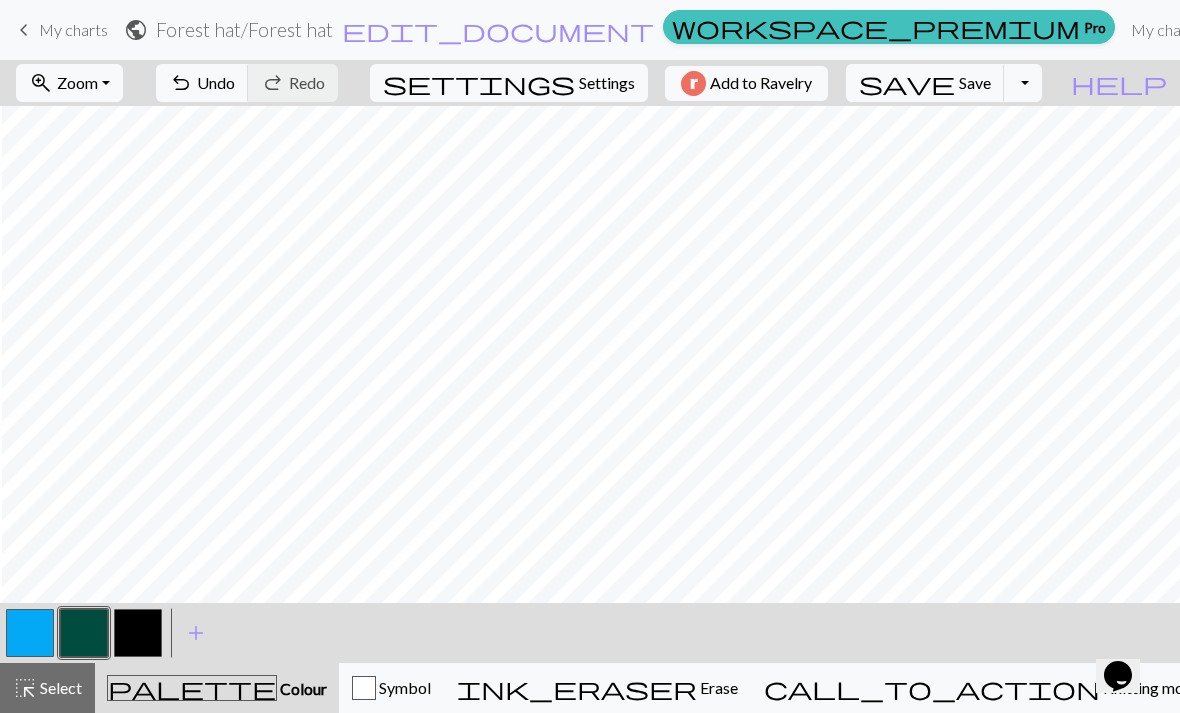 scroll, scrollTop: 0, scrollLeft: 4, axis: horizontal 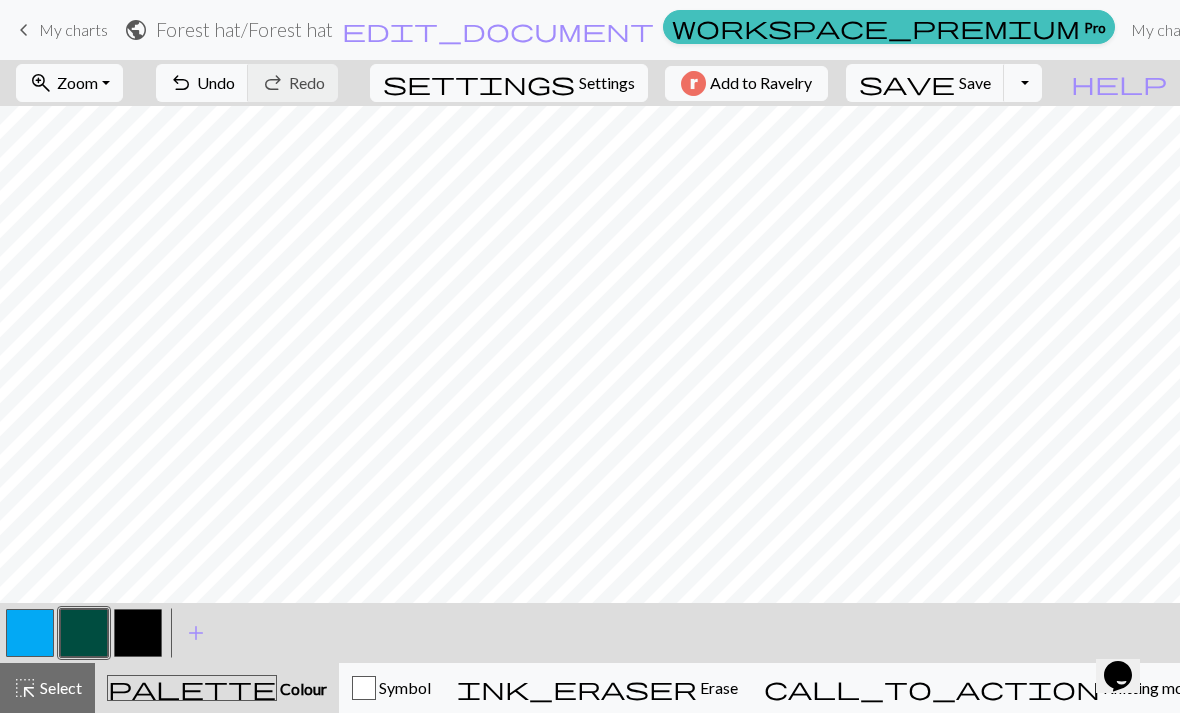 click on "Undo" at bounding box center [216, 82] 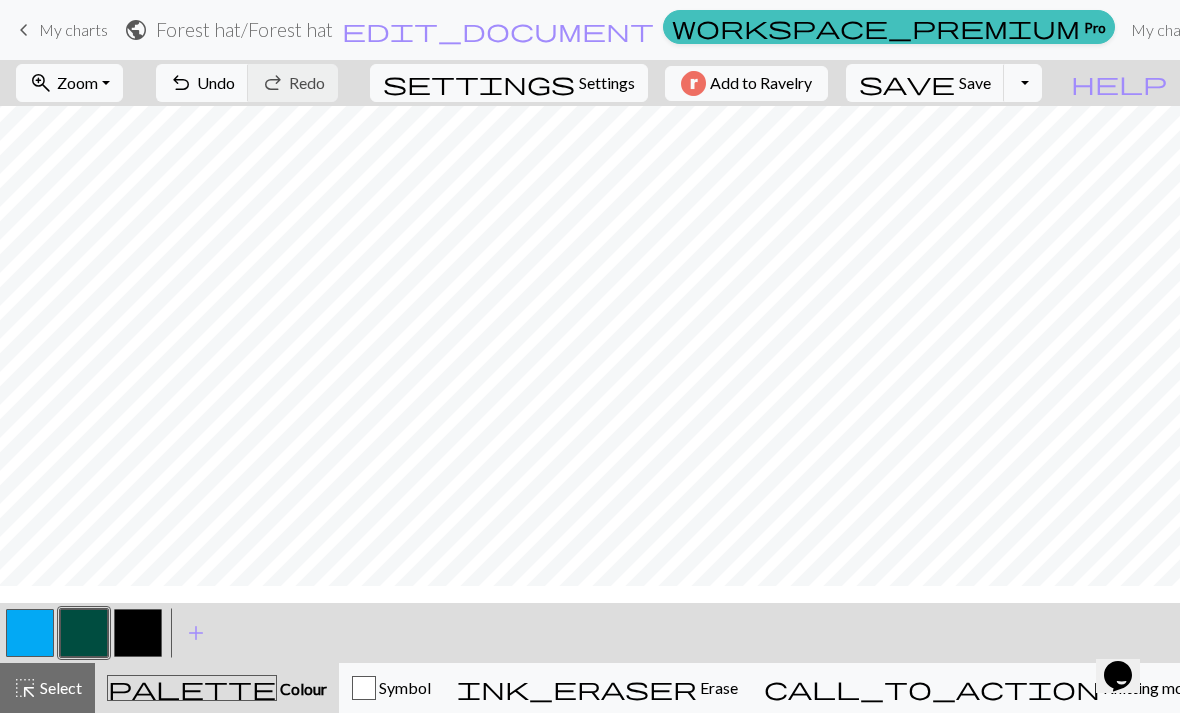 scroll, scrollTop: 40, scrollLeft: 0, axis: vertical 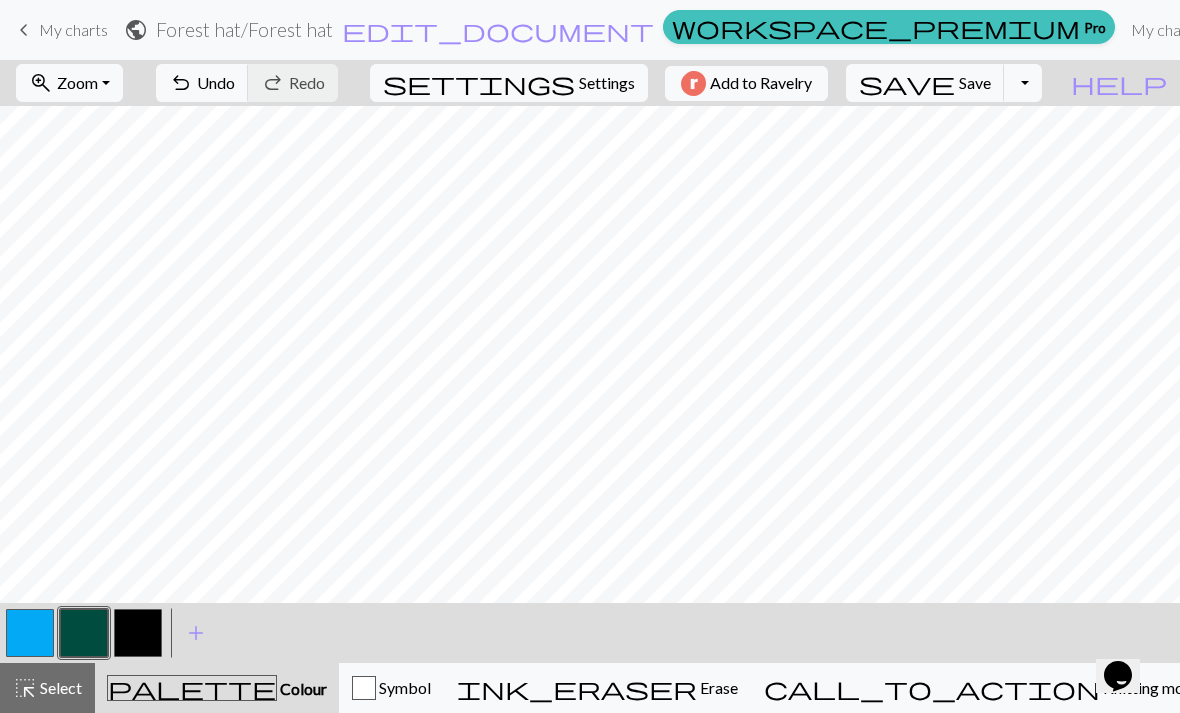 click on "undo" at bounding box center (181, 83) 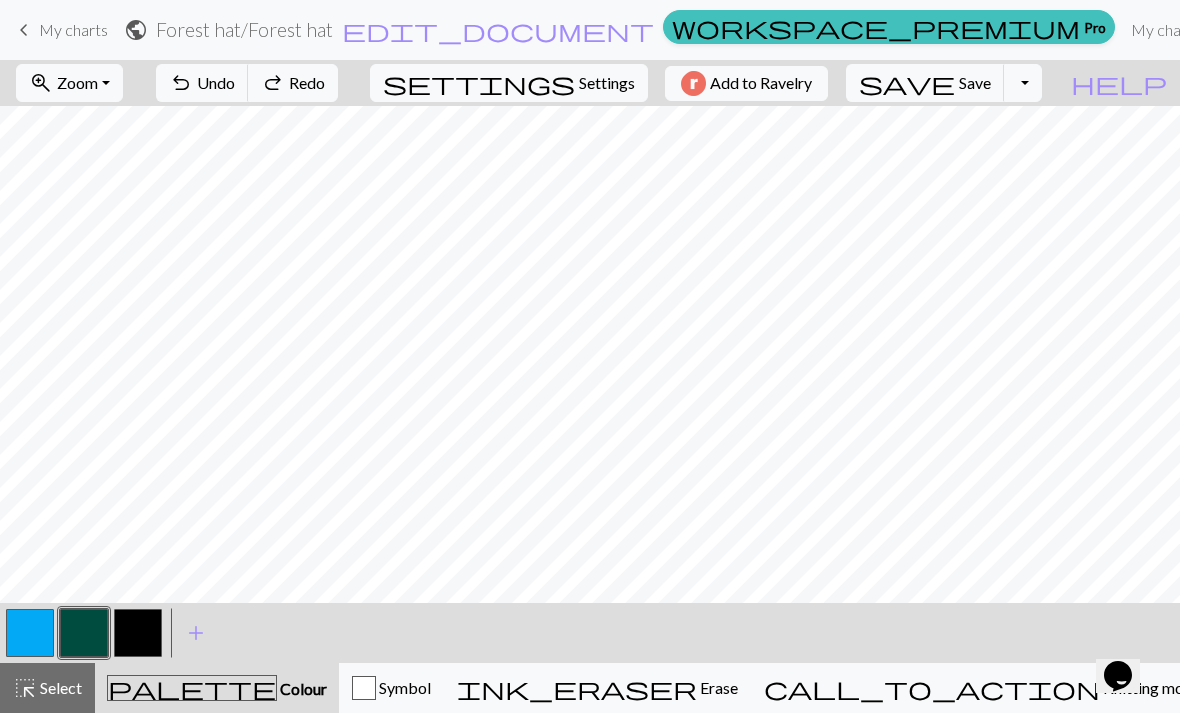 click on "Undo" at bounding box center (216, 82) 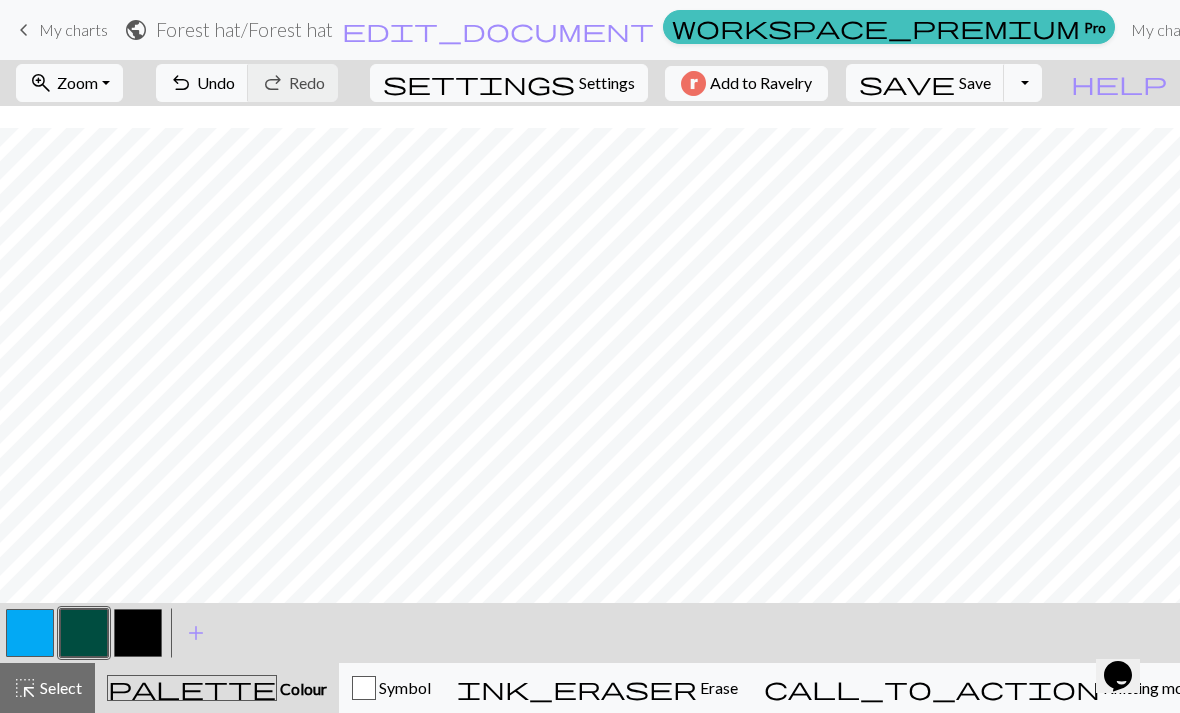 scroll, scrollTop: 278, scrollLeft: 0, axis: vertical 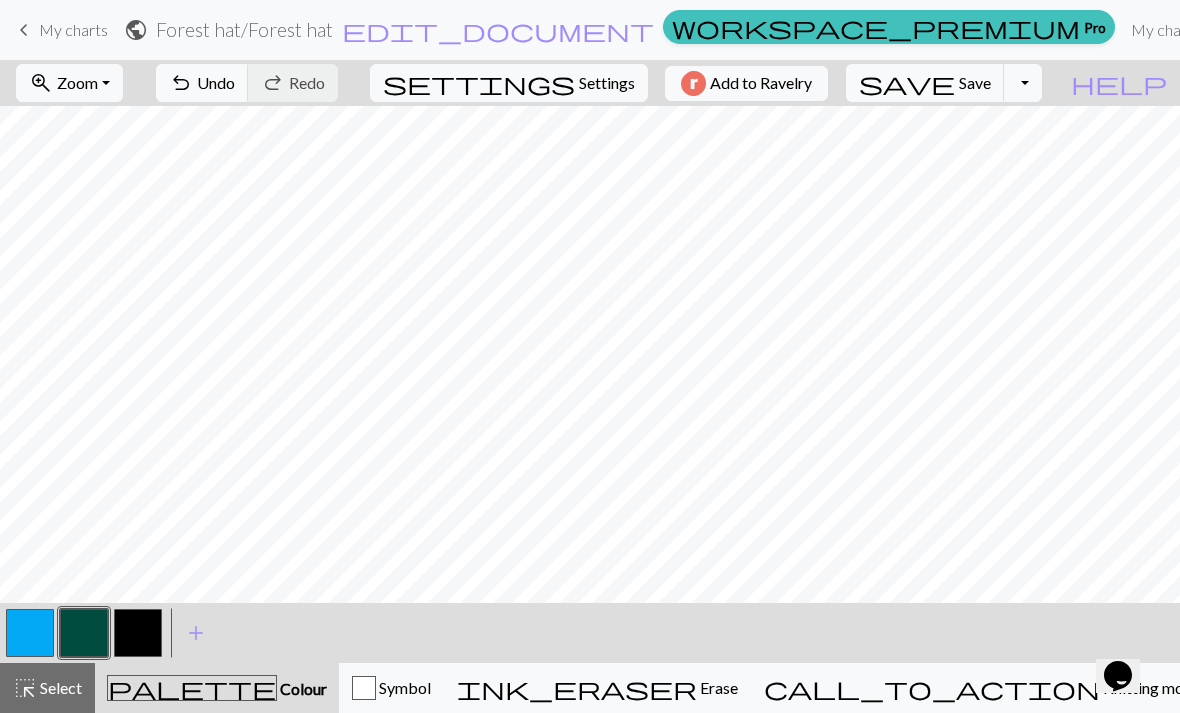 click at bounding box center (30, 633) 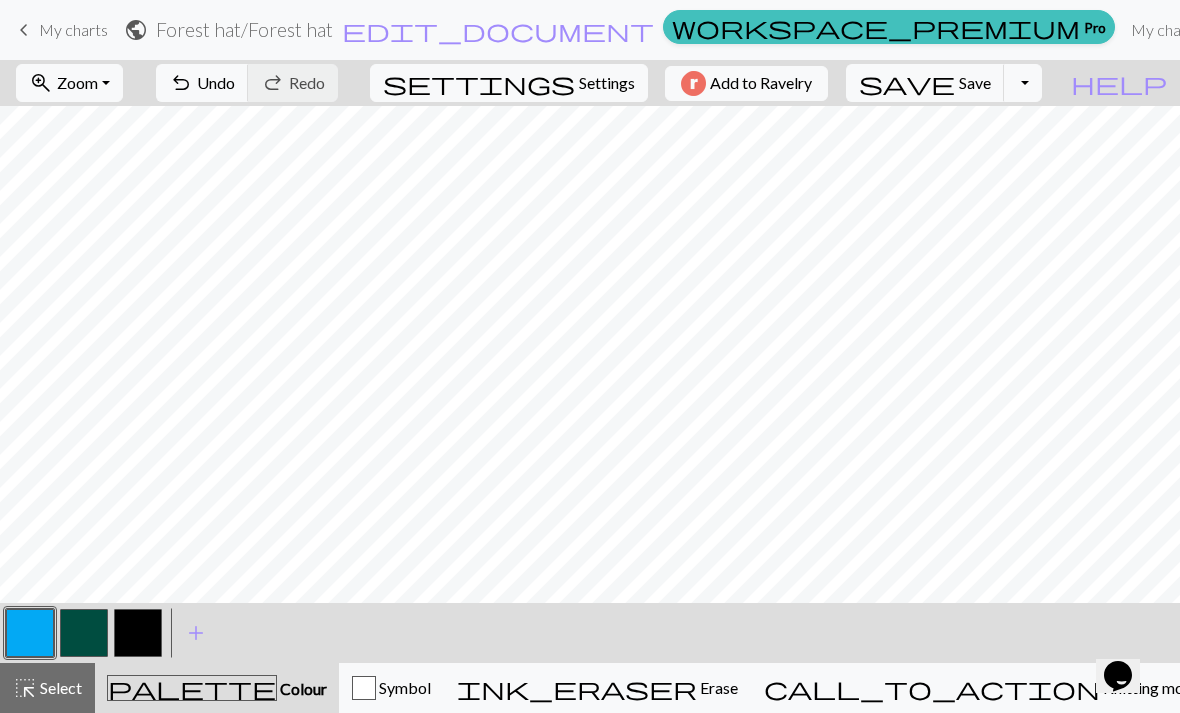 click at bounding box center (84, 633) 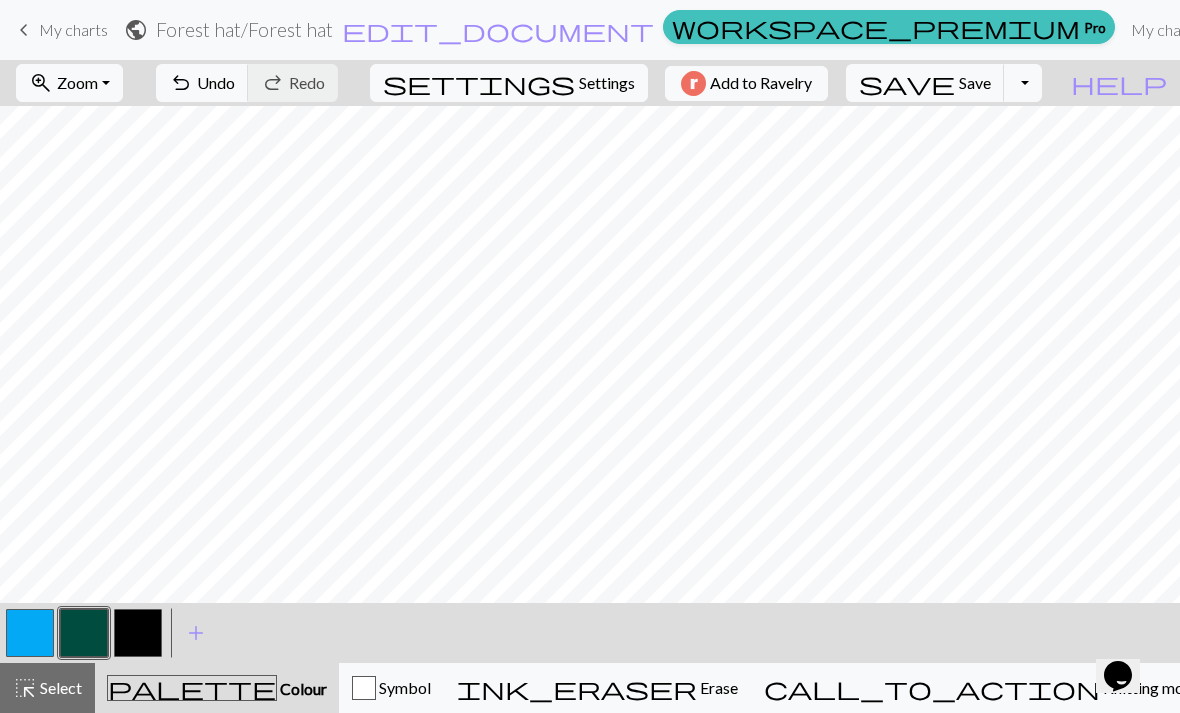 click at bounding box center (30, 633) 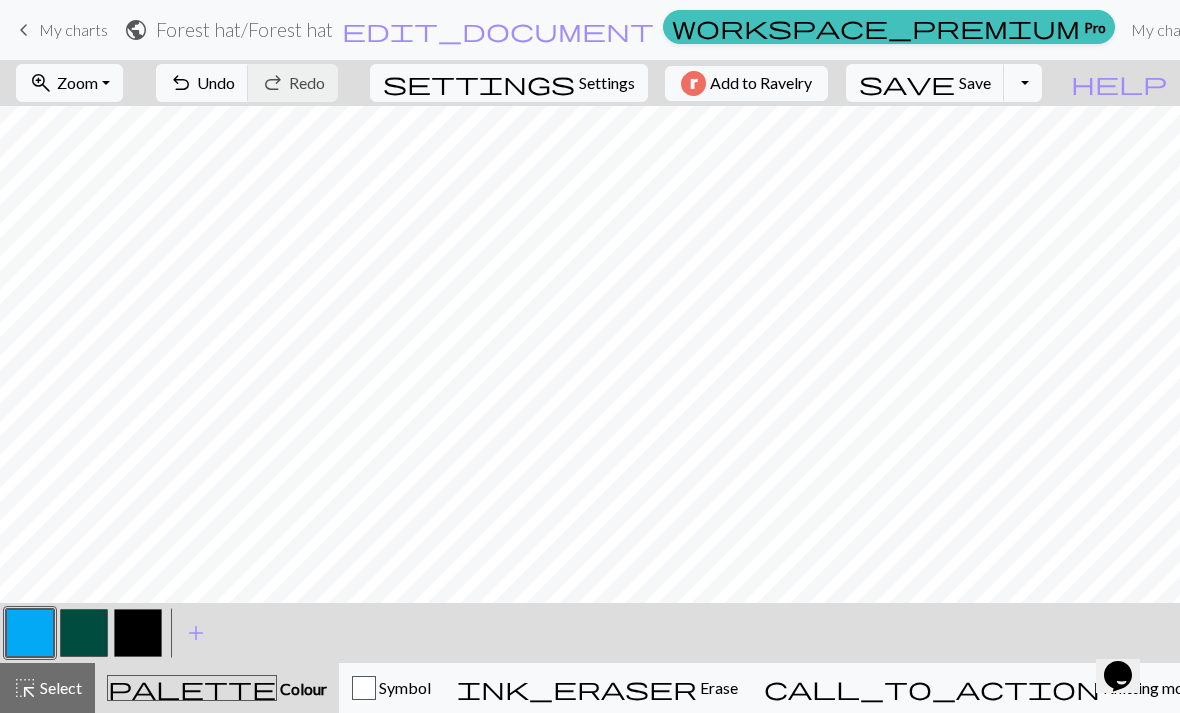 click at bounding box center (84, 633) 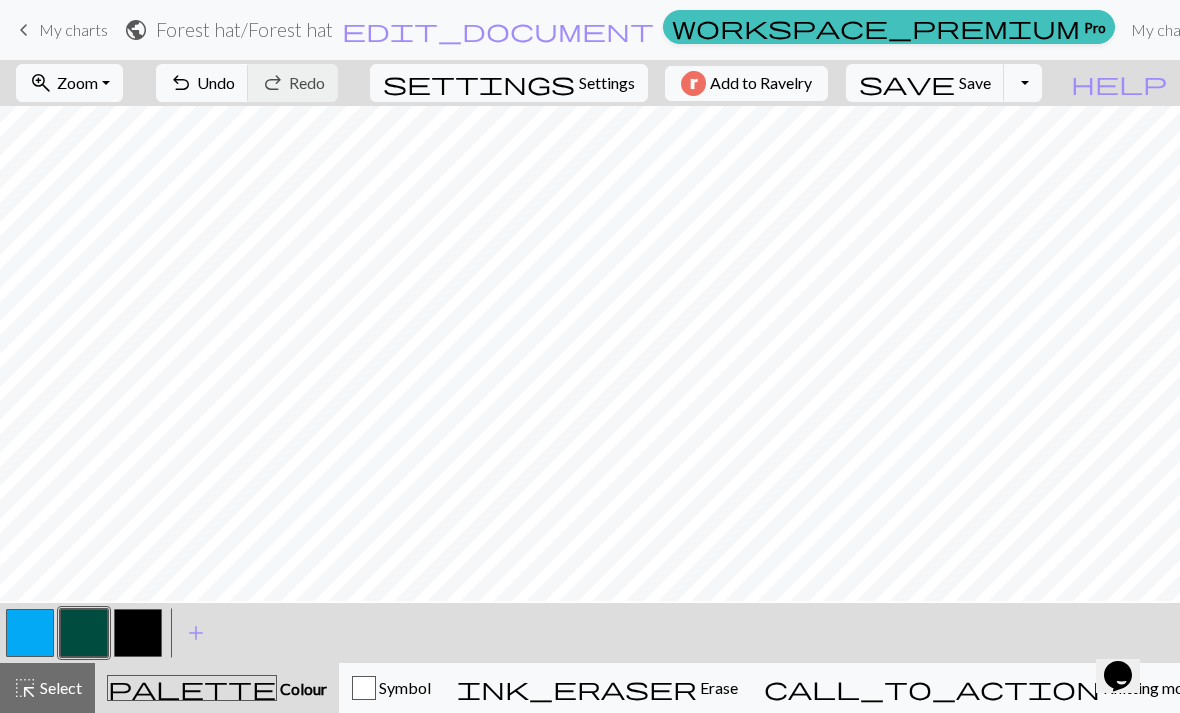scroll, scrollTop: 247, scrollLeft: 0, axis: vertical 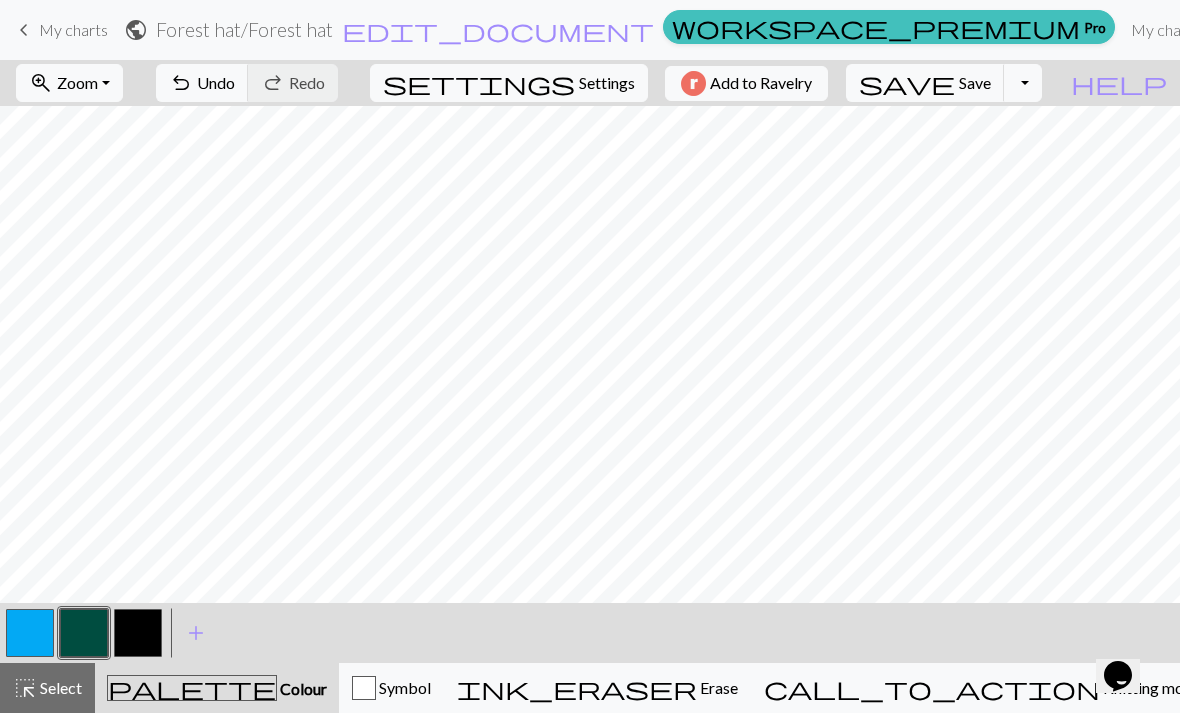 click on "zoom_in Zoom Zoom" at bounding box center (69, 83) 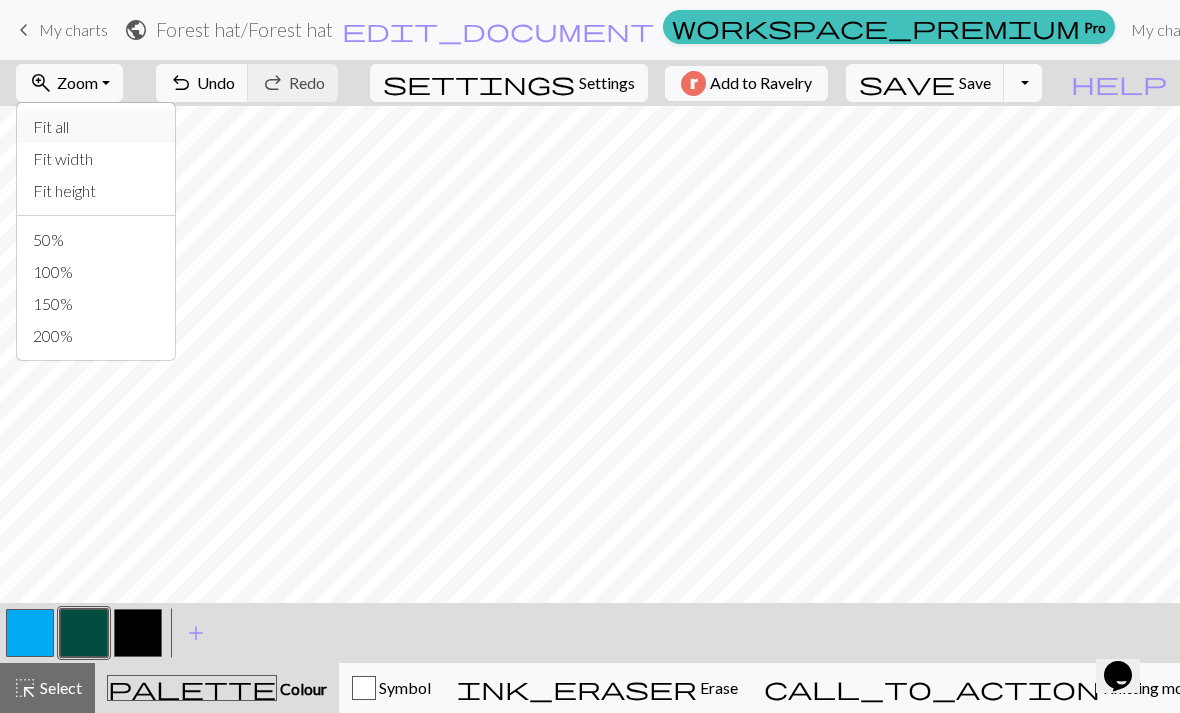 click on "Fit all" at bounding box center [96, 127] 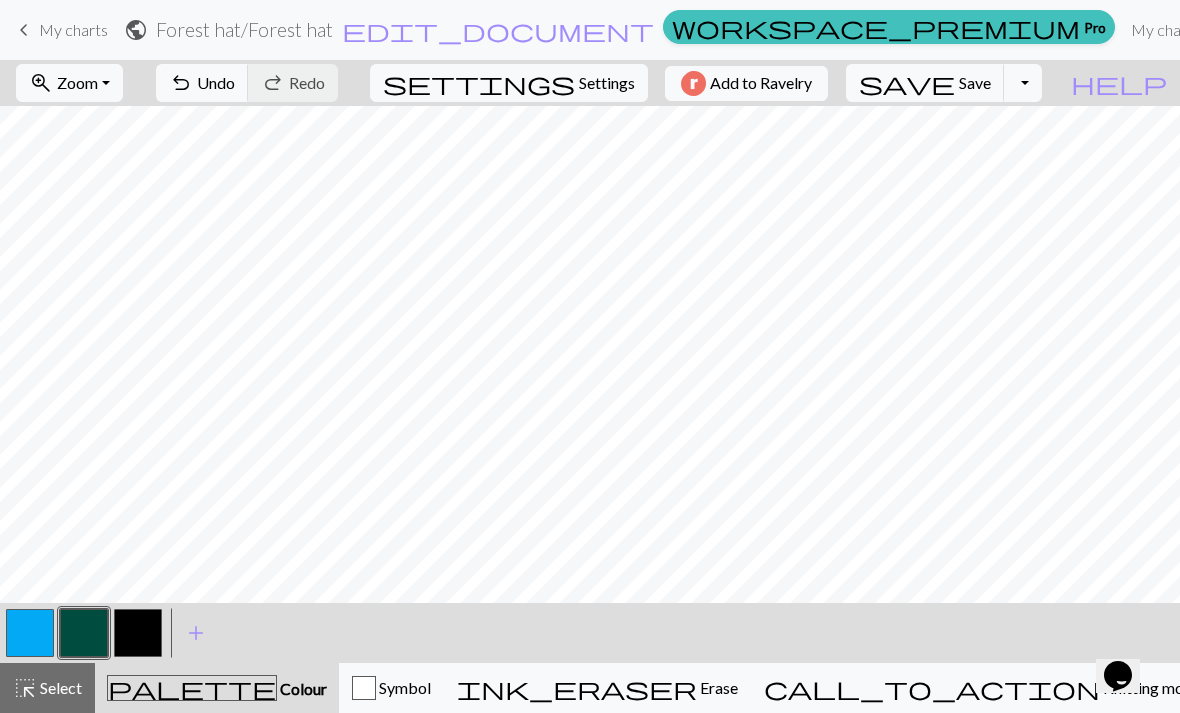scroll, scrollTop: 43, scrollLeft: 0, axis: vertical 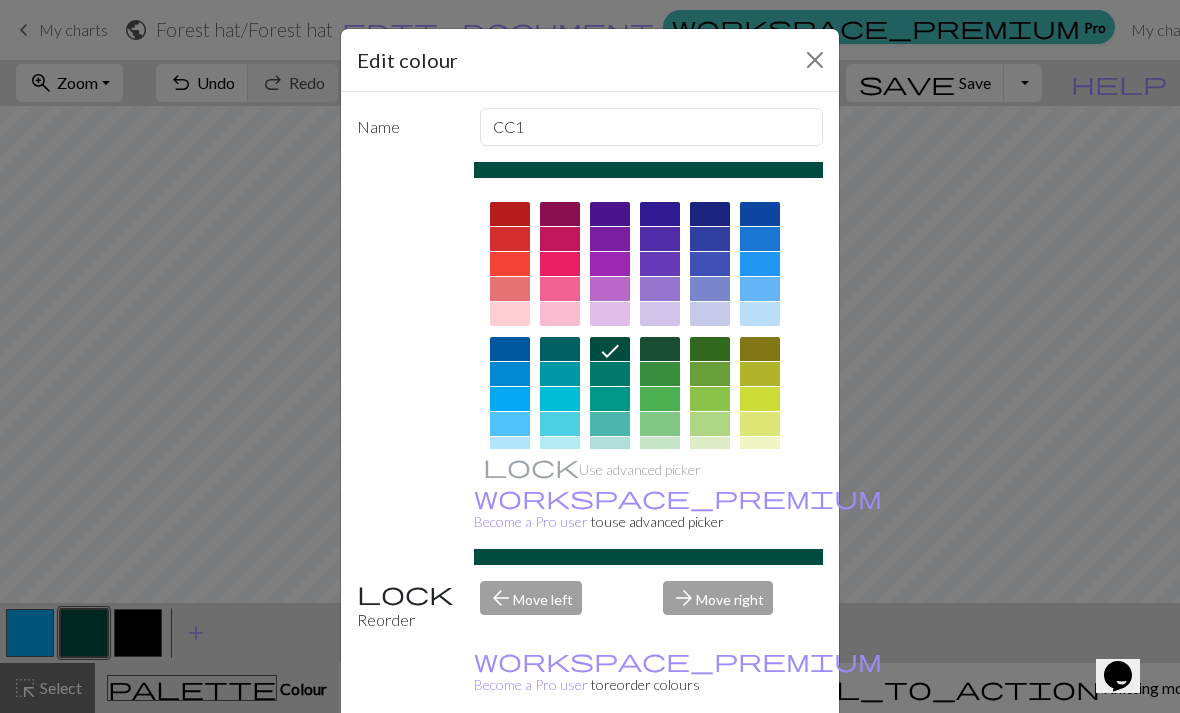 click at bounding box center (815, 60) 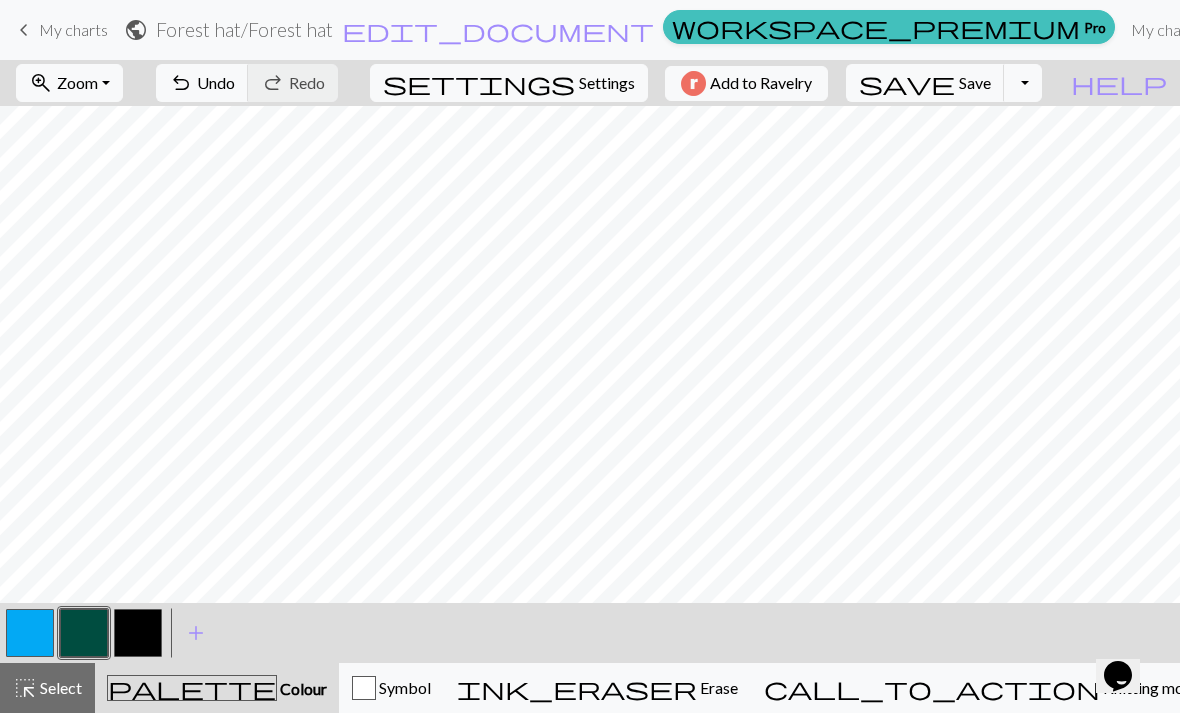 click on "Save" at bounding box center [975, 82] 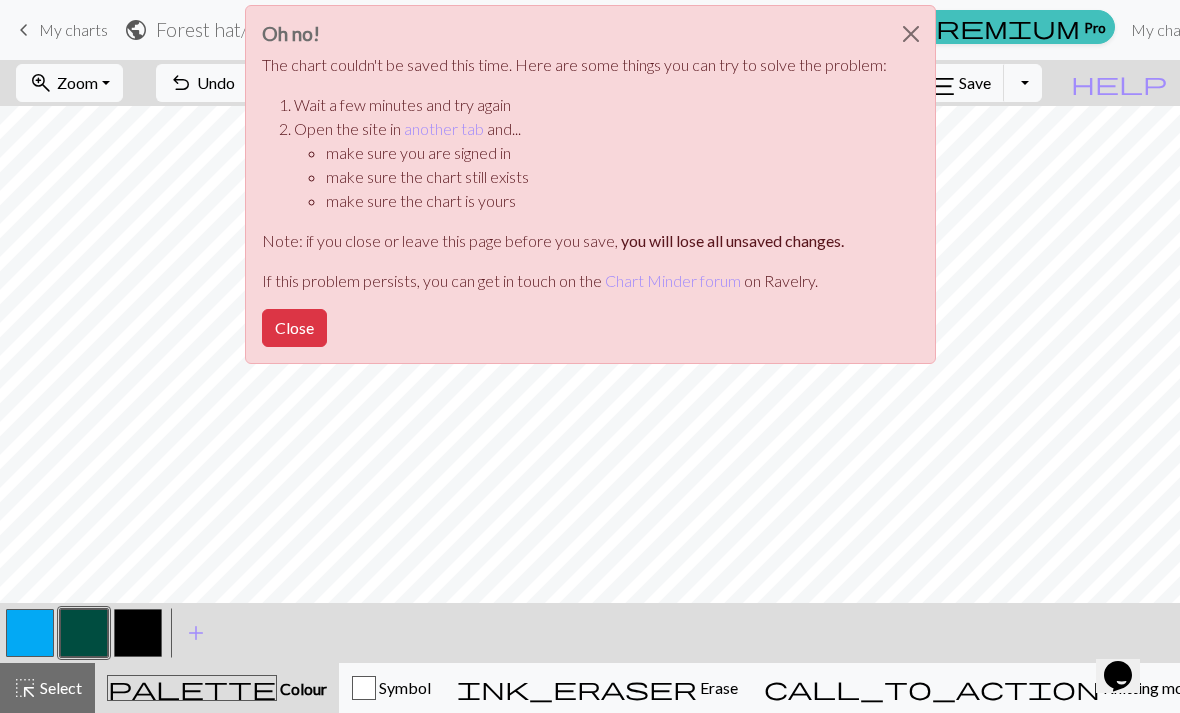 click at bounding box center [911, 34] 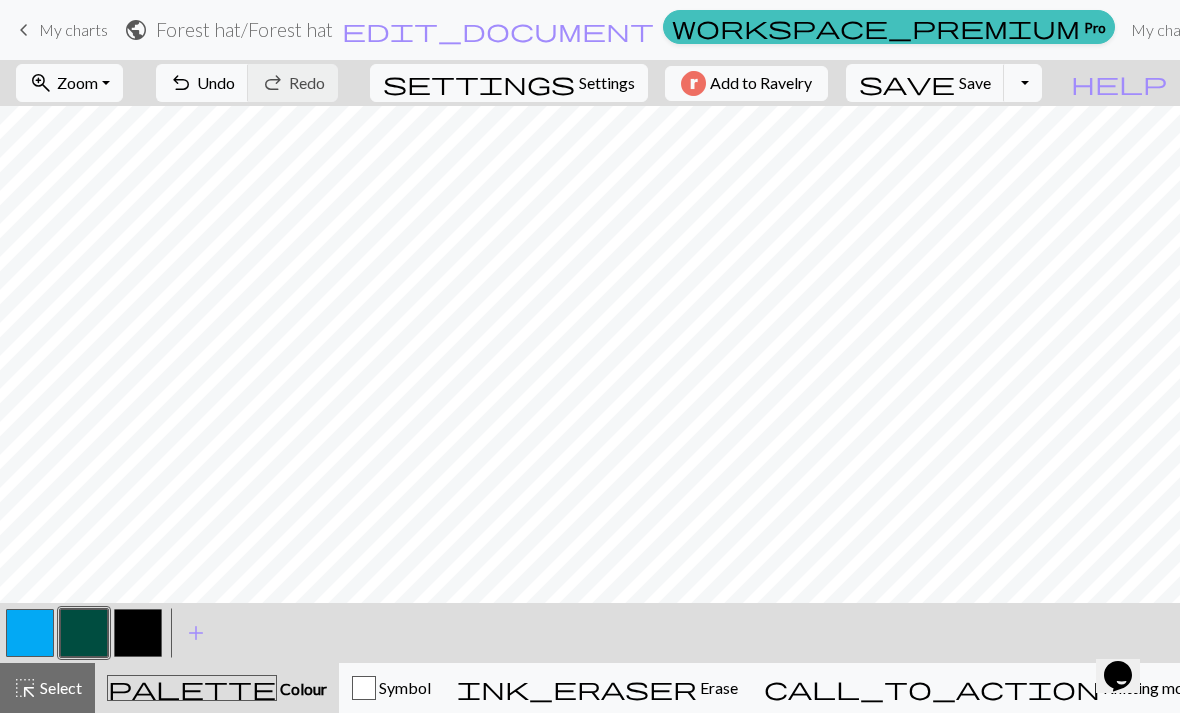 click on "Save" at bounding box center [975, 82] 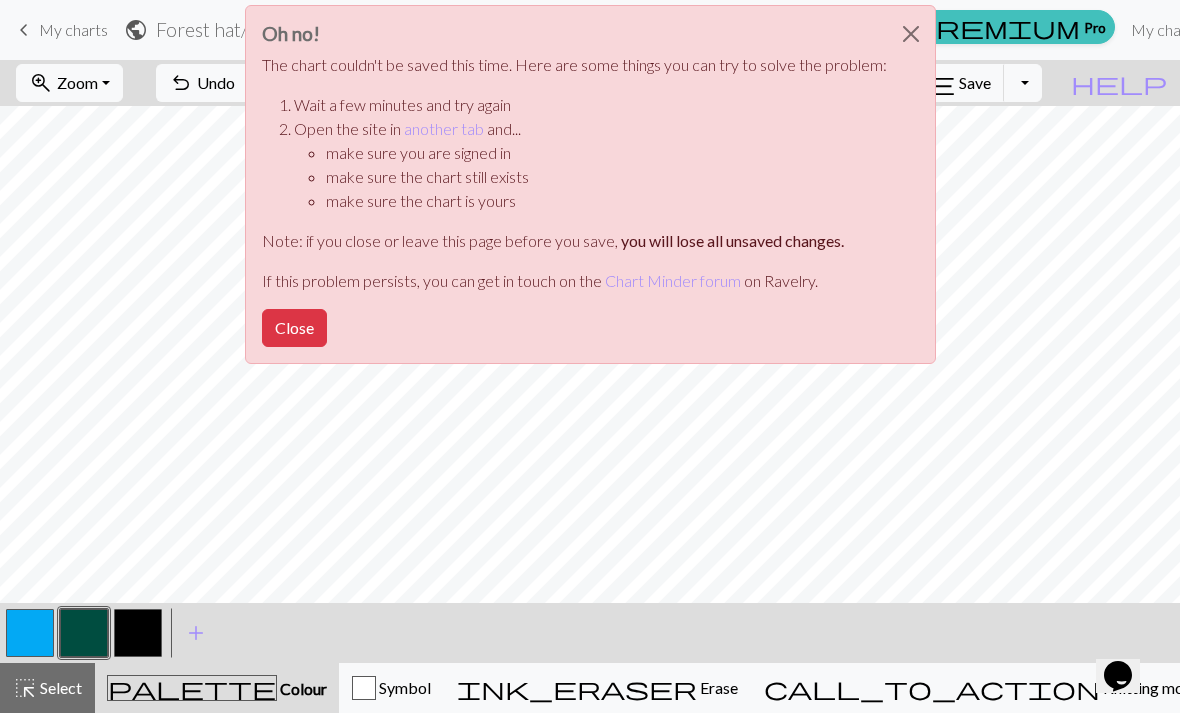 click on "Close" at bounding box center [294, 328] 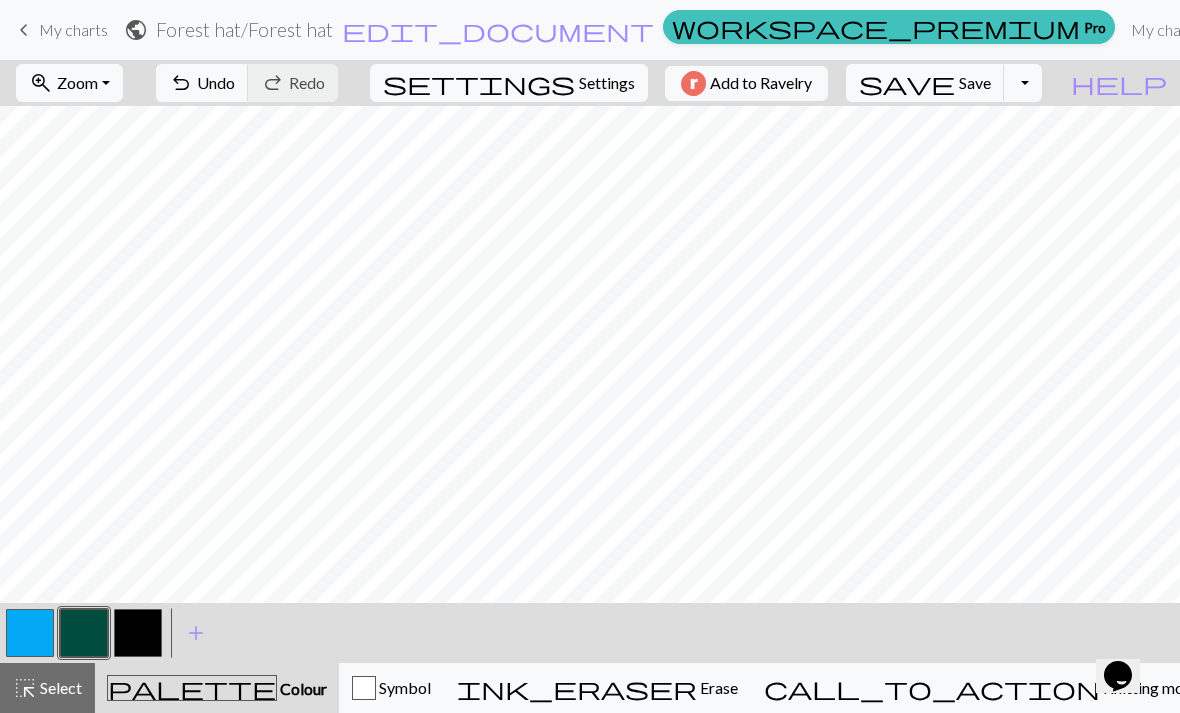 click on "palette" at bounding box center [192, 688] 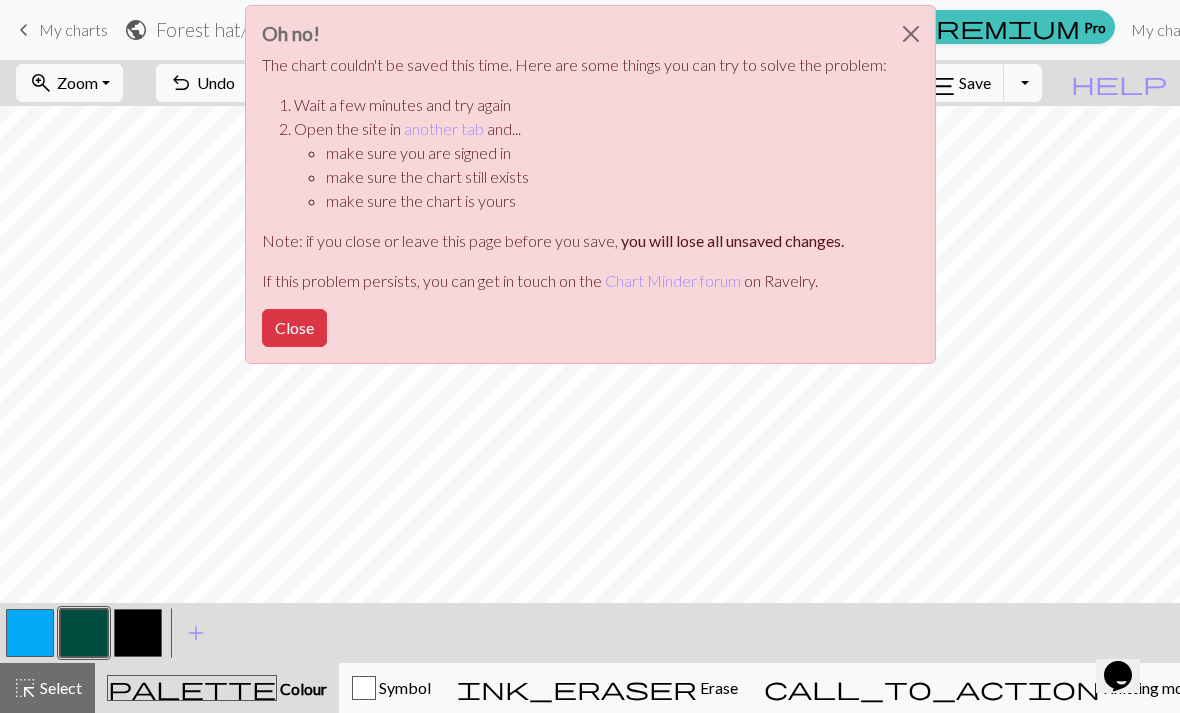 click at bounding box center [911, 34] 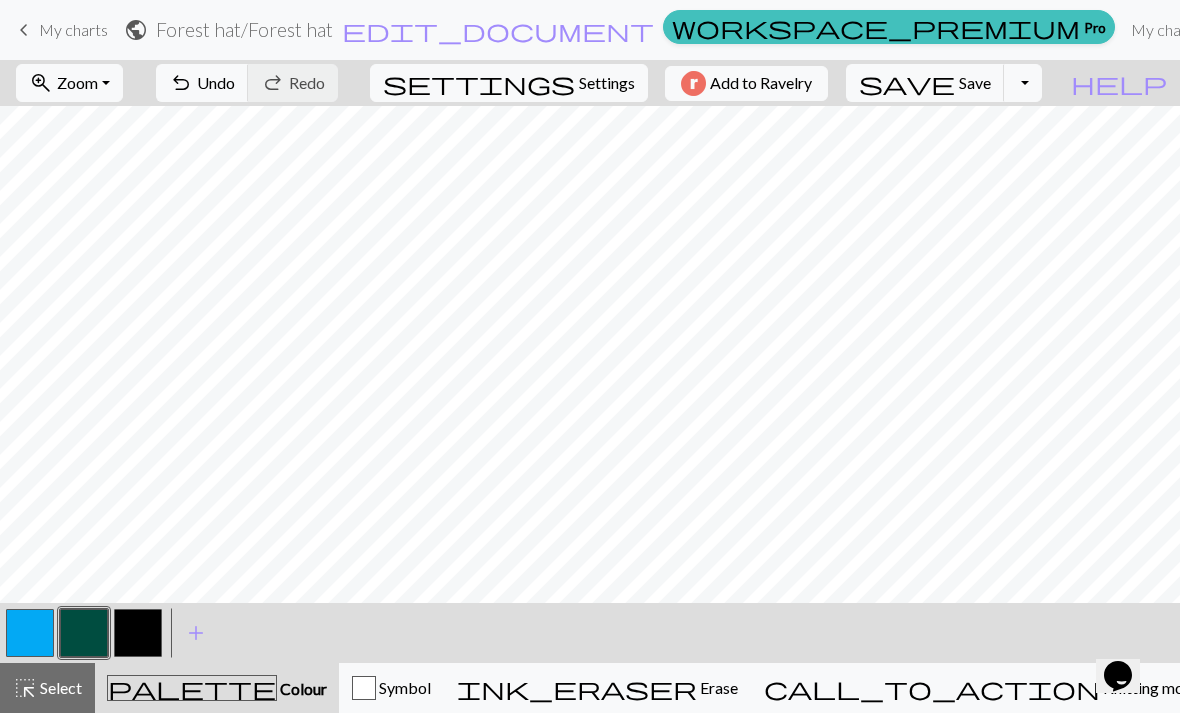 click at bounding box center [30, 633] 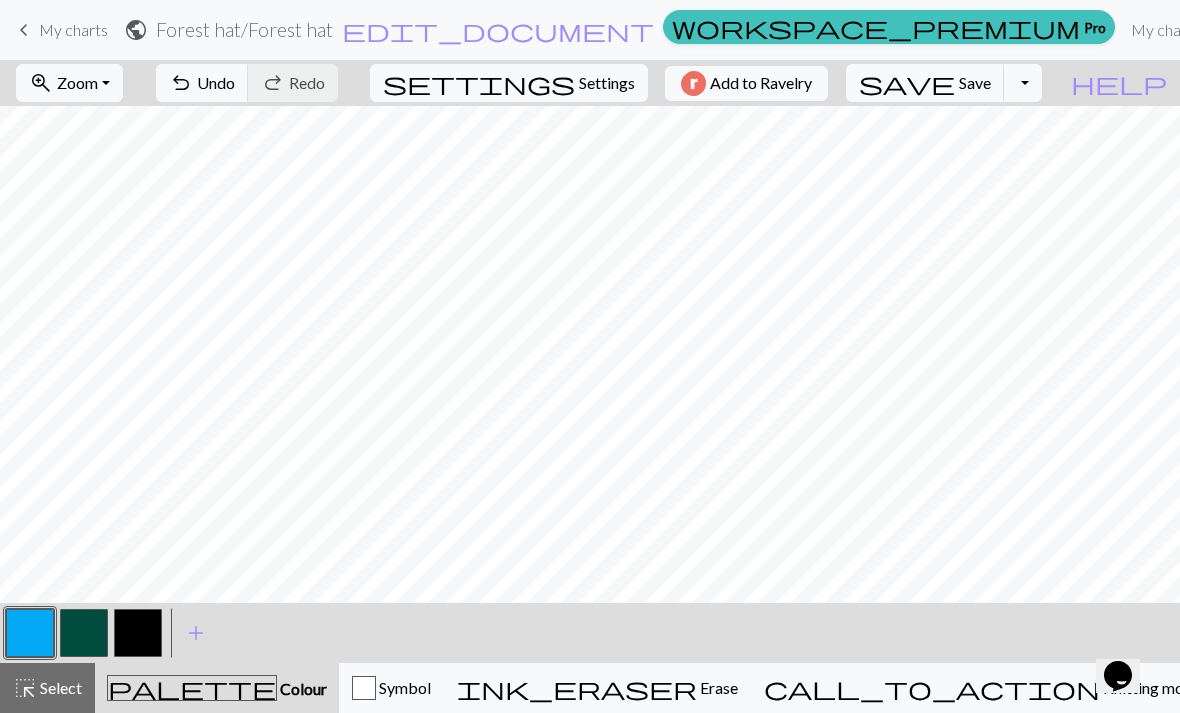 click at bounding box center (30, 633) 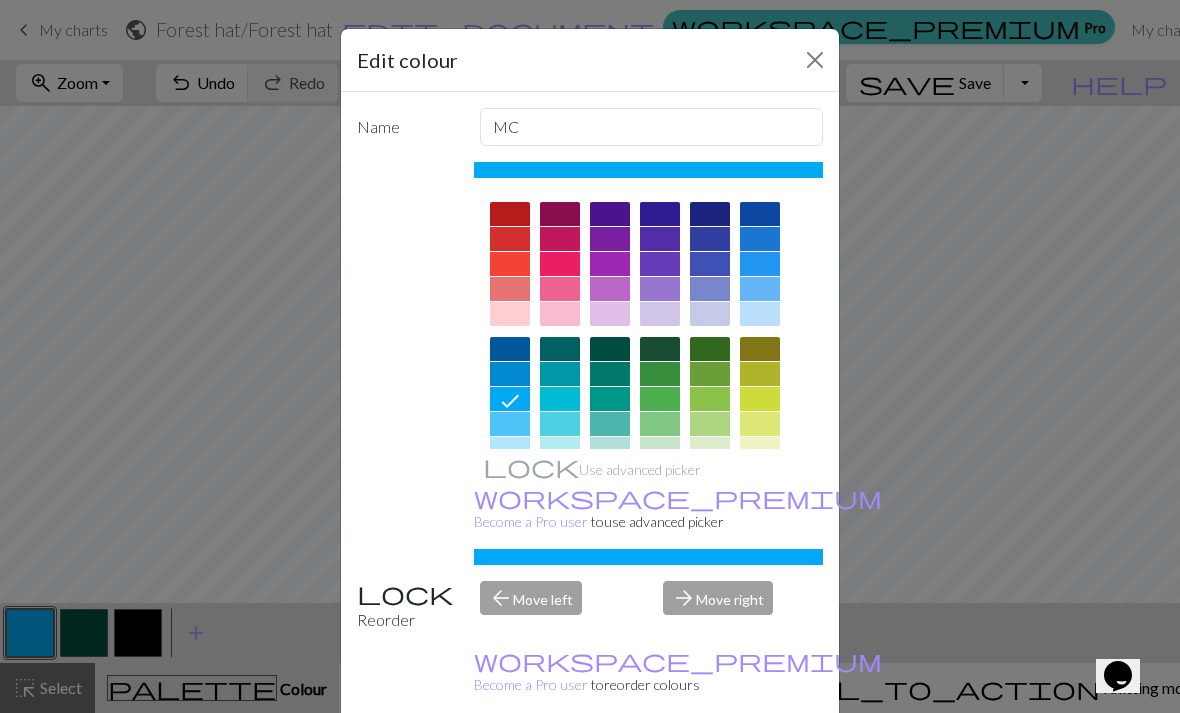 click at bounding box center (815, 60) 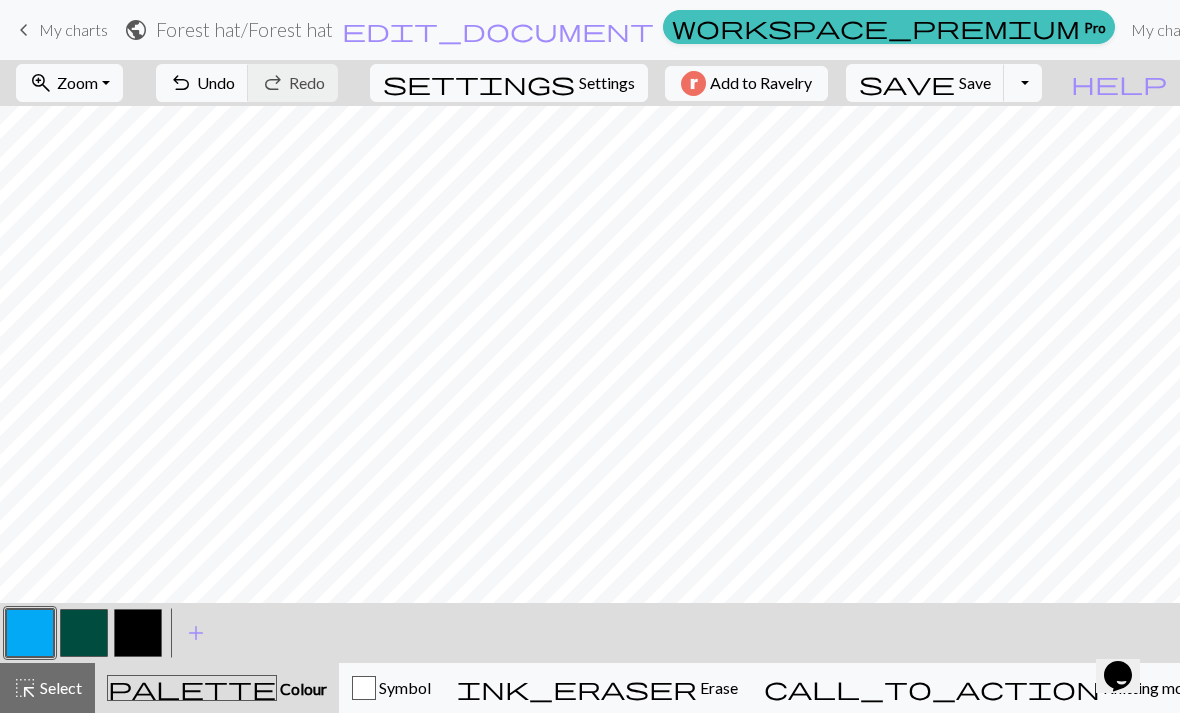click on "palette" at bounding box center (192, 688) 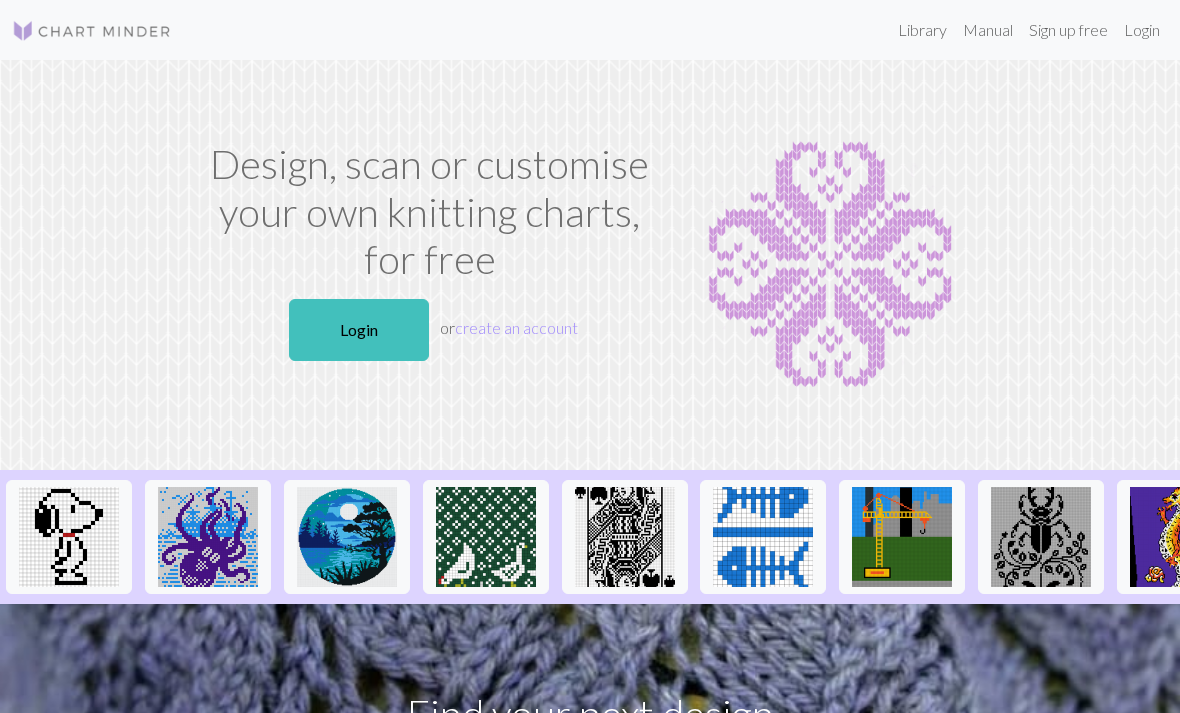 scroll, scrollTop: 0, scrollLeft: 0, axis: both 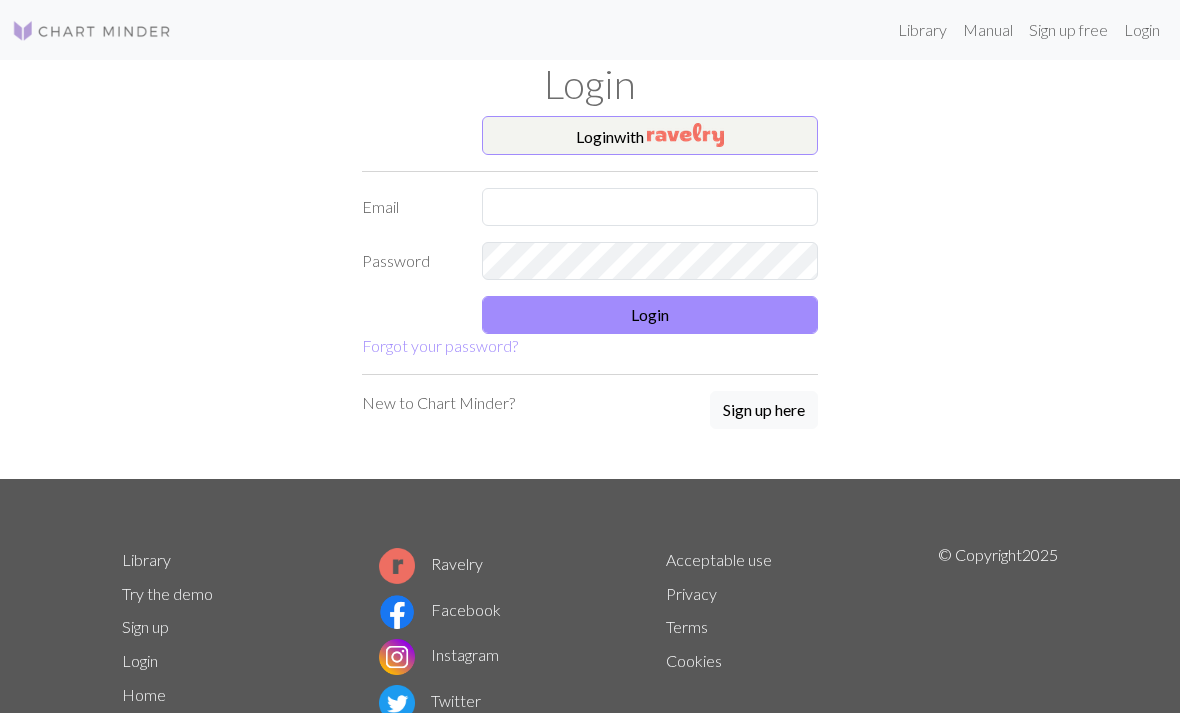 click on "Login  with" at bounding box center [650, 136] 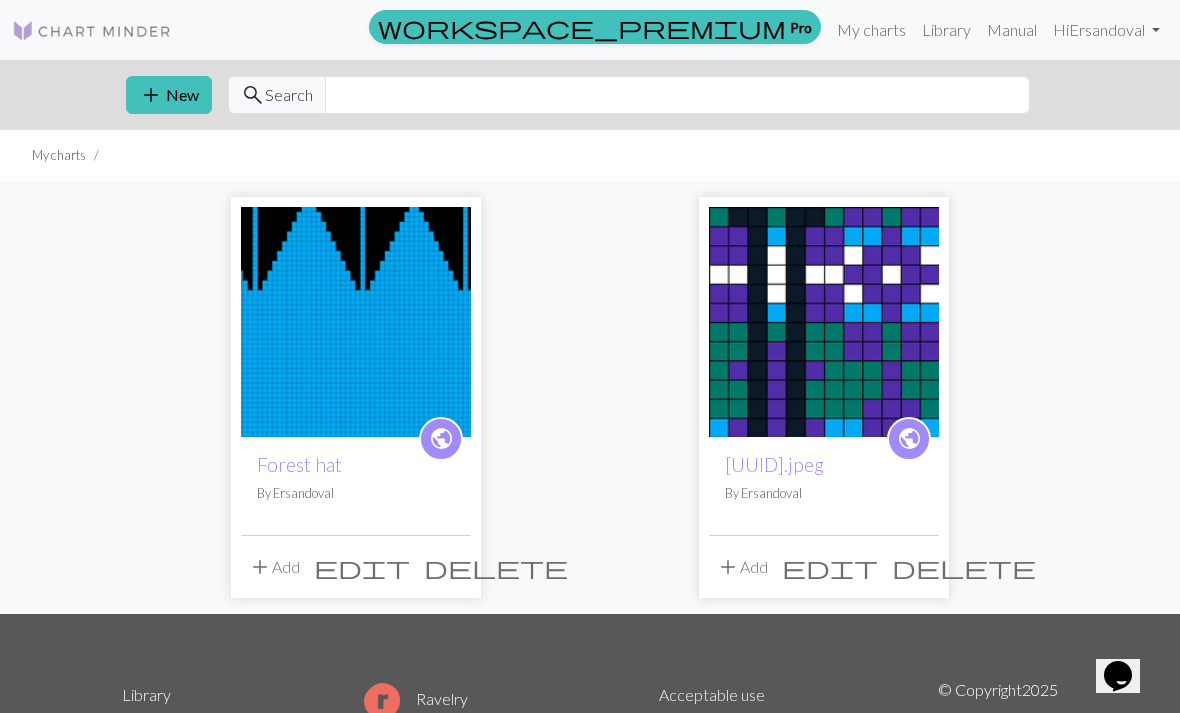 click at bounding box center [356, 322] 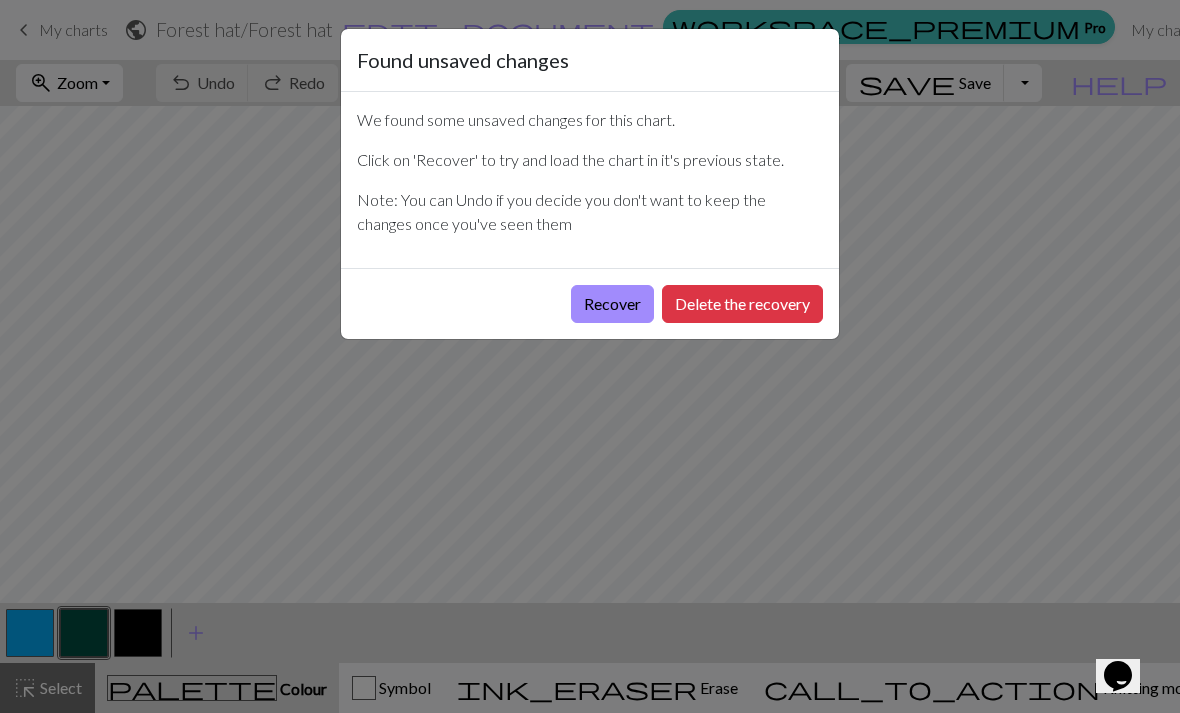 click on "Recover" at bounding box center [612, 304] 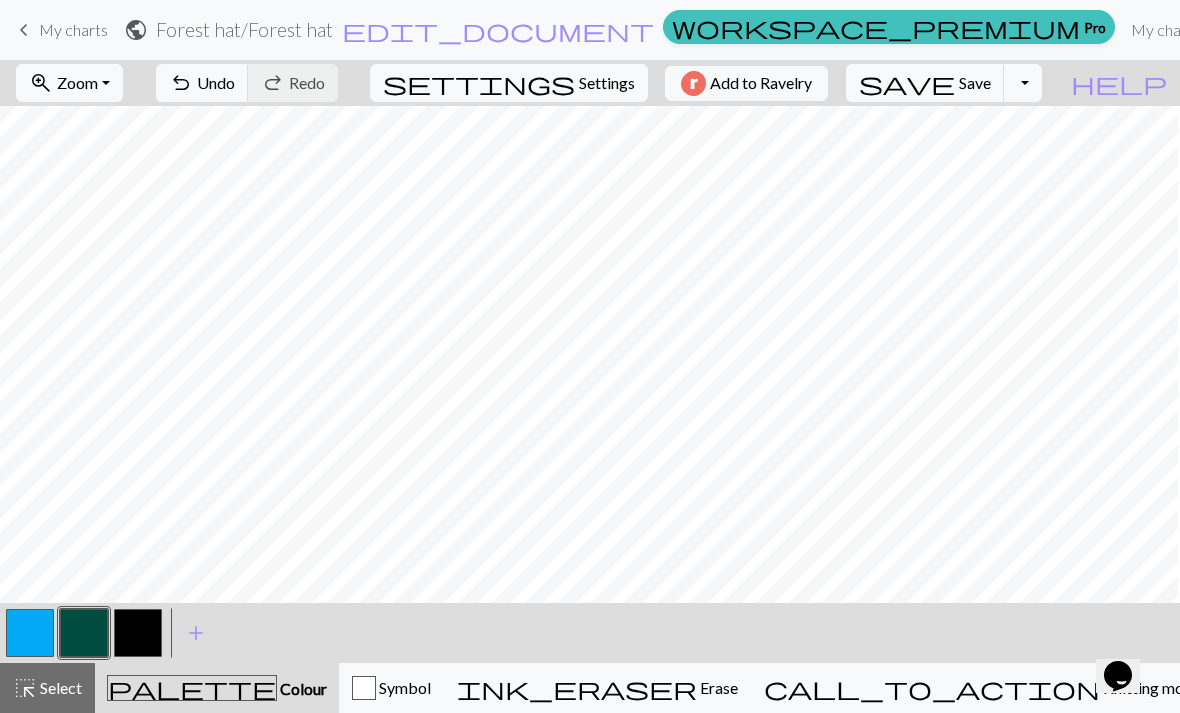 scroll, scrollTop: 0, scrollLeft: 166, axis: horizontal 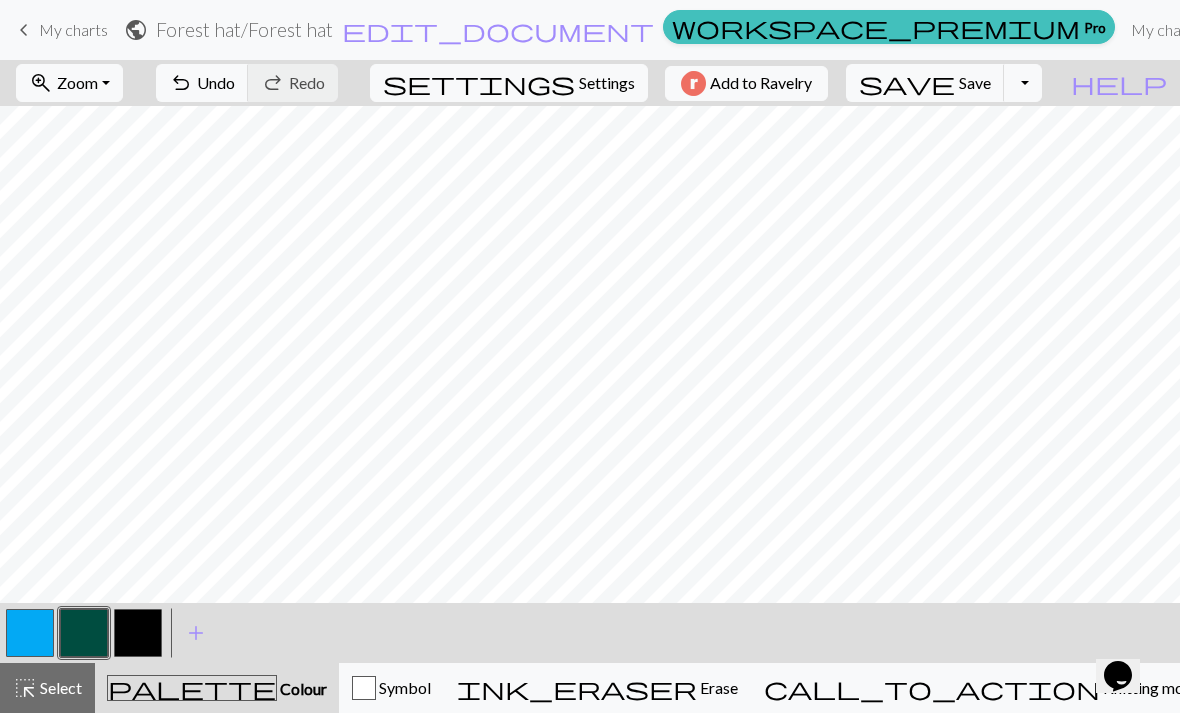 click on "undo Undo Undo" at bounding box center (202, 83) 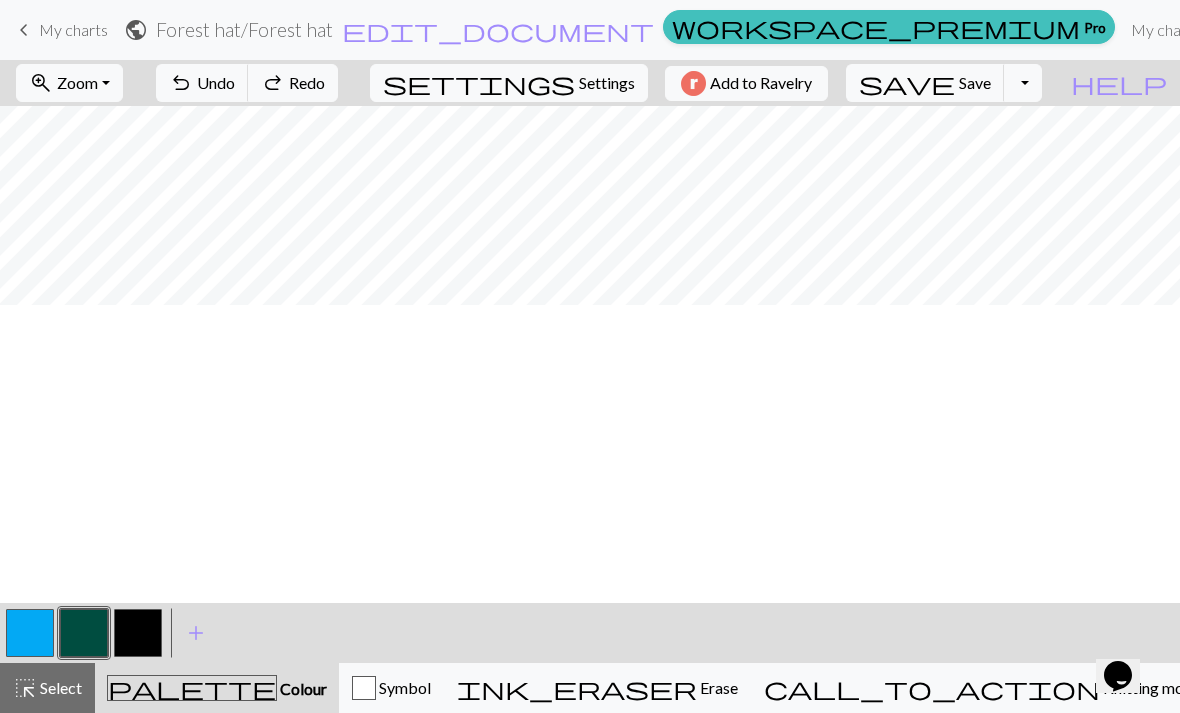 scroll, scrollTop: 0, scrollLeft: 0, axis: both 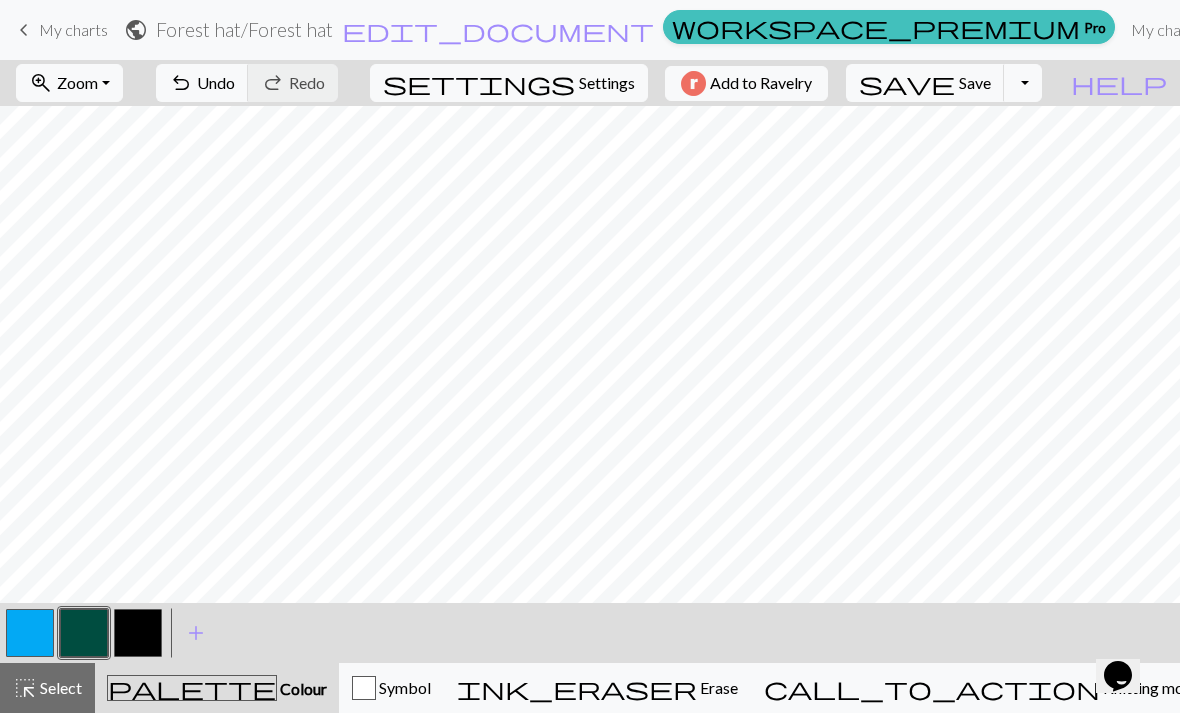 click on "zoom_in Zoom Zoom" at bounding box center (69, 83) 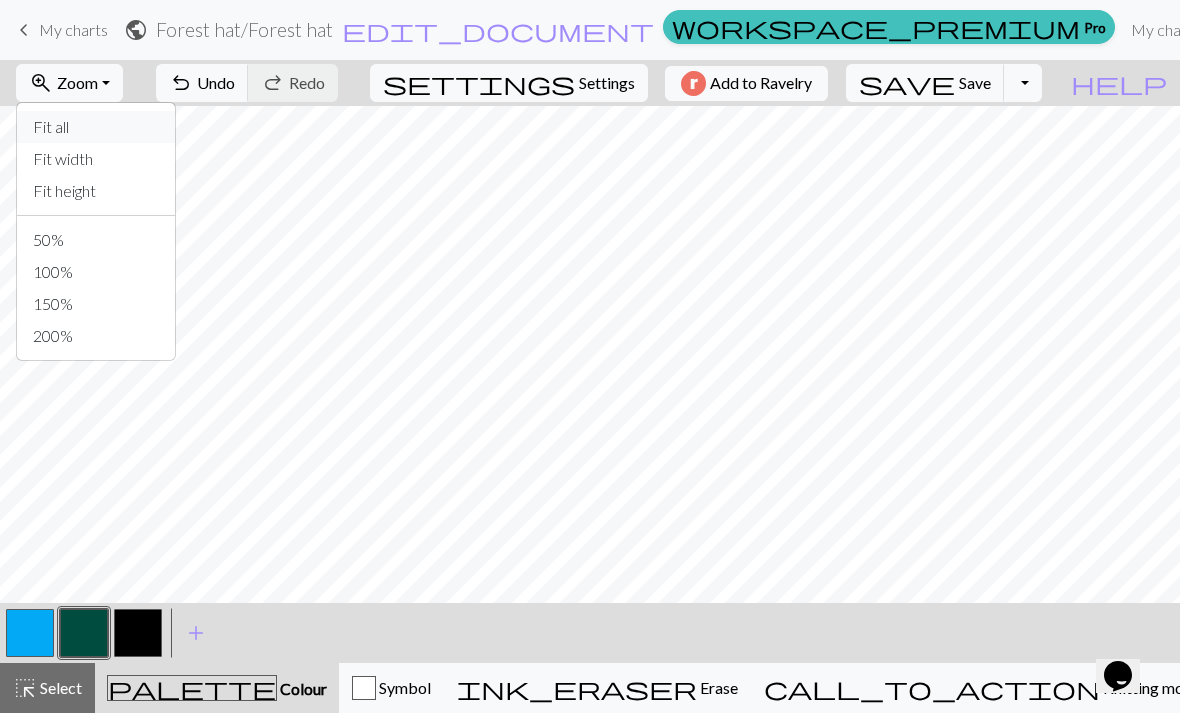 click on "Fit all" at bounding box center [96, 127] 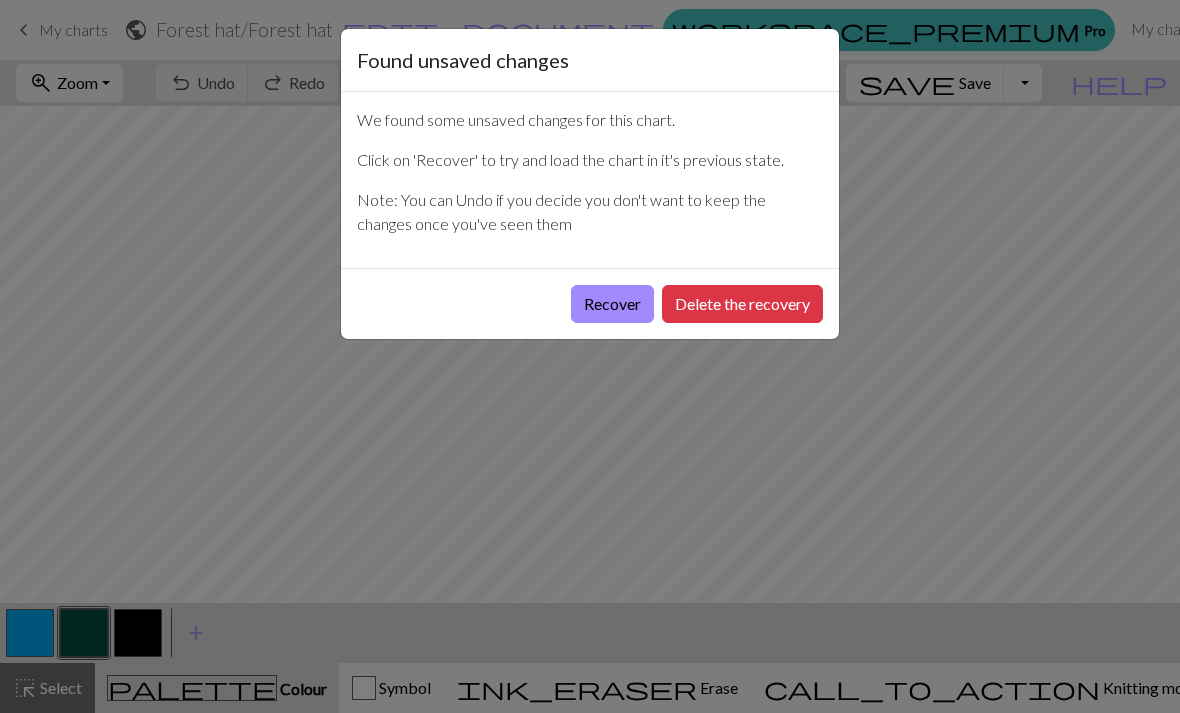 scroll, scrollTop: 0, scrollLeft: 0, axis: both 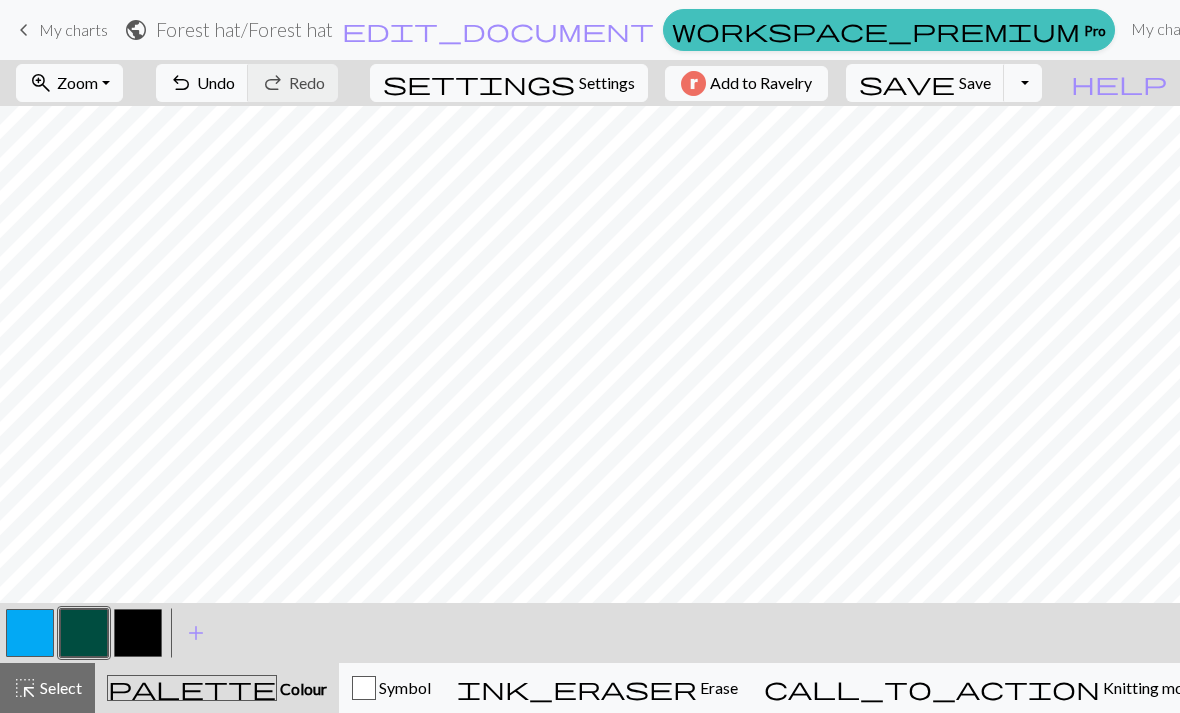 click at bounding box center (30, 633) 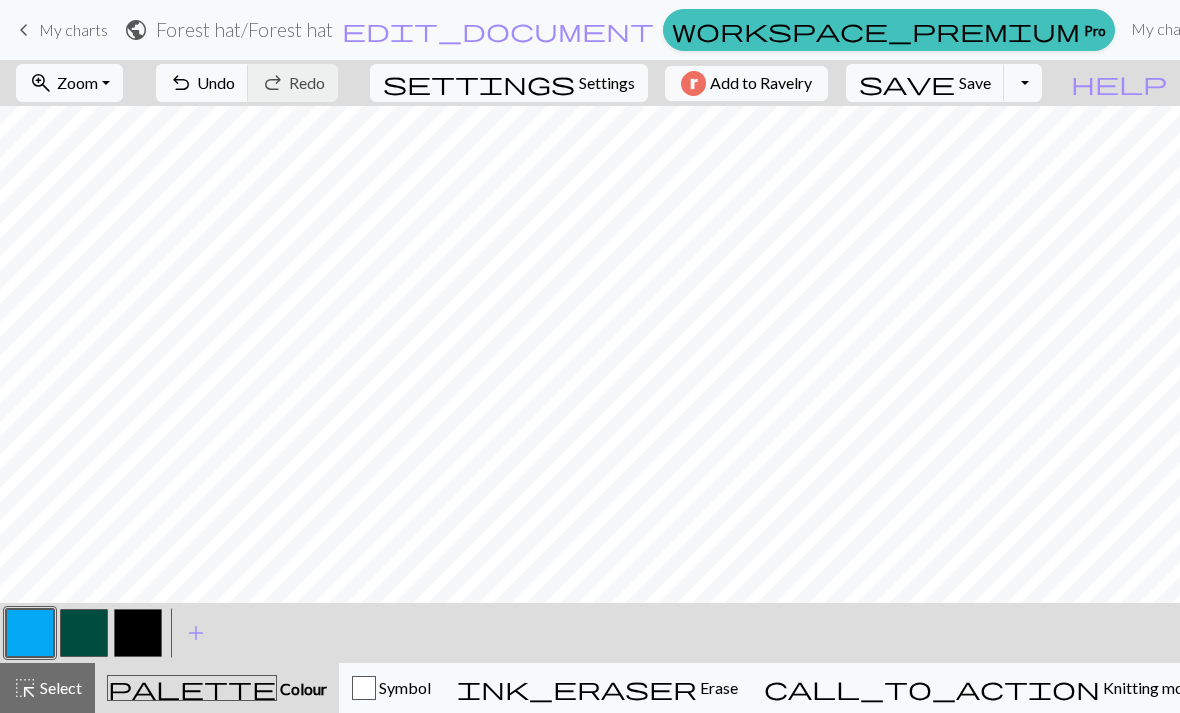 click at bounding box center (138, 633) 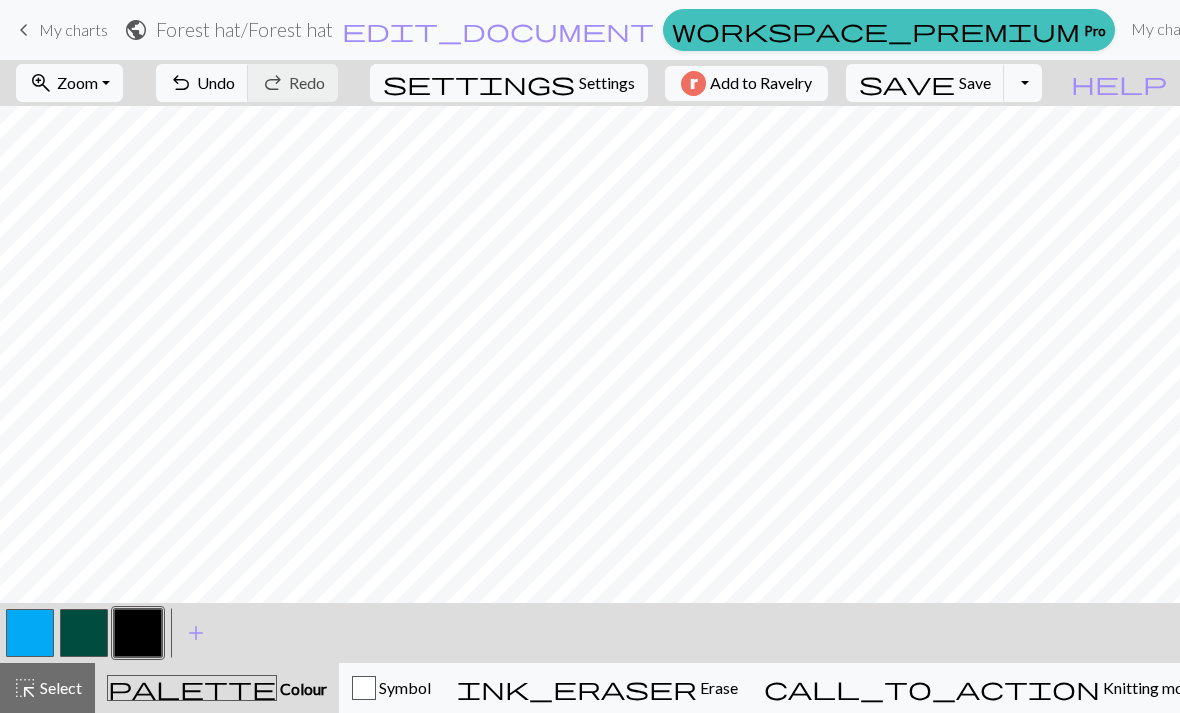 click at bounding box center (30, 633) 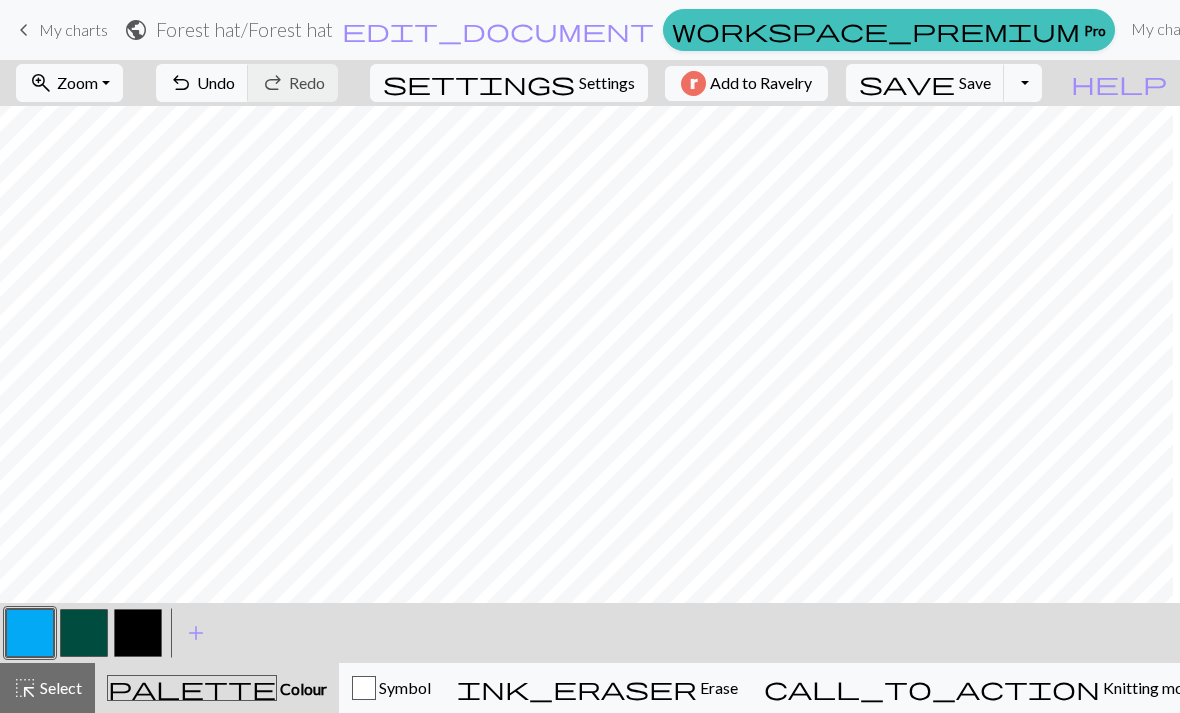 scroll, scrollTop: 239, scrollLeft: 279, axis: both 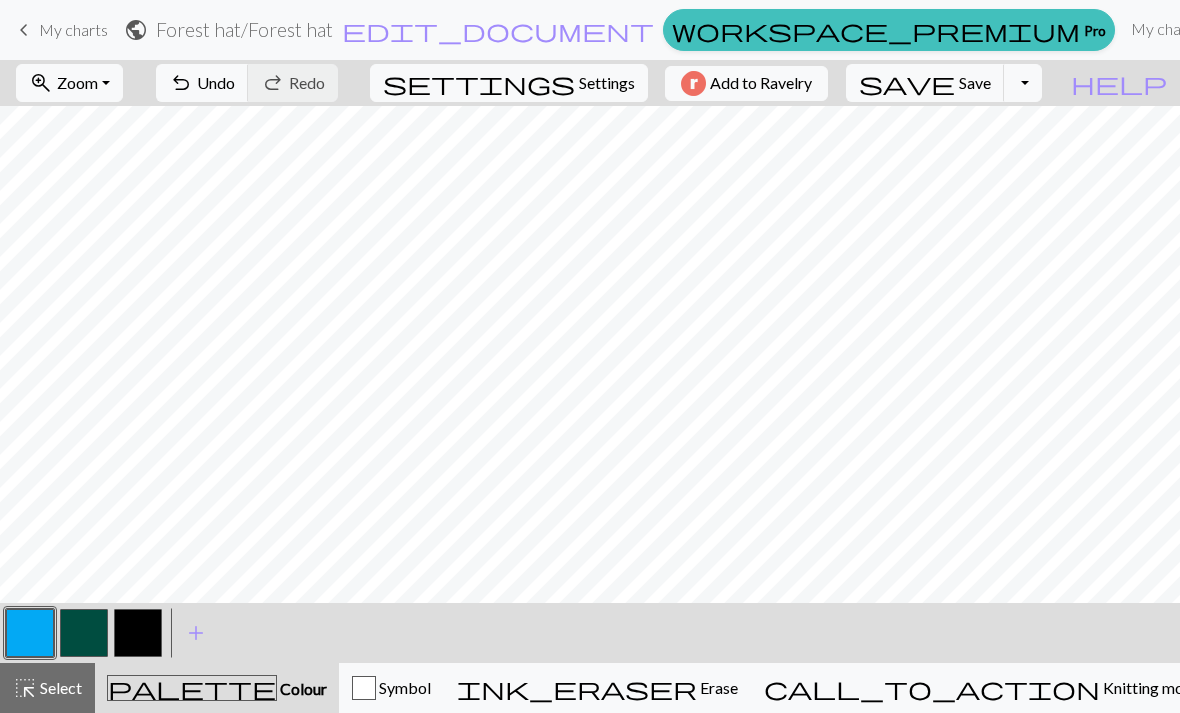 click at bounding box center [84, 633] 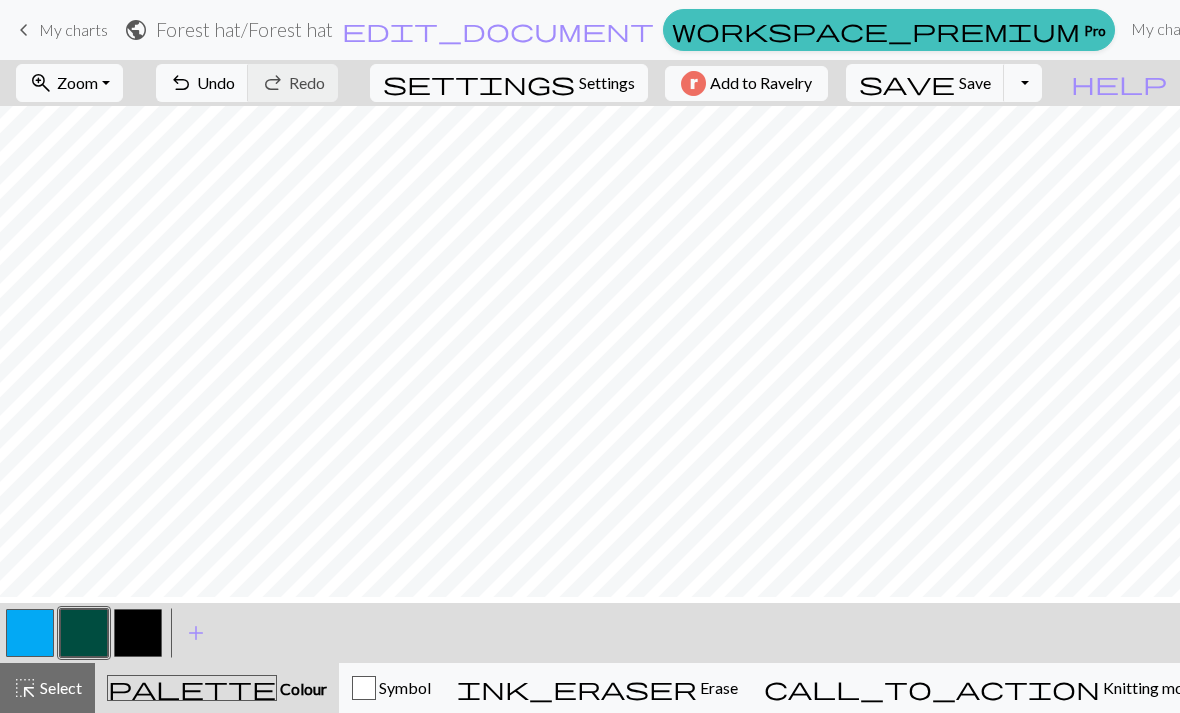 scroll, scrollTop: 183, scrollLeft: 0, axis: vertical 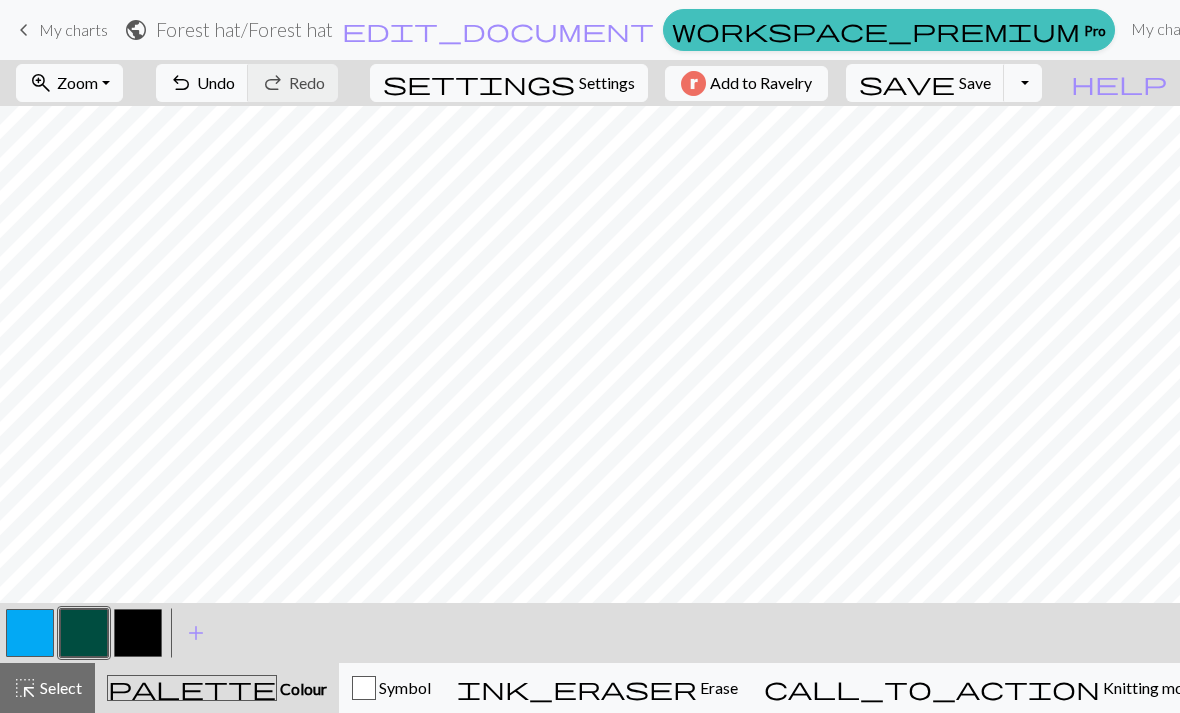 click at bounding box center [30, 633] 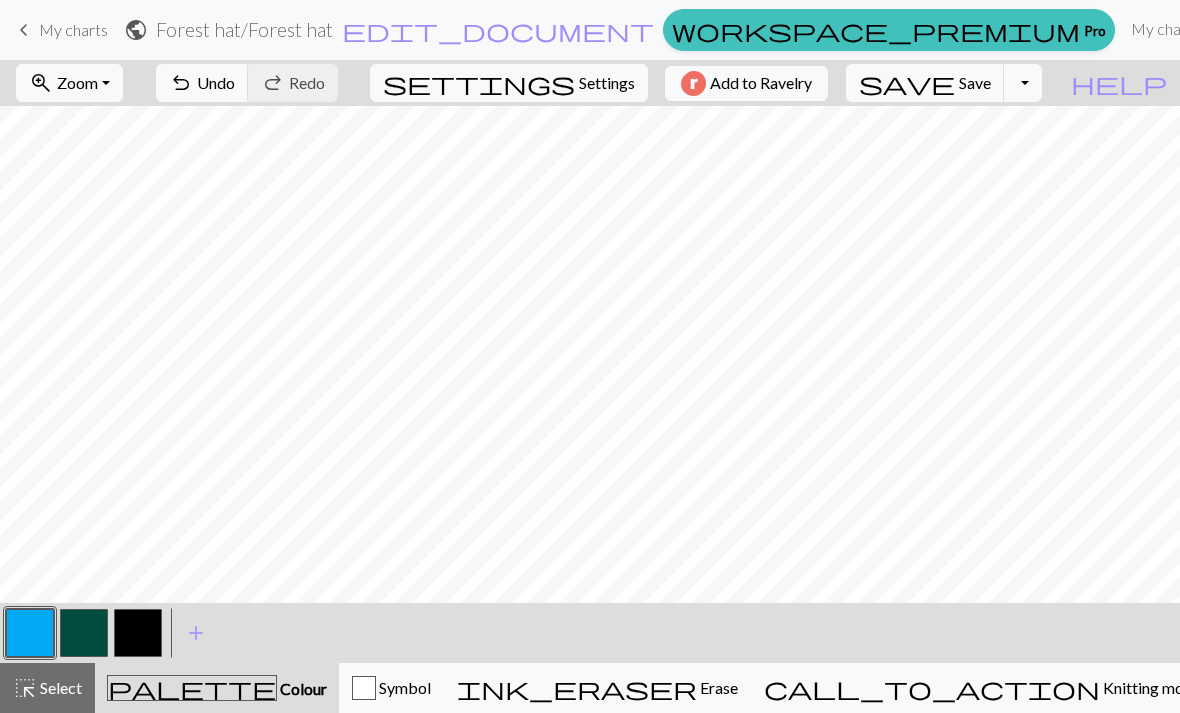 click at bounding box center [84, 633] 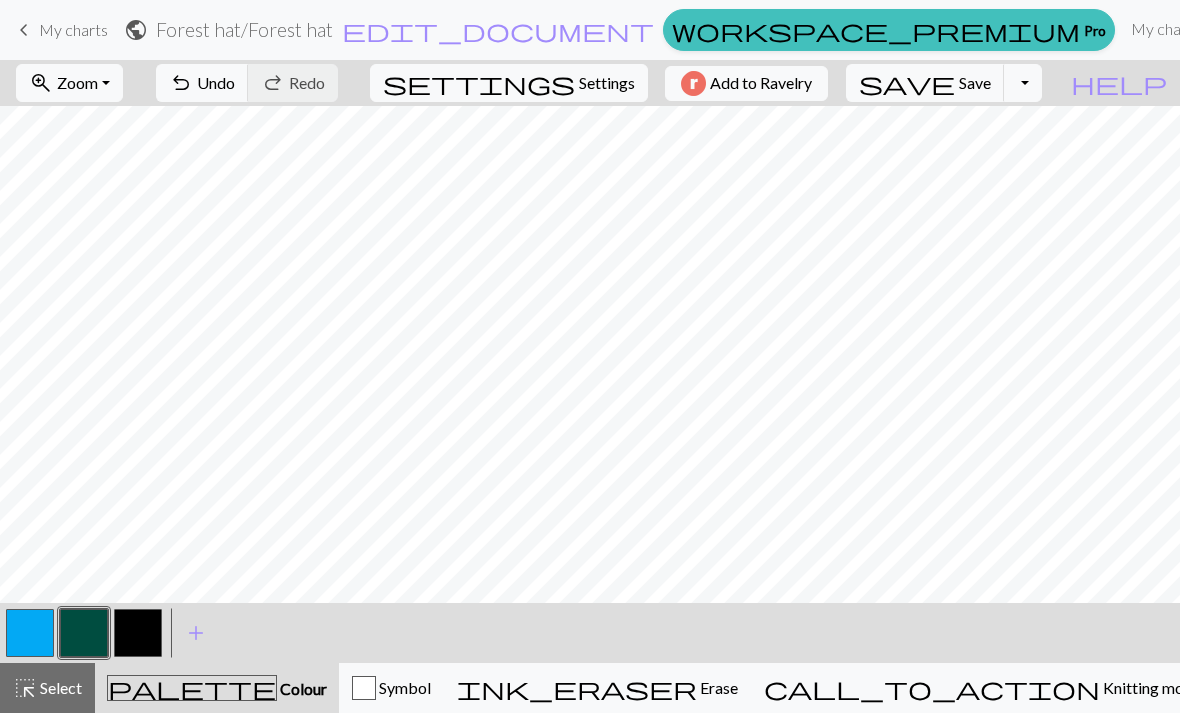 click on "save" at bounding box center [907, 83] 